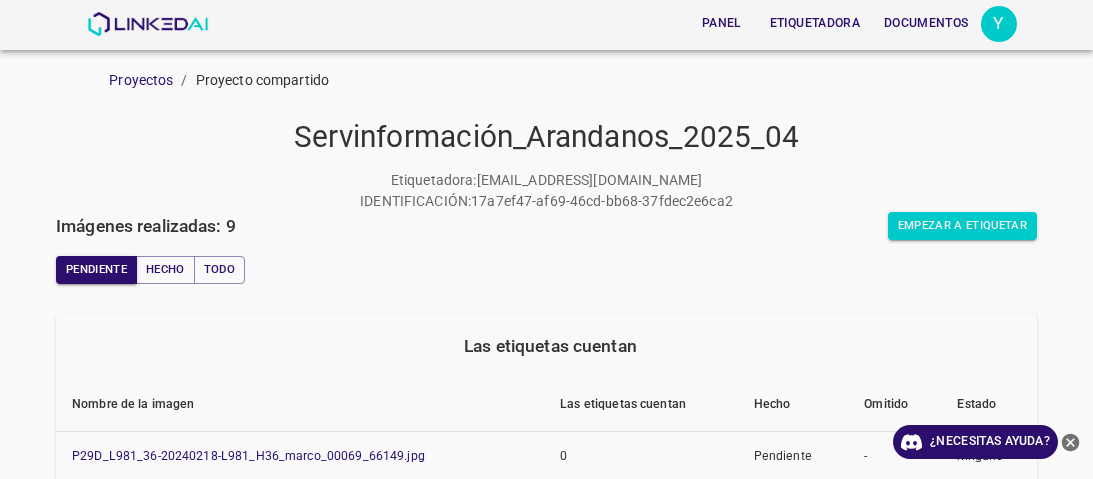 scroll, scrollTop: 0, scrollLeft: 0, axis: both 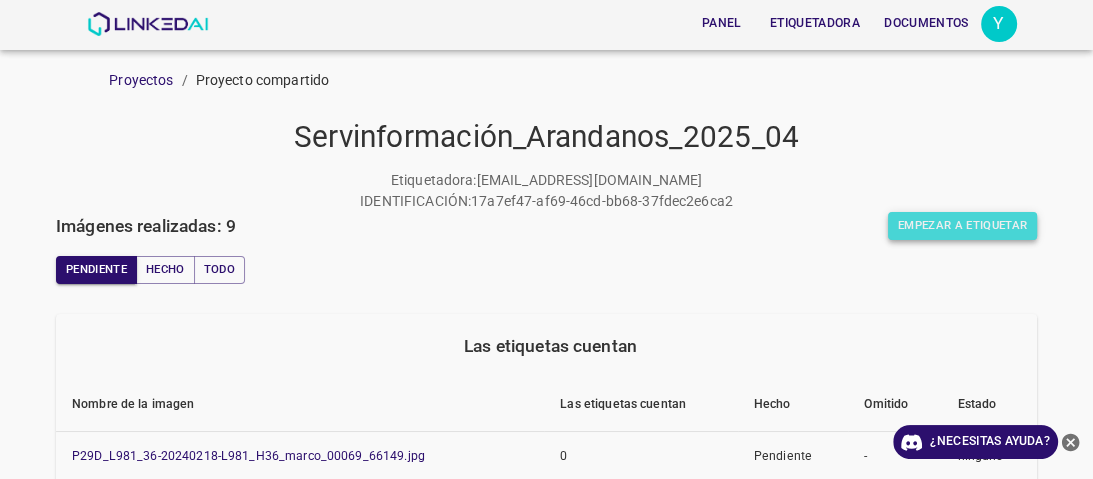 click on "Empezar a etiquetar" at bounding box center [962, 225] 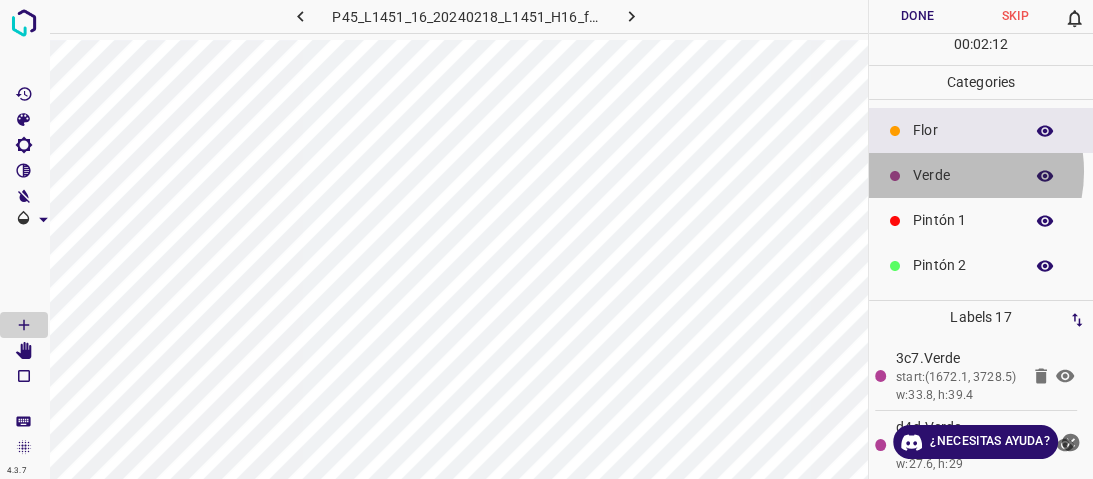 click on "Verde" at bounding box center (963, 175) 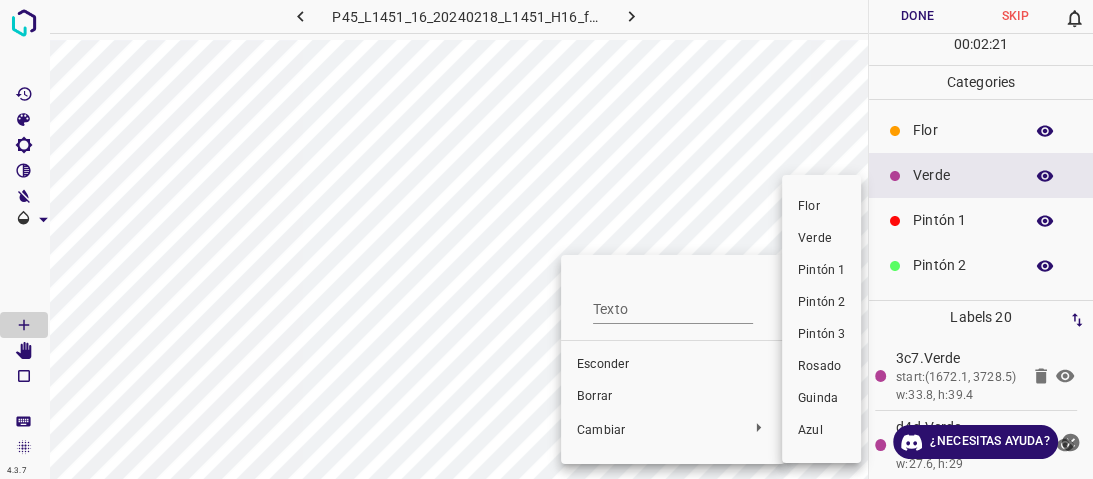 drag, startPoint x: 827, startPoint y: 277, endPoint x: 548, endPoint y: 276, distance: 279.0018 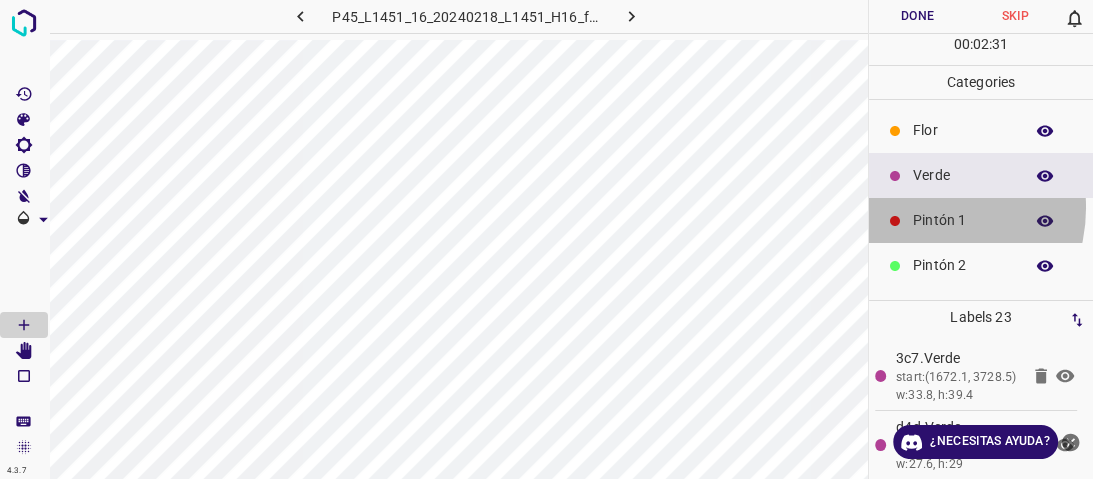drag, startPoint x: 920, startPoint y: 208, endPoint x: 904, endPoint y: 203, distance: 16.763054 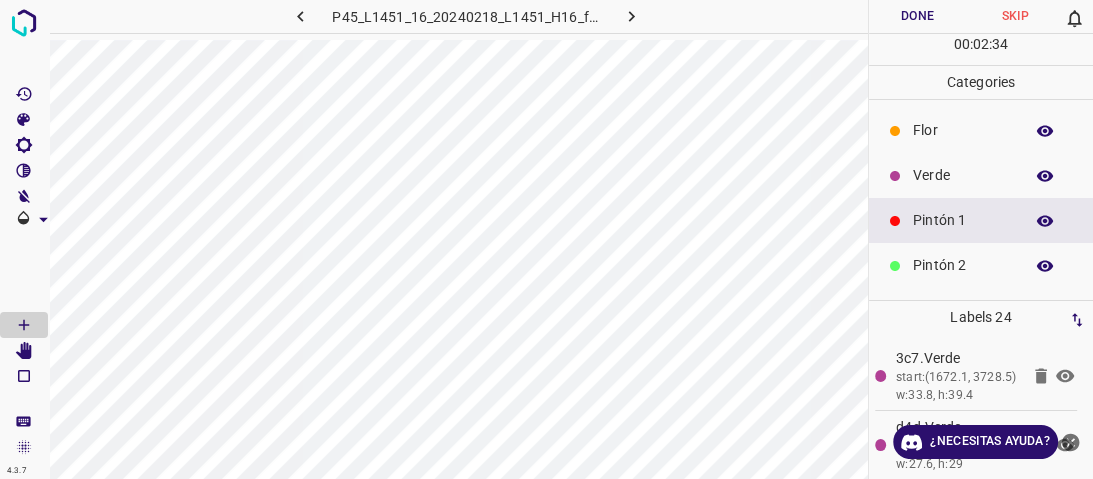 drag, startPoint x: 1001, startPoint y: 273, endPoint x: 985, endPoint y: 273, distance: 16 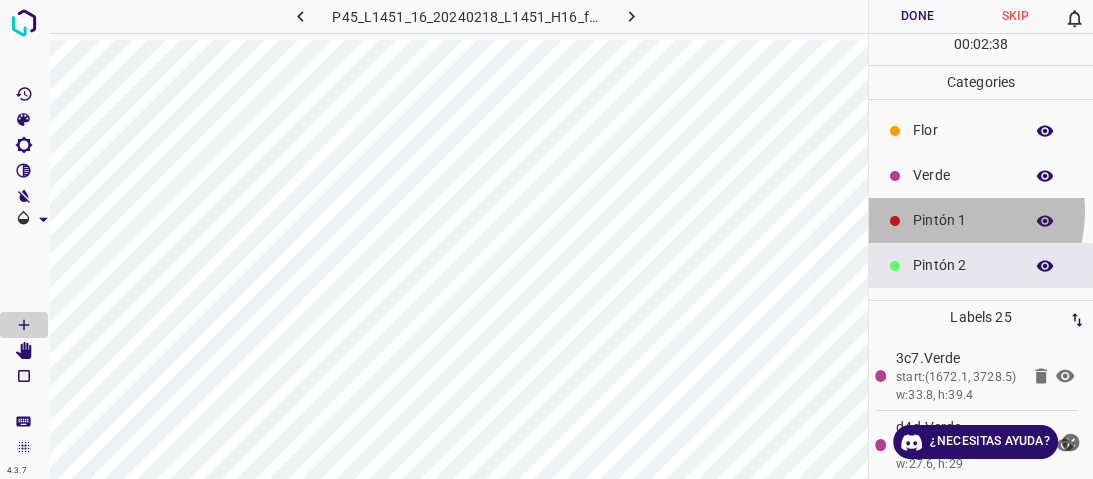 click on "Pintón 1" at bounding box center [963, 220] 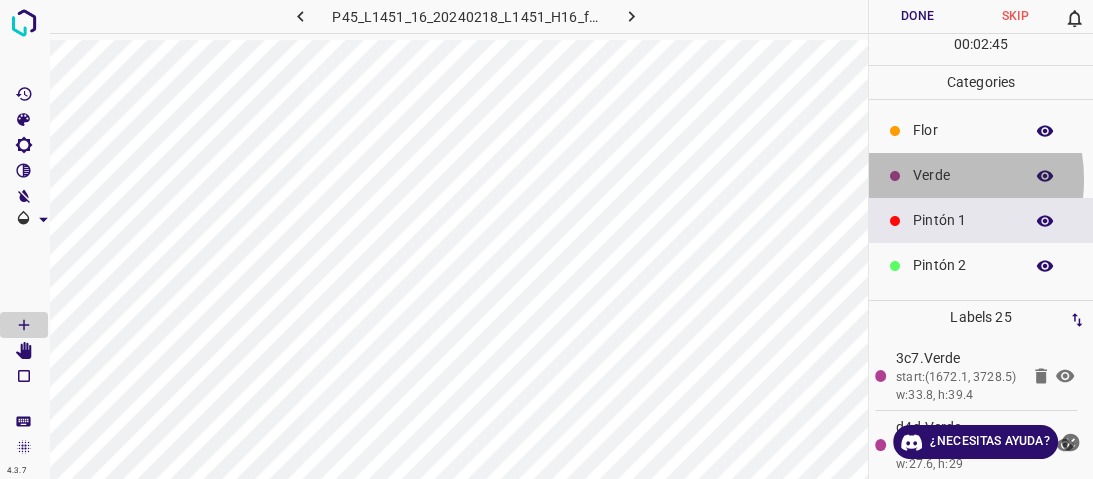 drag, startPoint x: 920, startPoint y: 179, endPoint x: 902, endPoint y: 185, distance: 18.973665 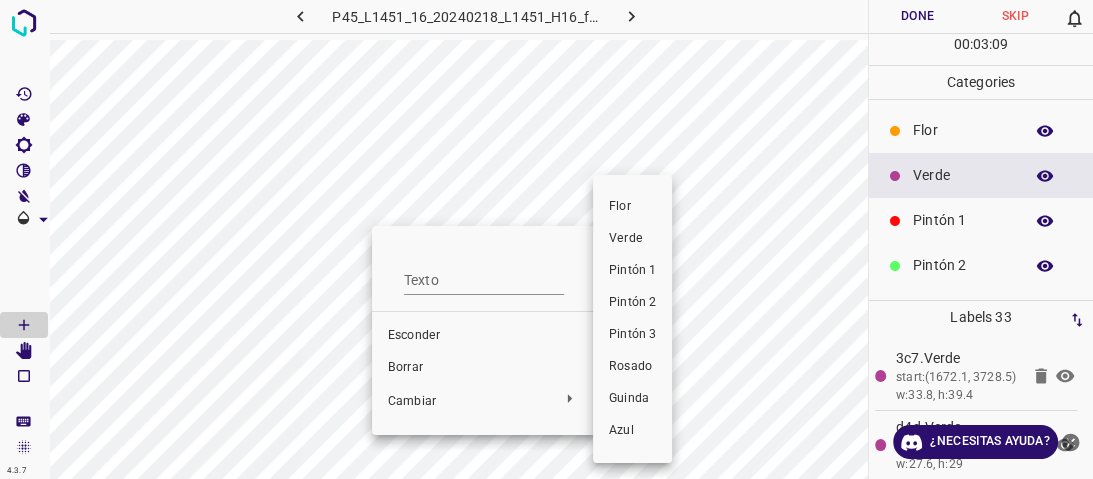 click on "Pintón 1" at bounding box center (632, 270) 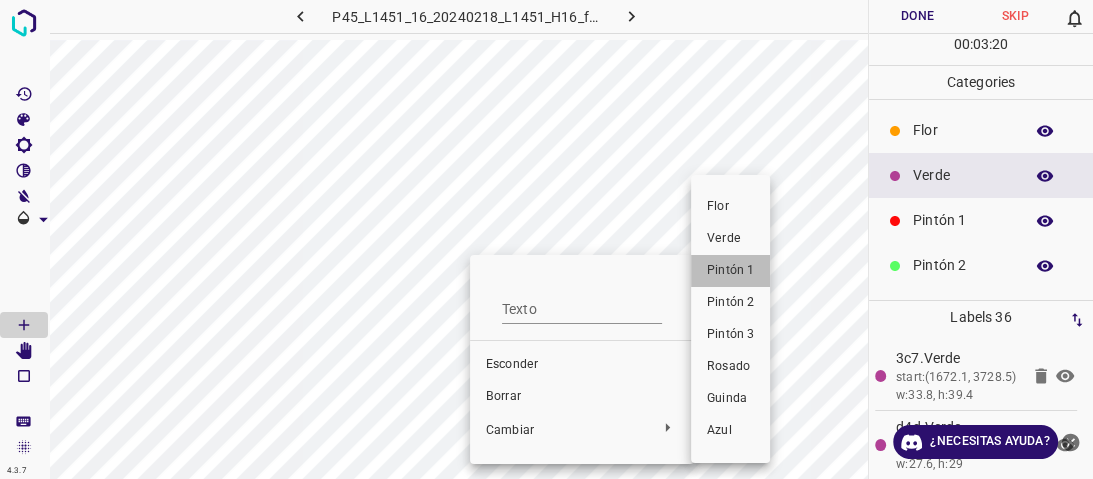 click on "Pintón 1" at bounding box center [730, 270] 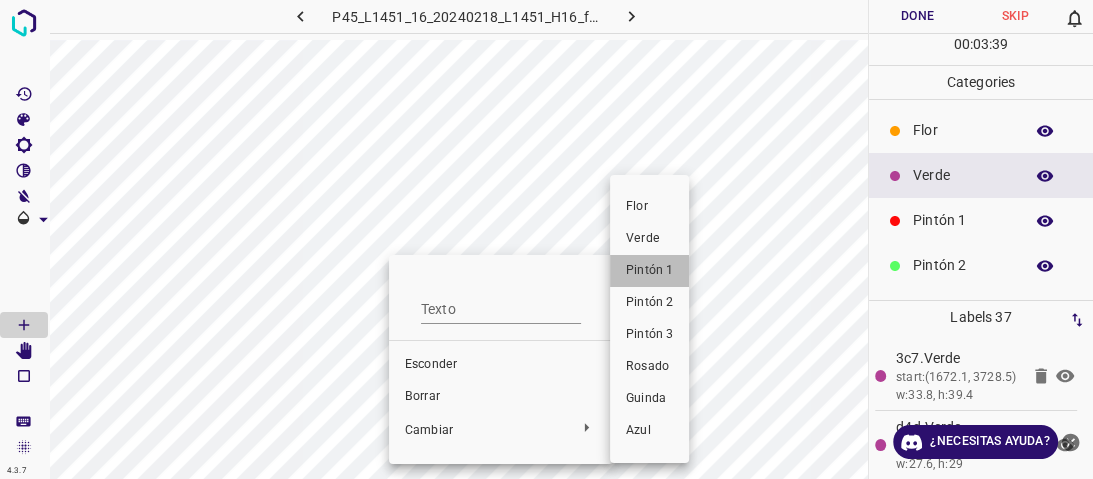 drag, startPoint x: 653, startPoint y: 273, endPoint x: 556, endPoint y: 274, distance: 97.00516 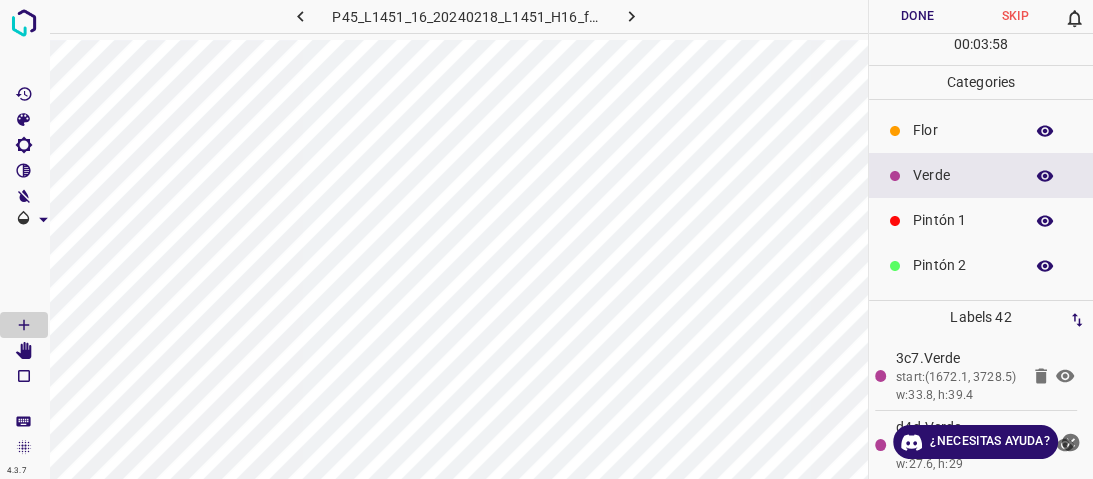 scroll, scrollTop: 176, scrollLeft: 0, axis: vertical 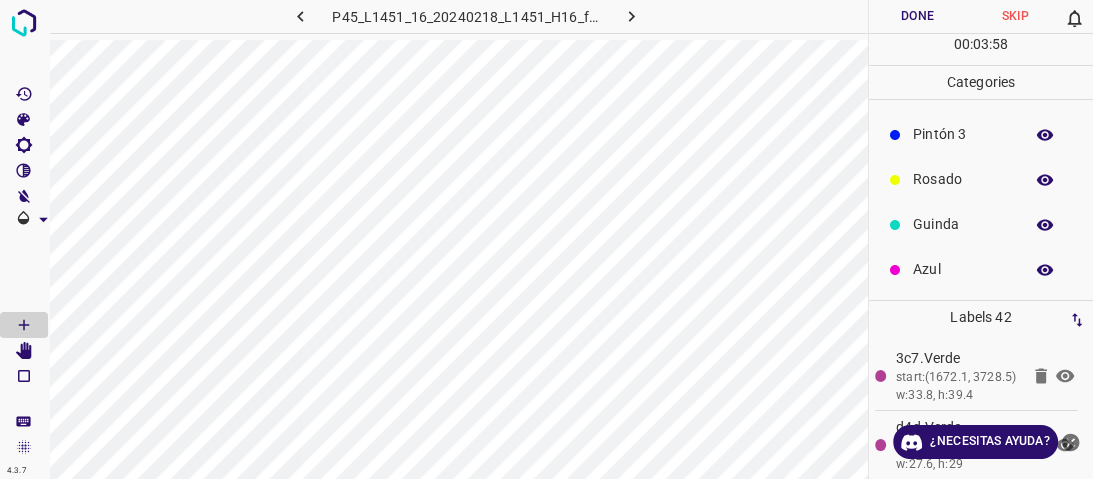 click on "Azul" at bounding box center (981, 269) 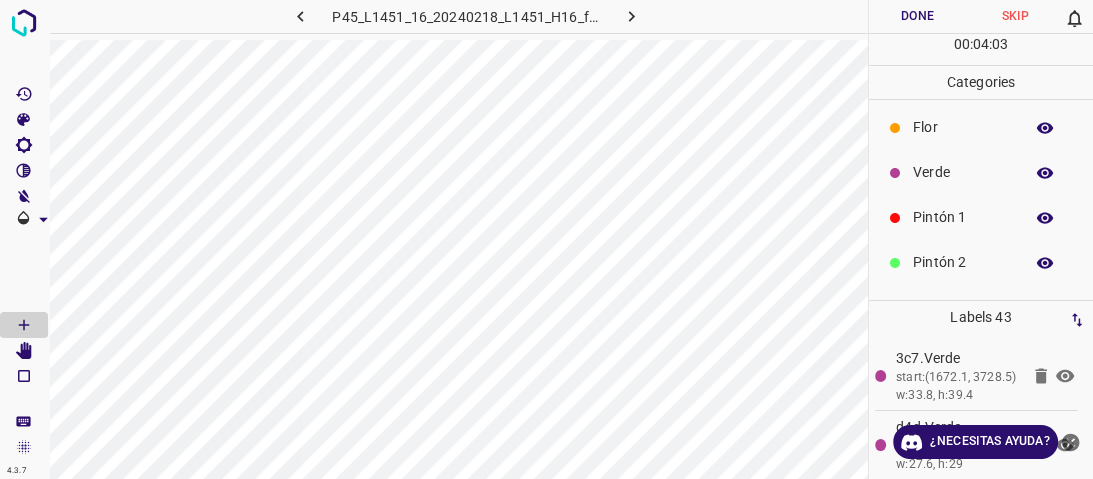 scroll, scrollTop: 0, scrollLeft: 0, axis: both 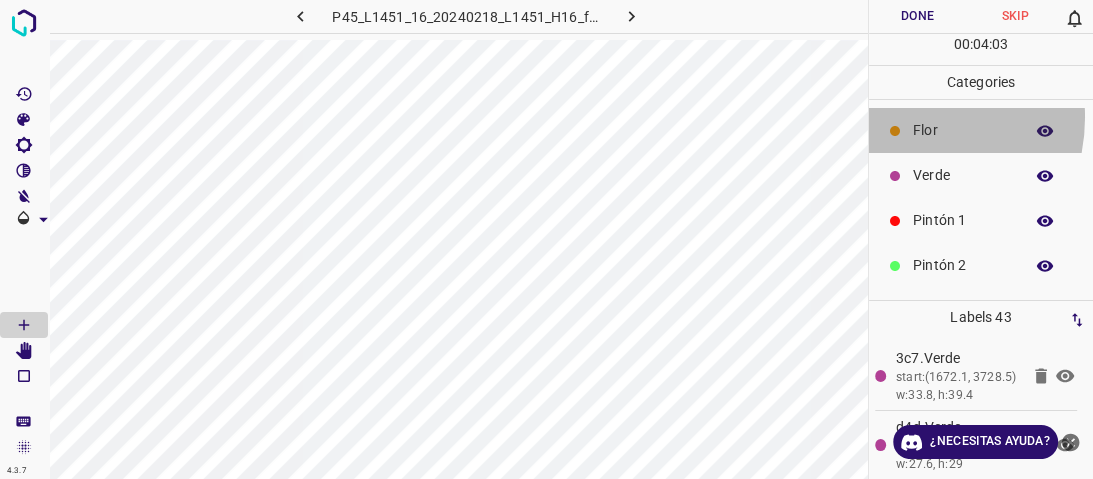 click on "Flor" at bounding box center (981, 130) 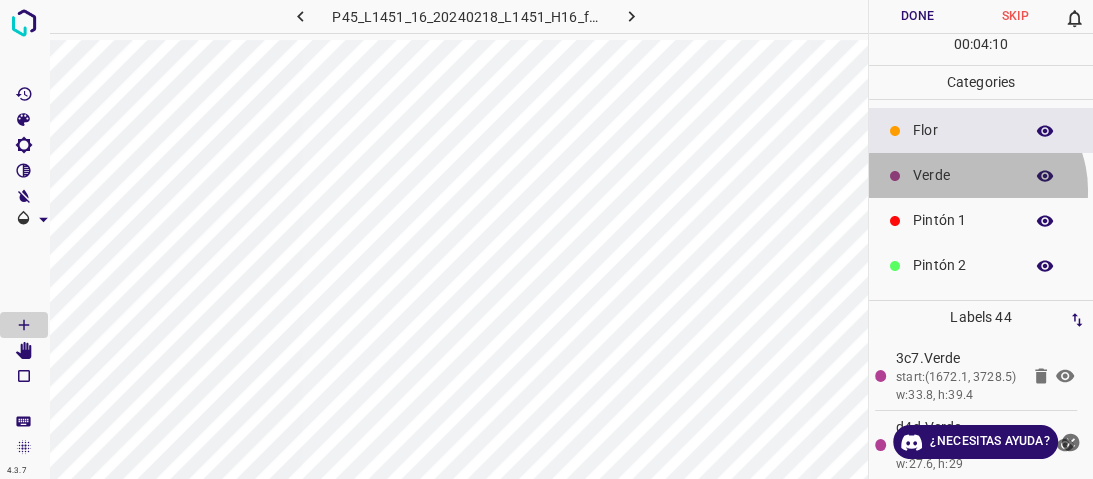 click on "Verde" at bounding box center (981, 175) 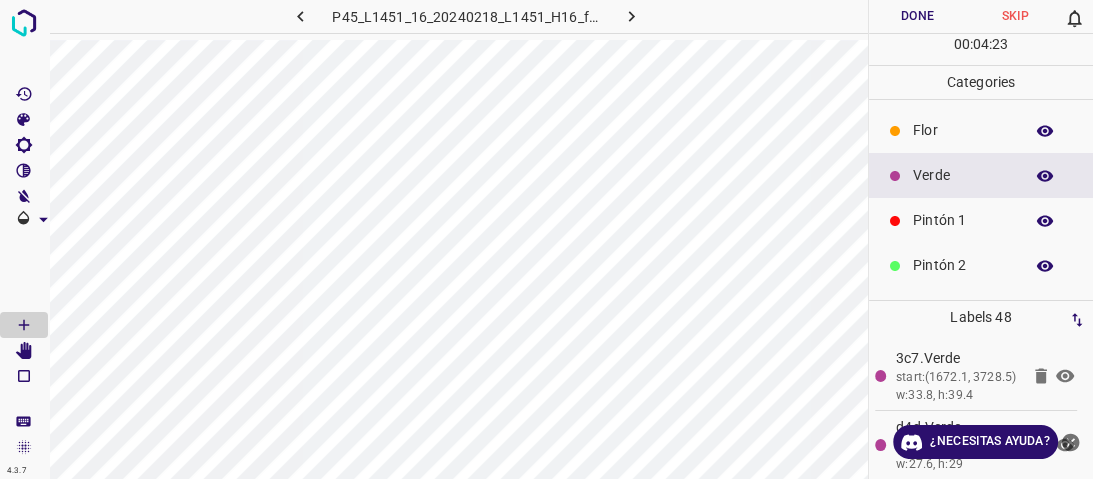 drag, startPoint x: 947, startPoint y: 224, endPoint x: 915, endPoint y: 224, distance: 32 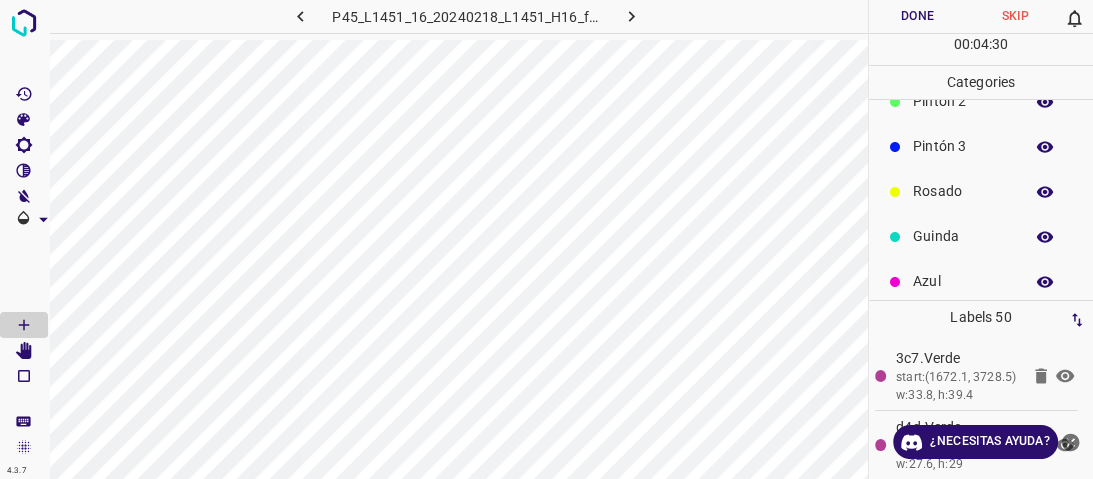 scroll, scrollTop: 176, scrollLeft: 0, axis: vertical 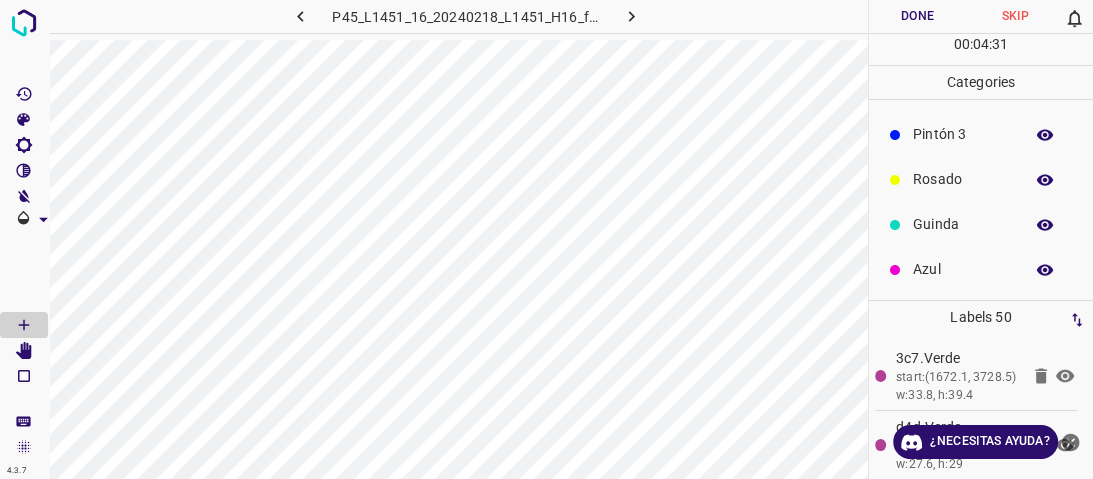 click on "Azul" at bounding box center (963, 269) 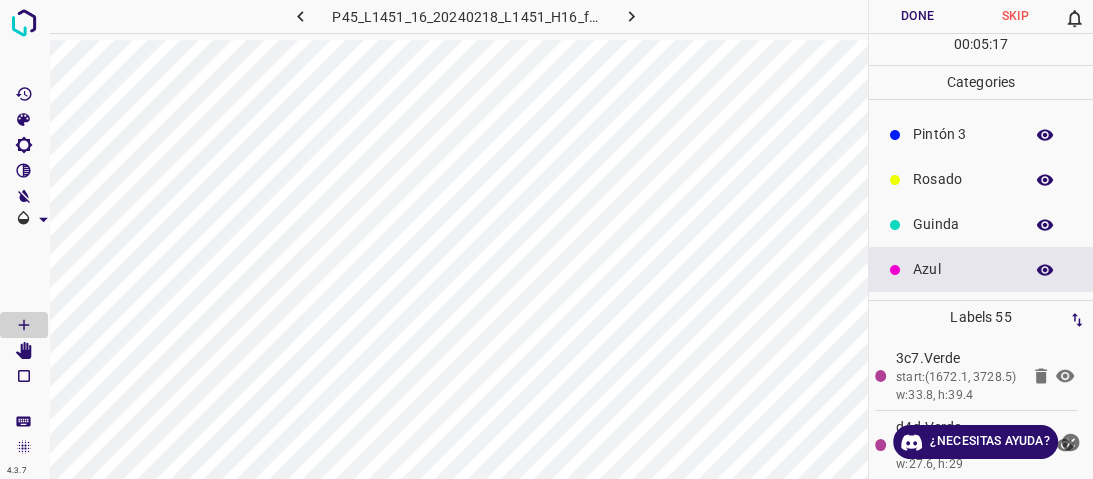 scroll, scrollTop: 16, scrollLeft: 0, axis: vertical 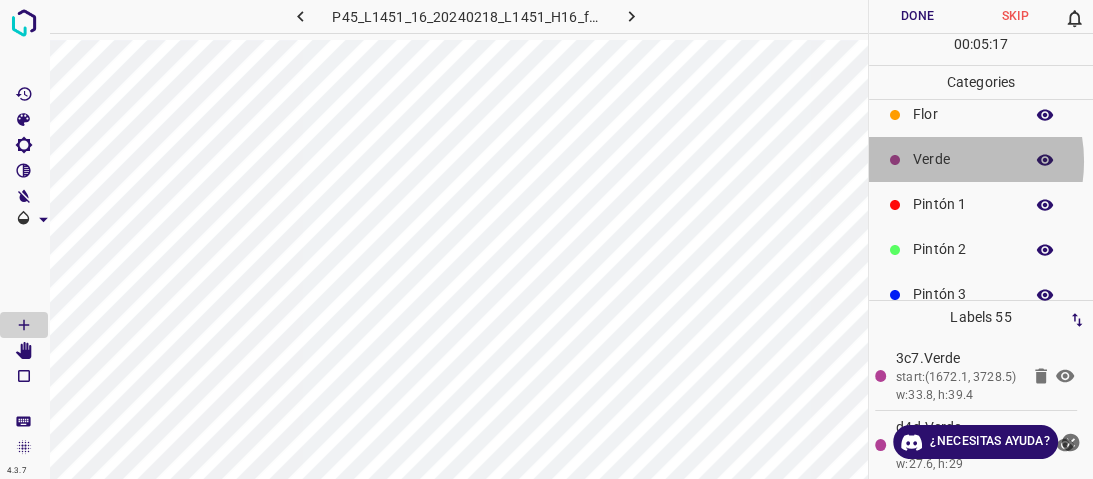 drag, startPoint x: 938, startPoint y: 161, endPoint x: 919, endPoint y: 174, distance: 23.021729 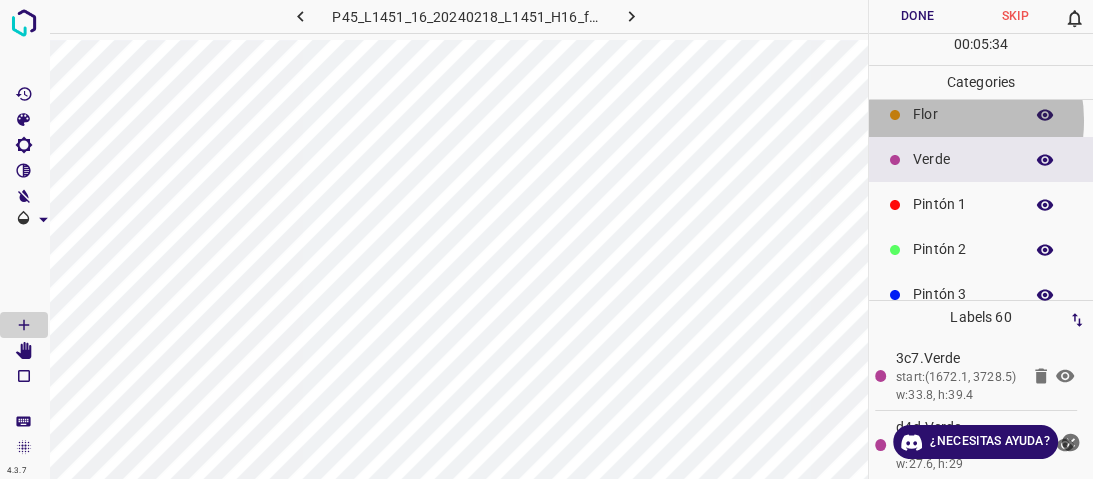 drag, startPoint x: 928, startPoint y: 120, endPoint x: 917, endPoint y: 125, distance: 12.083046 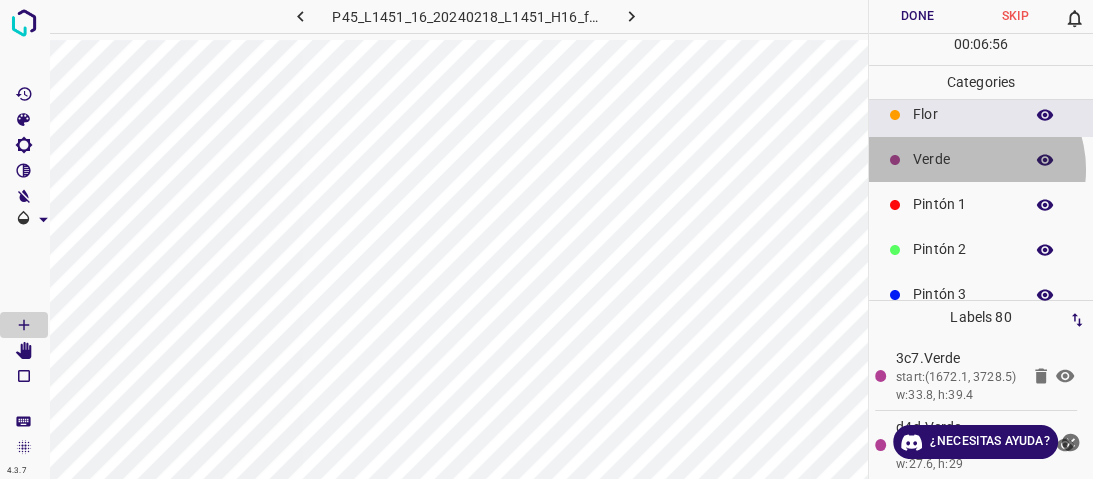 click on "Verde" at bounding box center [963, 159] 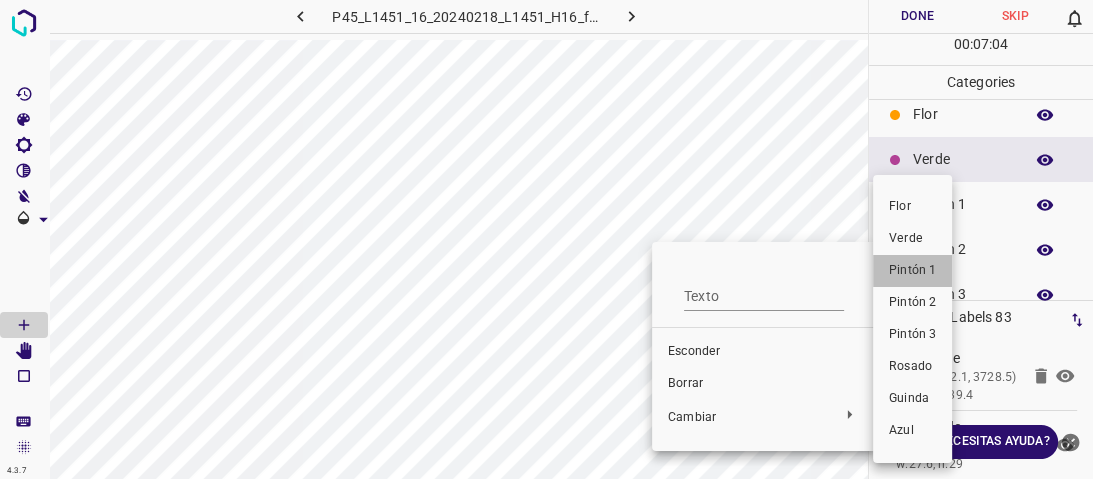 drag, startPoint x: 906, startPoint y: 272, endPoint x: 656, endPoint y: 276, distance: 250.032 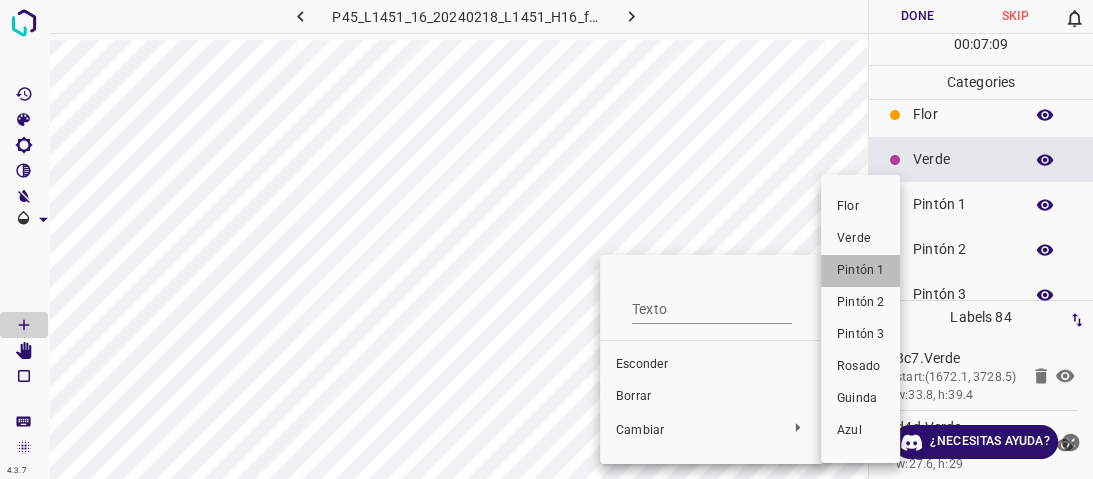 drag, startPoint x: 864, startPoint y: 268, endPoint x: 537, endPoint y: 260, distance: 327.09784 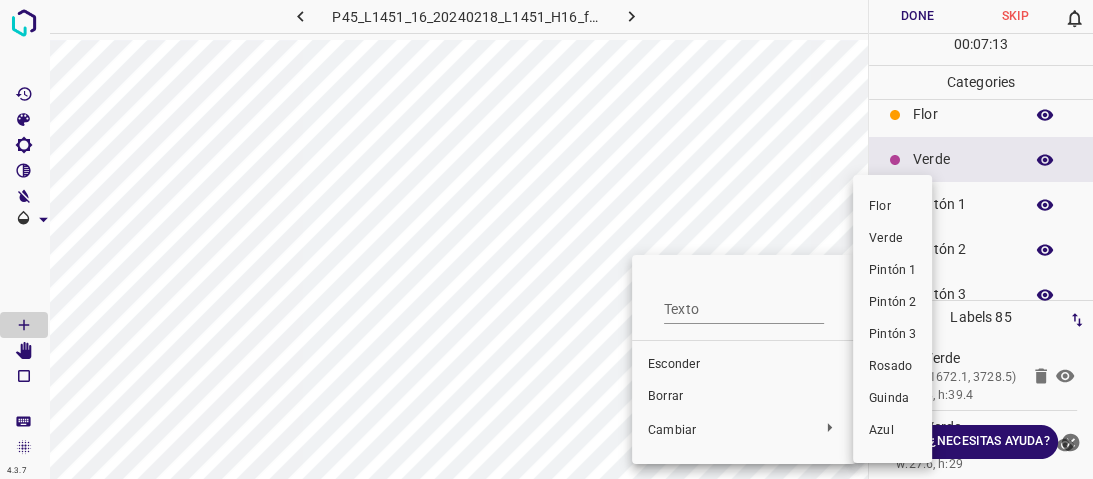 click on "Pintón 1" at bounding box center (892, 270) 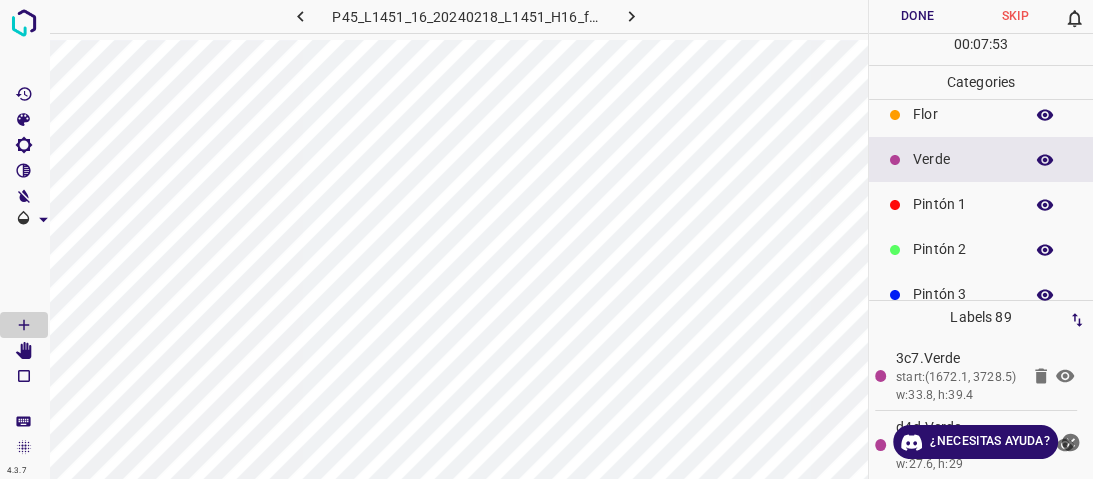 drag, startPoint x: 989, startPoint y: 124, endPoint x: 976, endPoint y: 128, distance: 13.601471 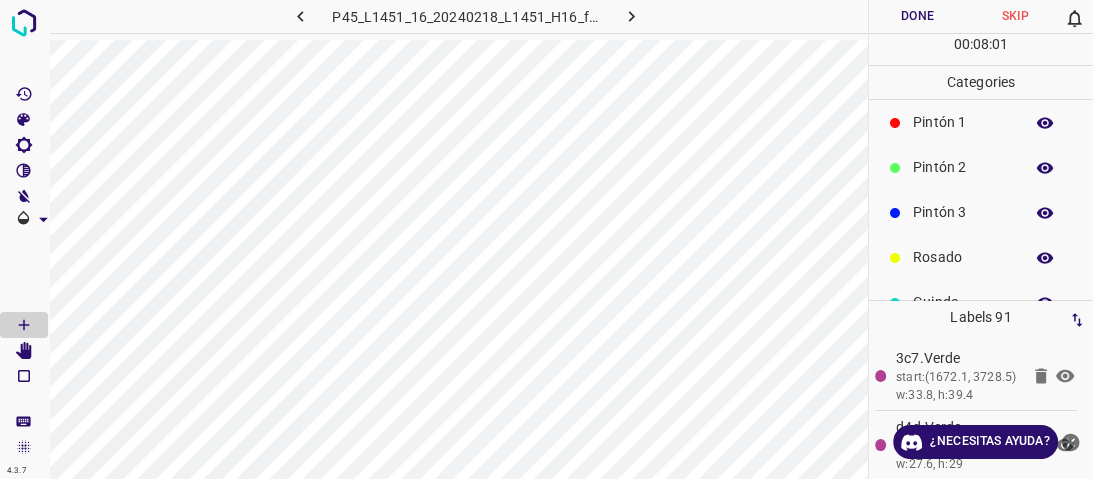 scroll, scrollTop: 176, scrollLeft: 0, axis: vertical 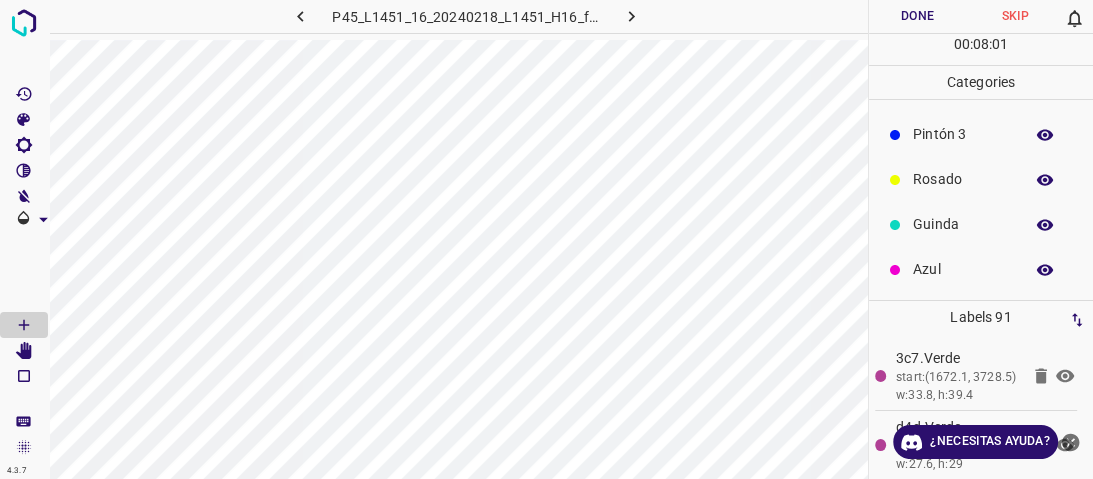 click on "Guinda" at bounding box center (981, 224) 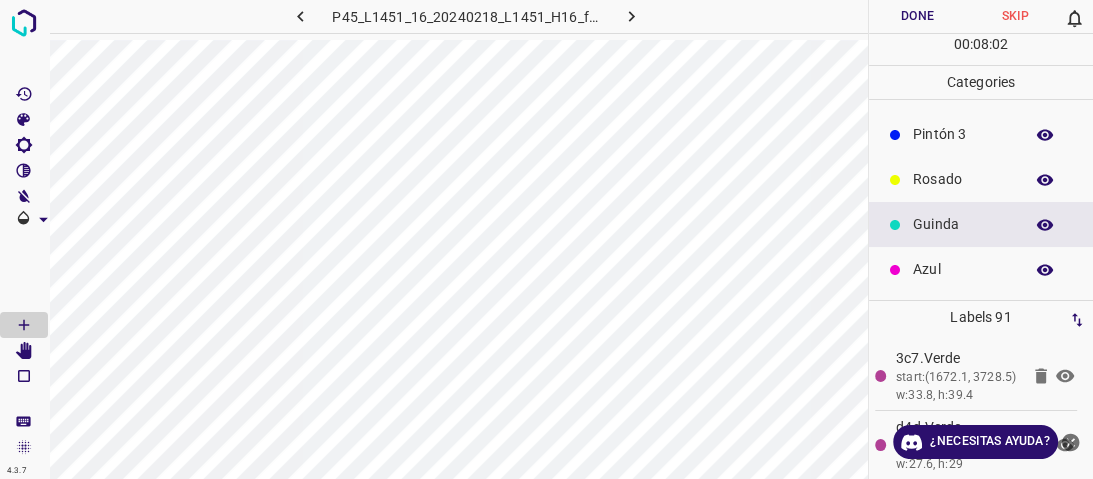 click on "Rosado" at bounding box center (963, 179) 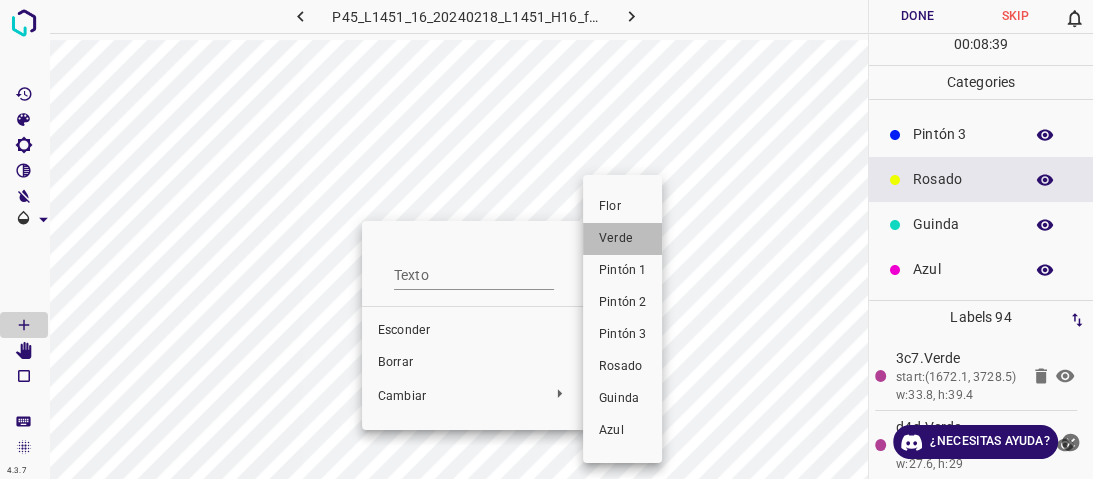 click on "Verde" at bounding box center (622, 239) 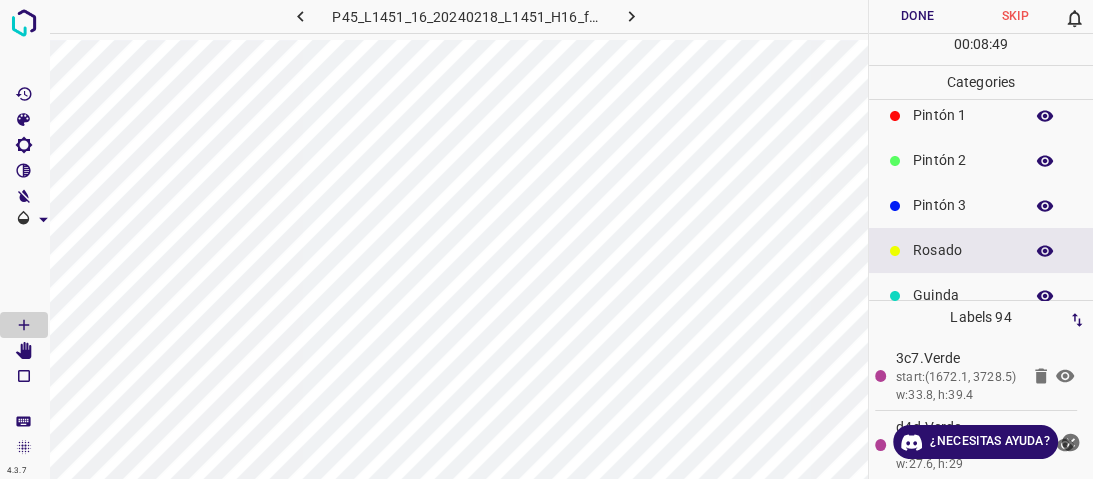 scroll, scrollTop: 0, scrollLeft: 0, axis: both 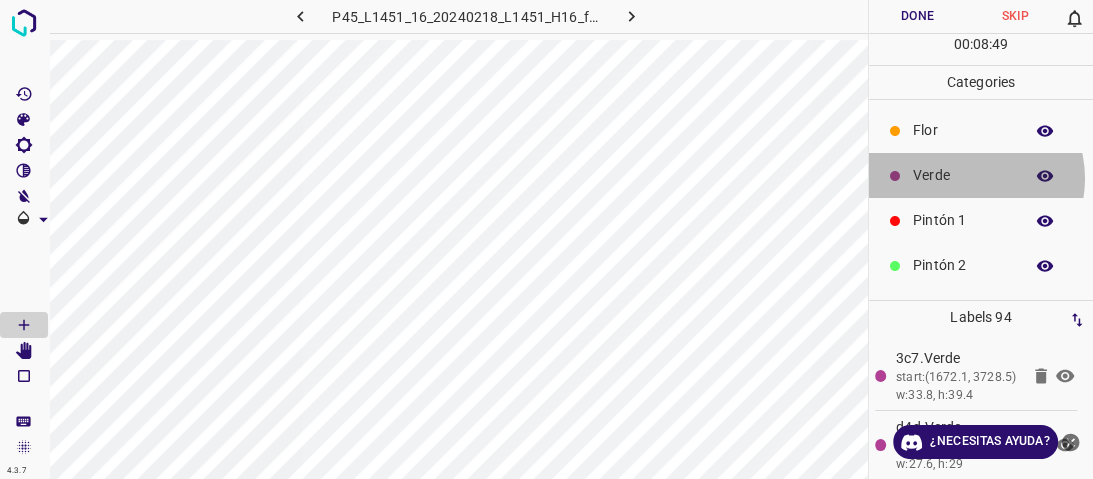 drag, startPoint x: 964, startPoint y: 178, endPoint x: 954, endPoint y: 177, distance: 10.049875 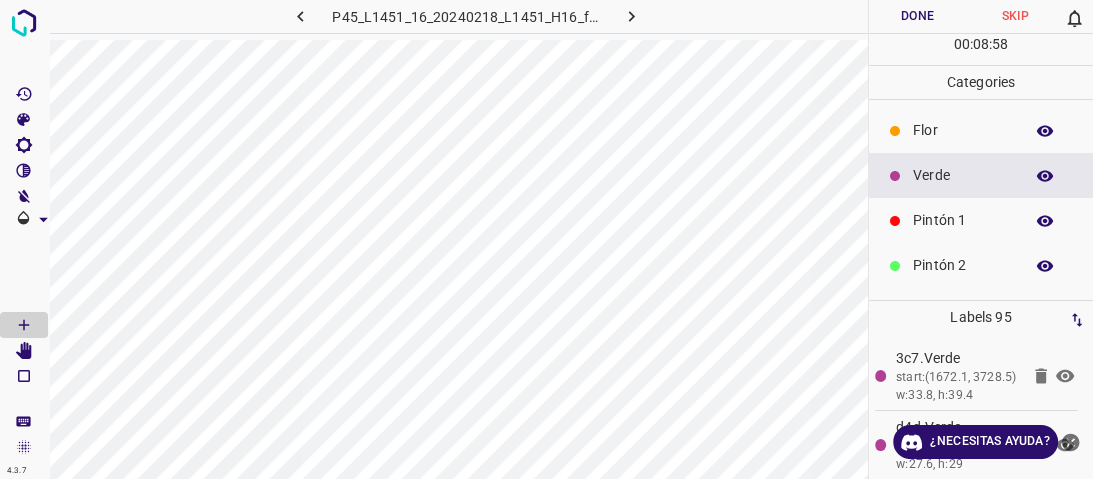 scroll, scrollTop: 176, scrollLeft: 0, axis: vertical 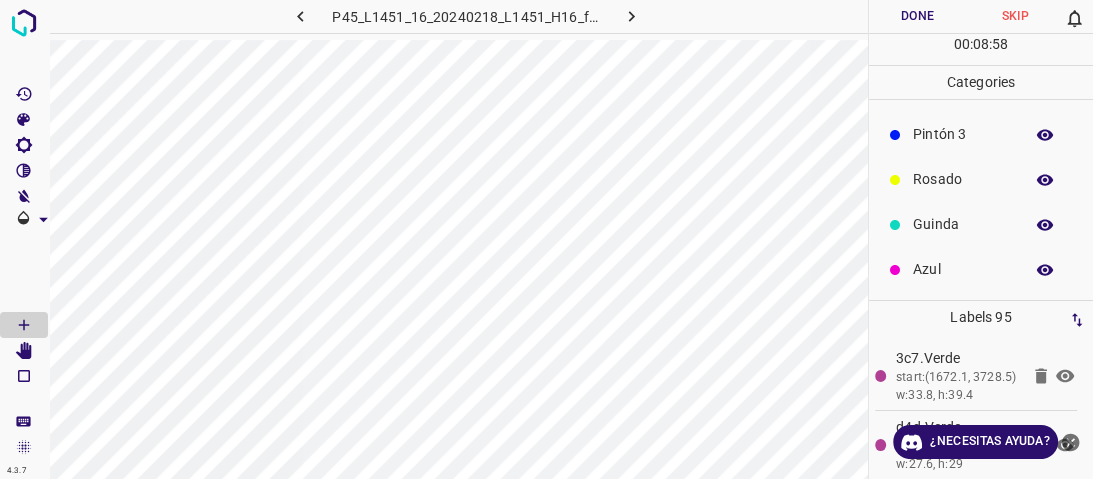 click on "Azul" at bounding box center [963, 269] 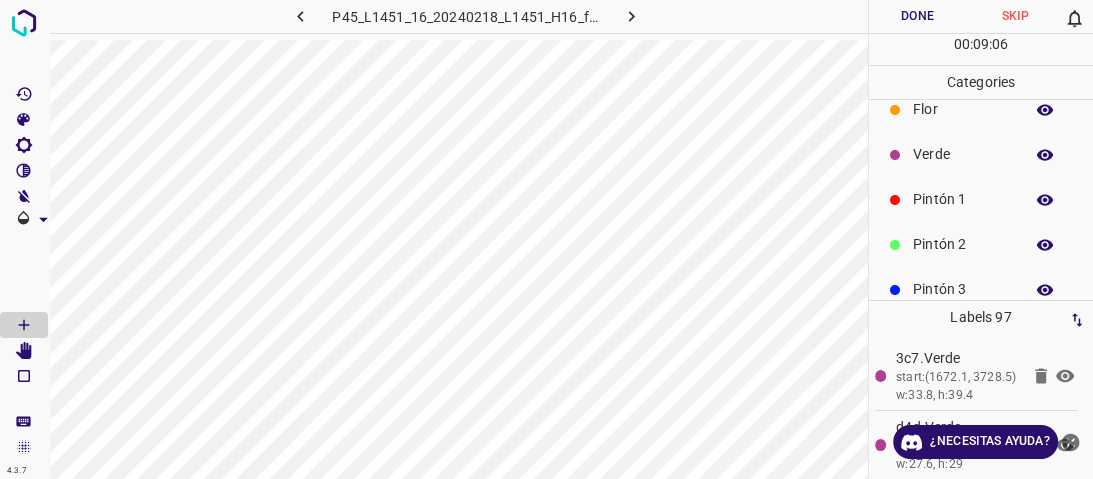 scroll, scrollTop: 16, scrollLeft: 0, axis: vertical 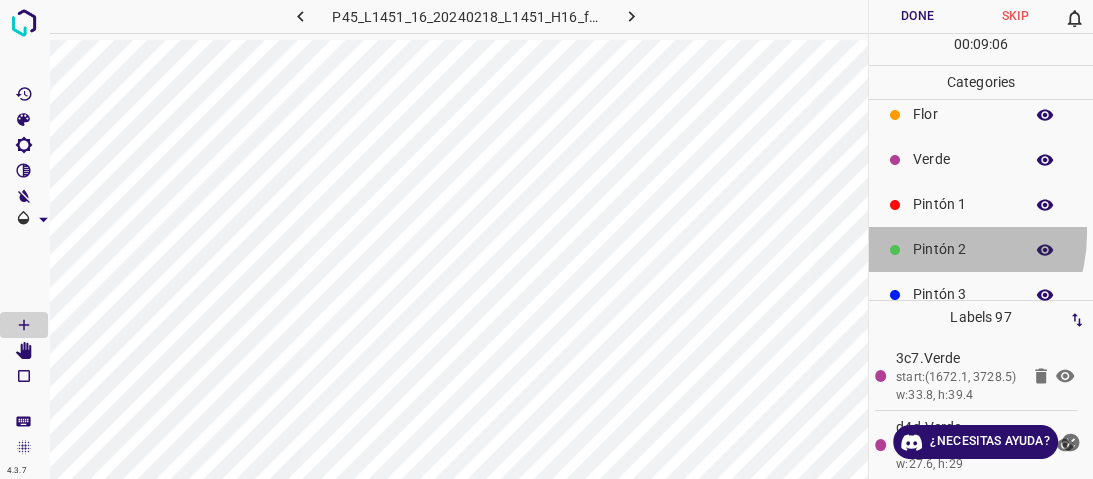 click on "Pintón 2" at bounding box center [981, 249] 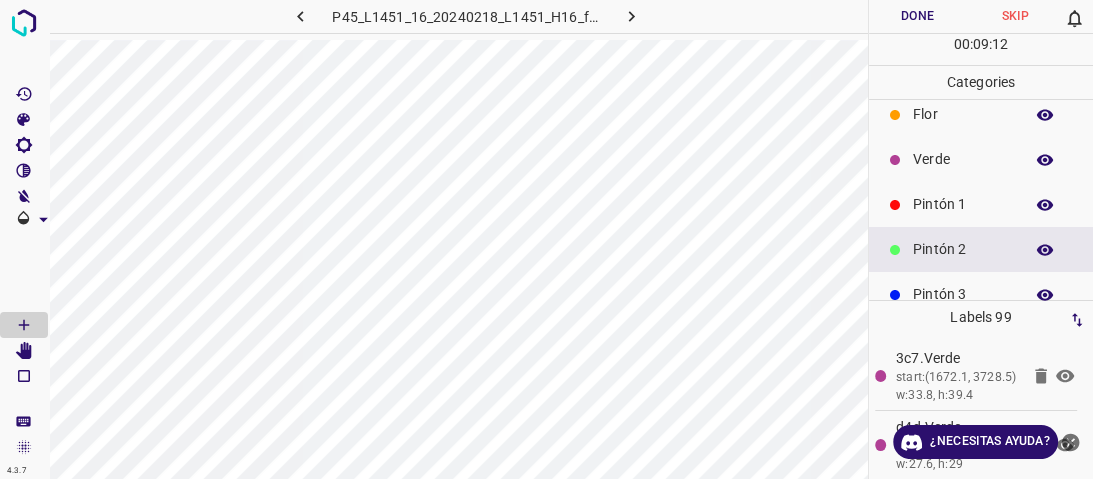 scroll, scrollTop: 0, scrollLeft: 0, axis: both 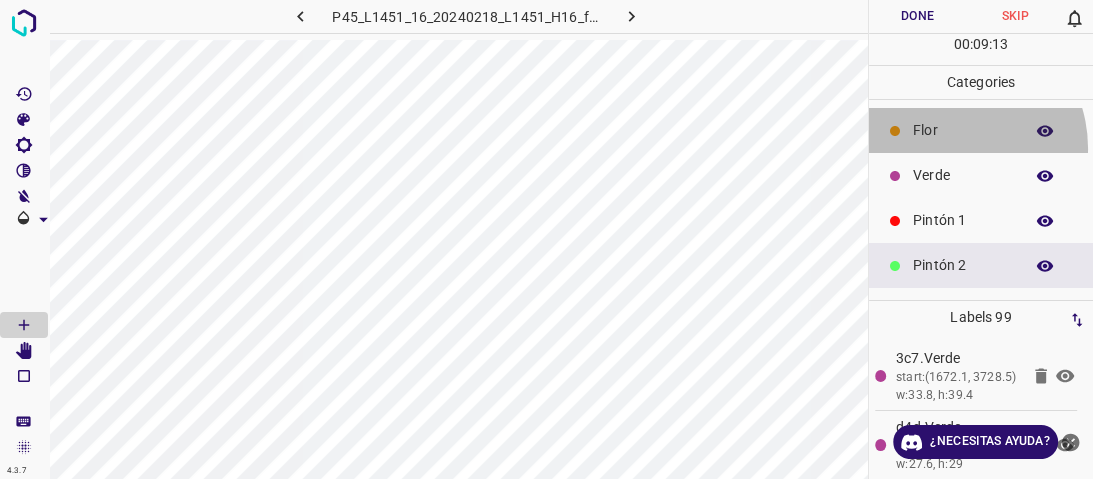 click on "Flor" at bounding box center (981, 130) 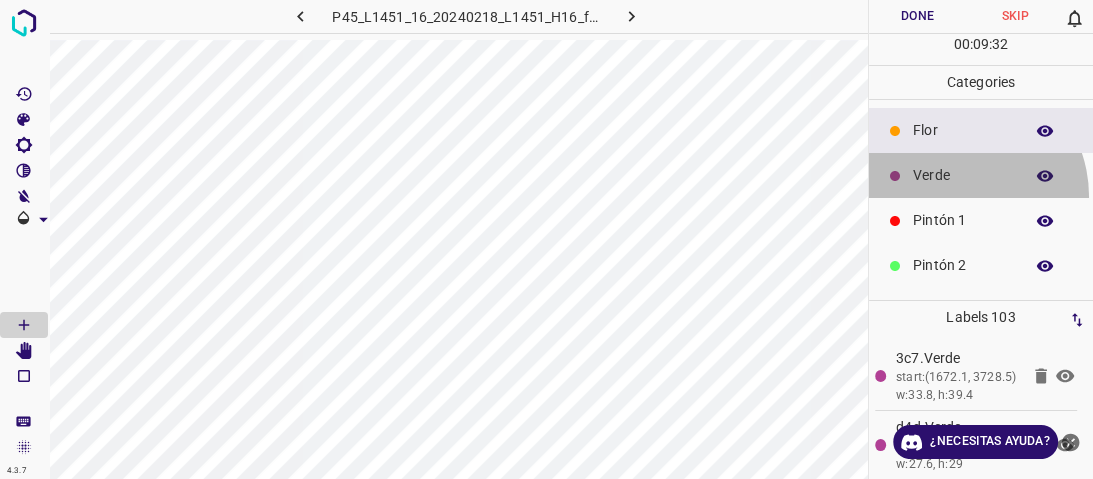 click on "Verde" at bounding box center (981, 175) 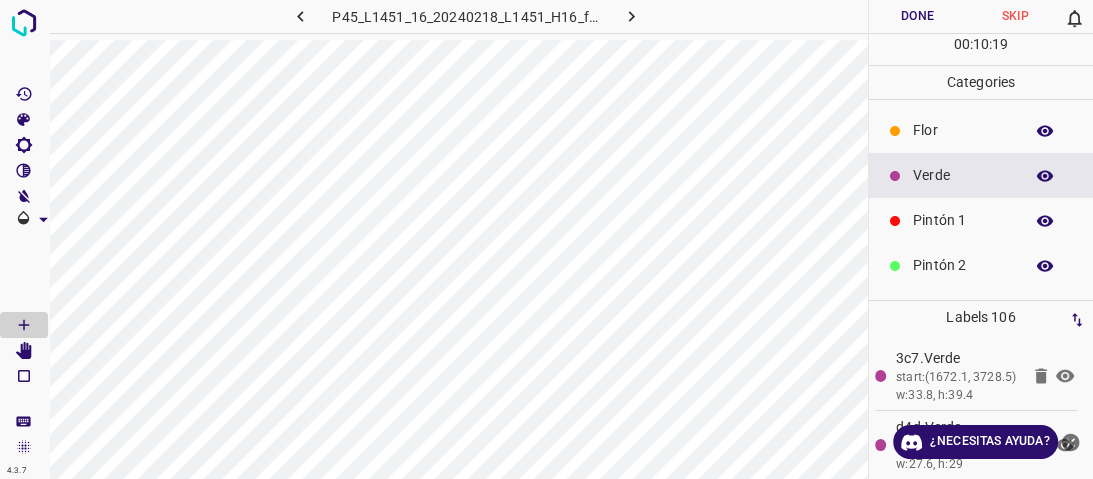 click on "Flor" at bounding box center (963, 130) 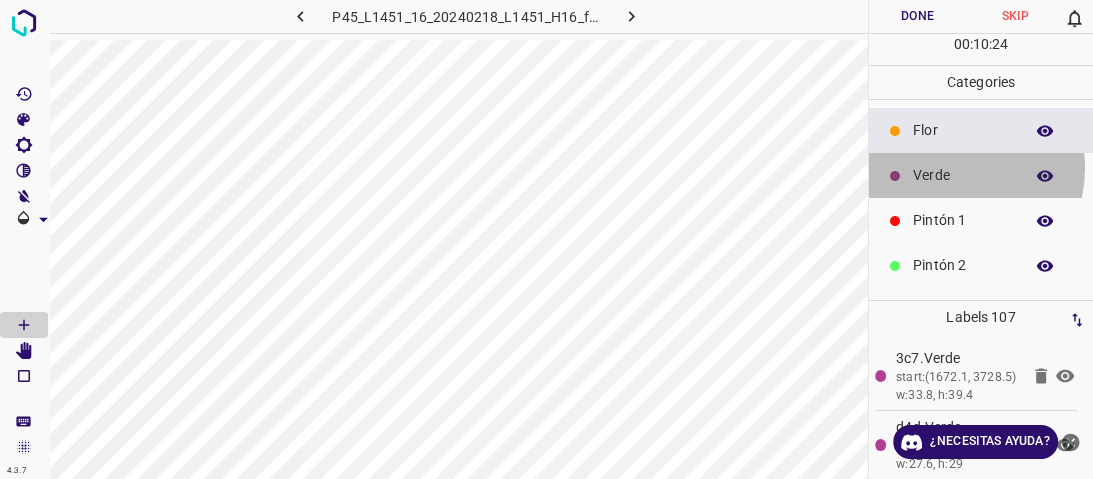 click on "Verde" at bounding box center [963, 175] 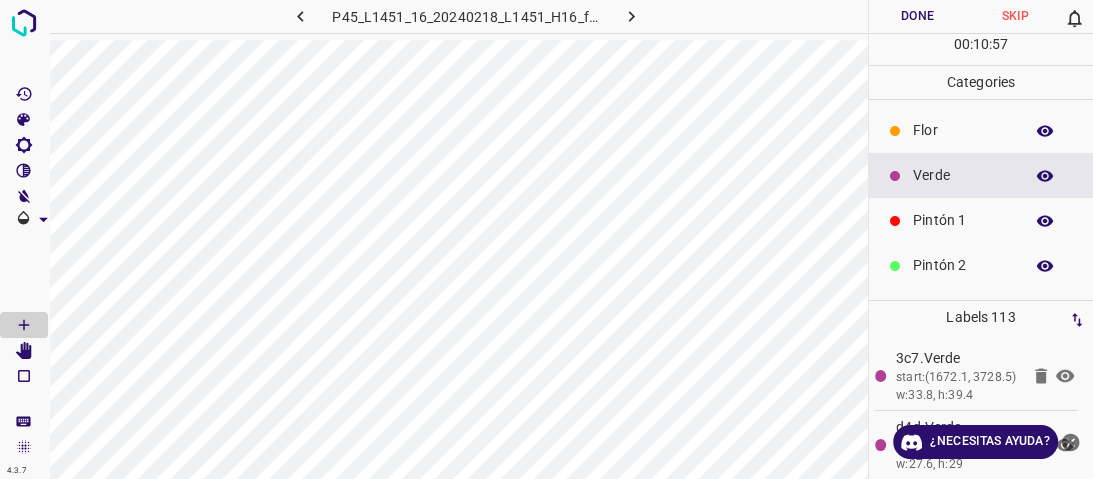 scroll, scrollTop: 176, scrollLeft: 0, axis: vertical 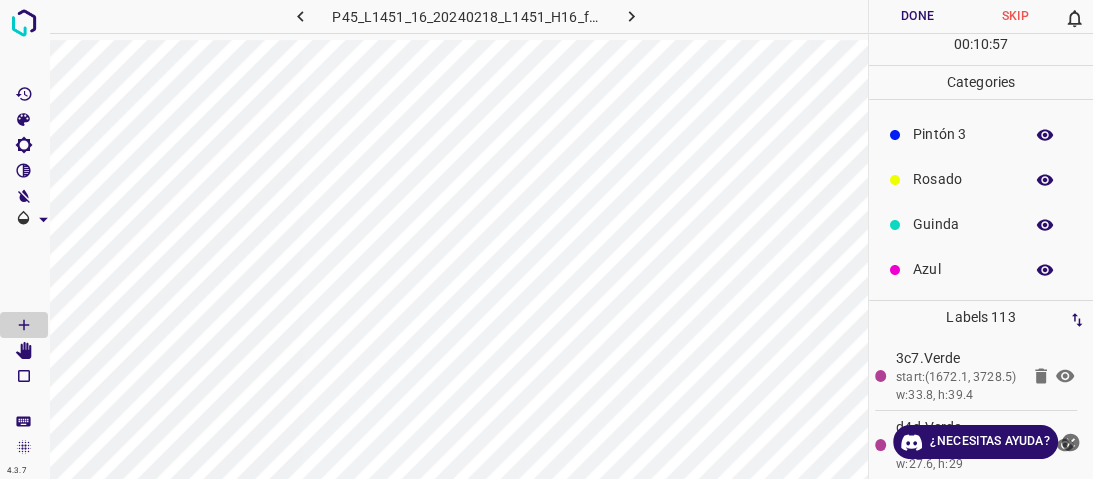 click on "Azul" at bounding box center (963, 269) 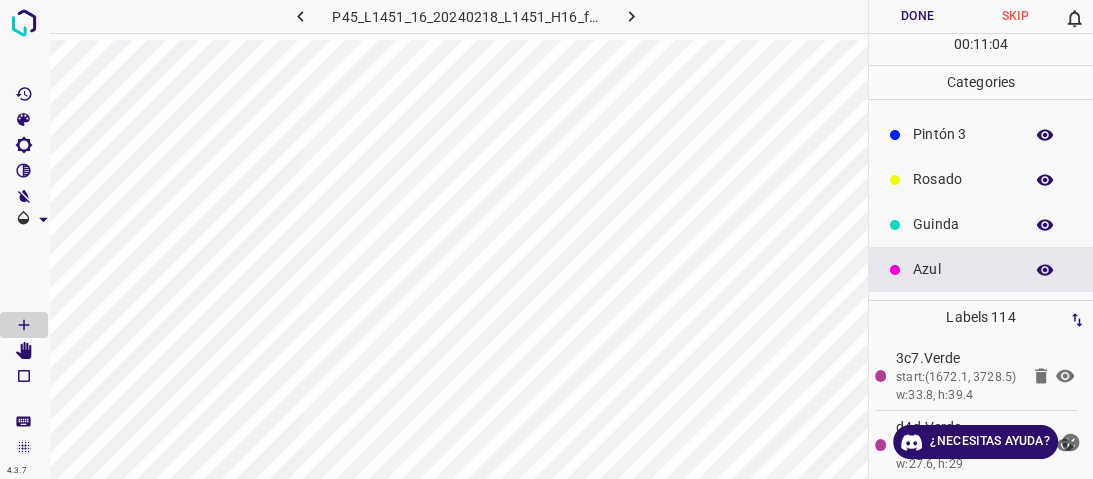 scroll, scrollTop: 0, scrollLeft: 0, axis: both 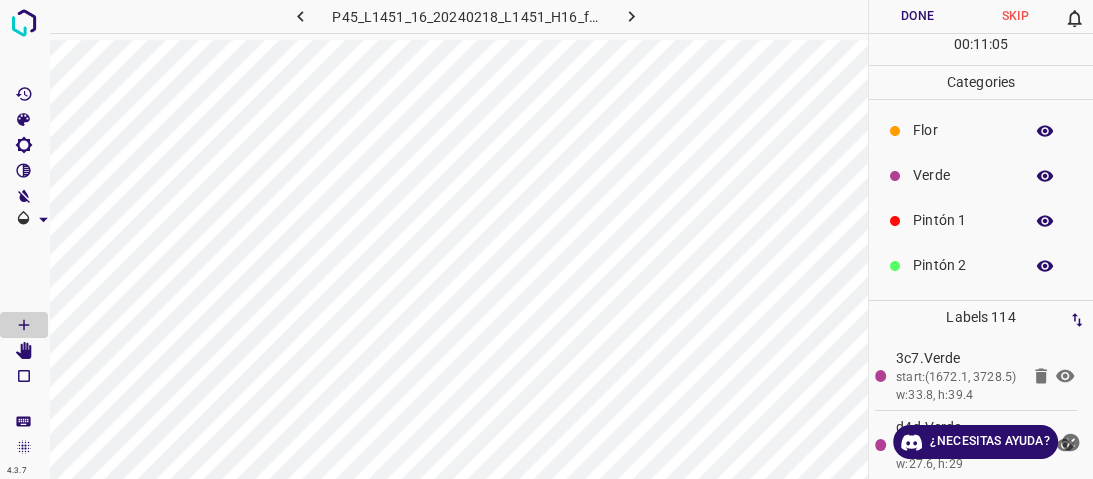 click on "Verde" at bounding box center (981, 175) 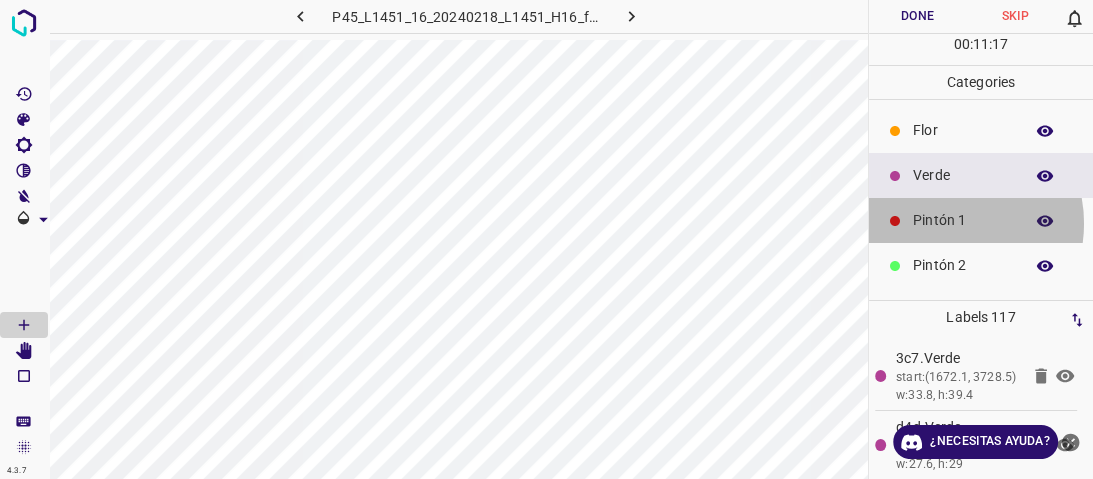 click on "Pintón 1" at bounding box center [963, 220] 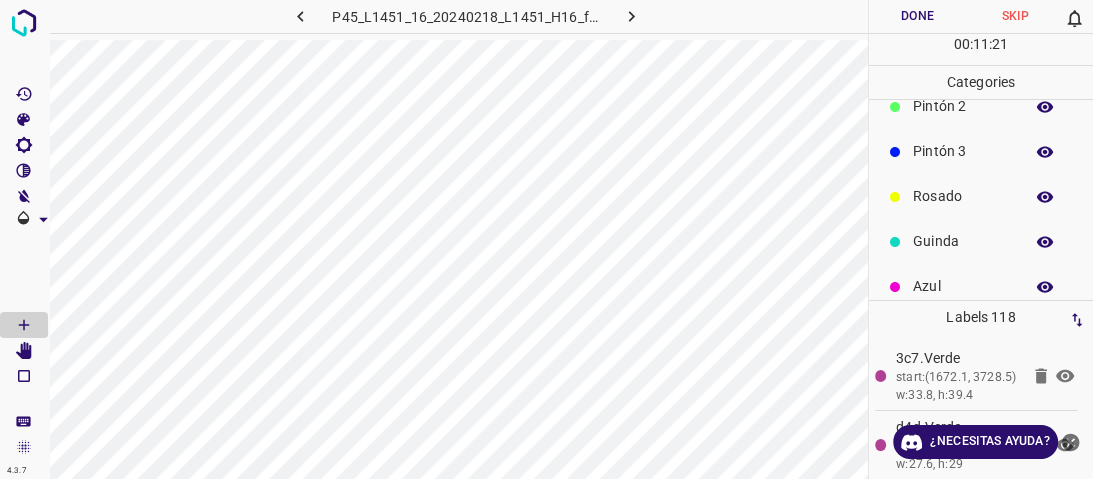 scroll, scrollTop: 160, scrollLeft: 0, axis: vertical 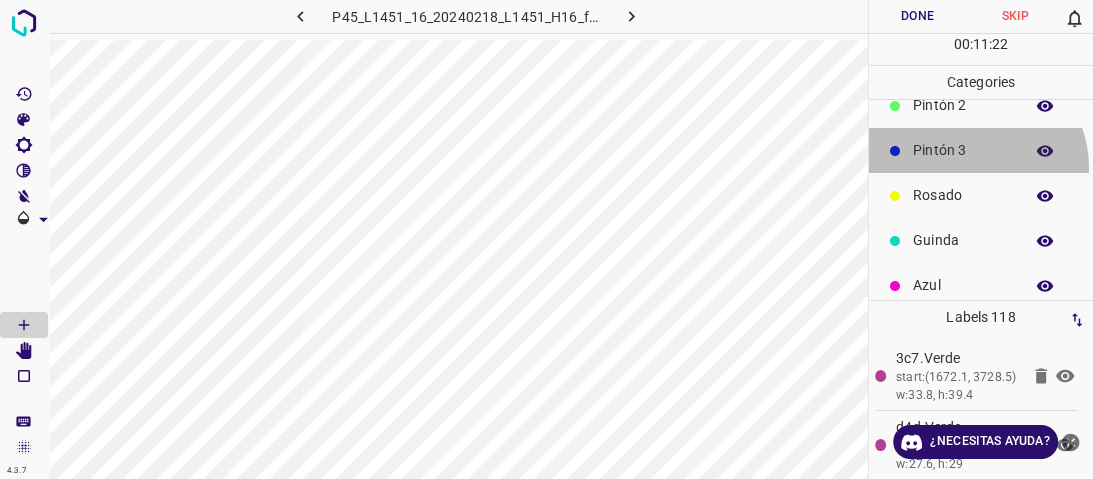 click on "Pintón 3" at bounding box center [981, 150] 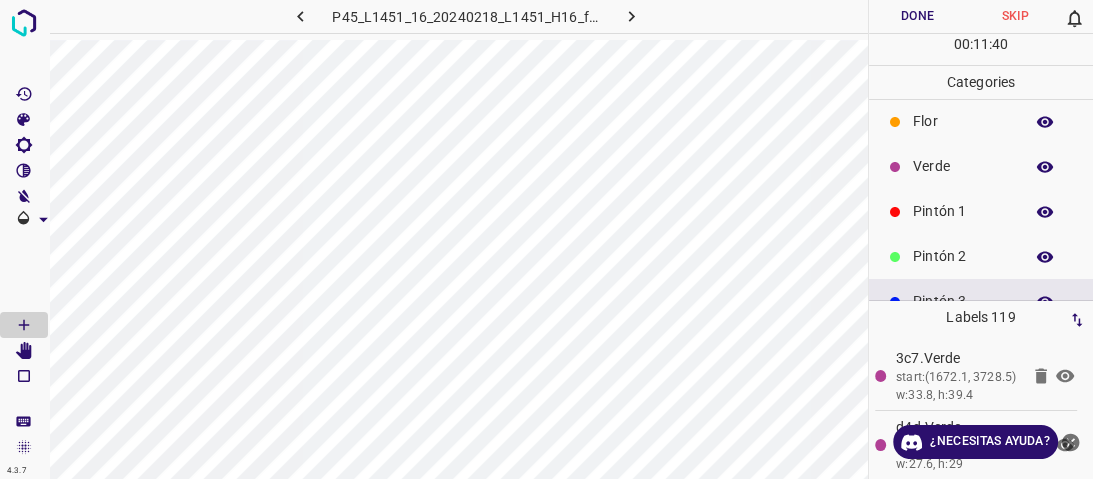 scroll, scrollTop: 0, scrollLeft: 0, axis: both 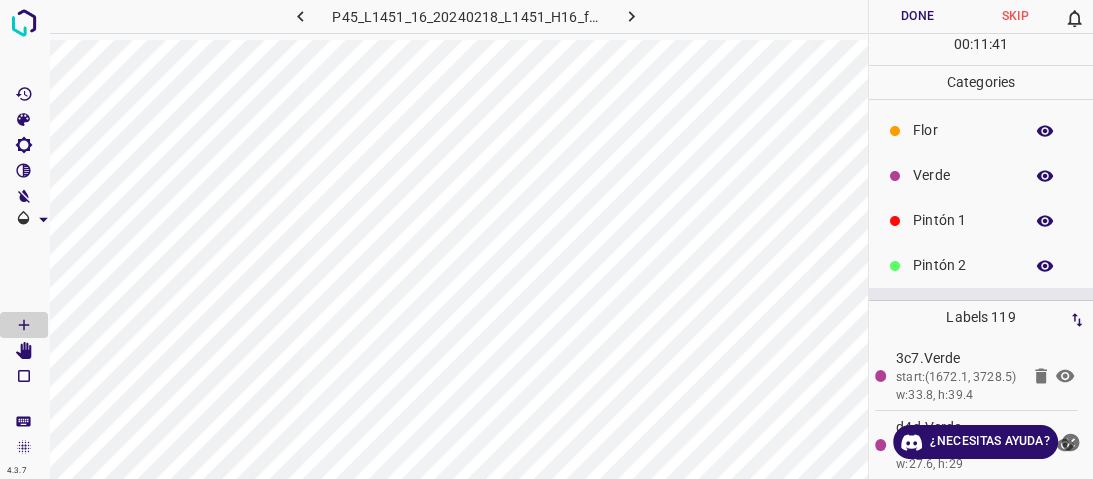 click on "Verde" at bounding box center (963, 175) 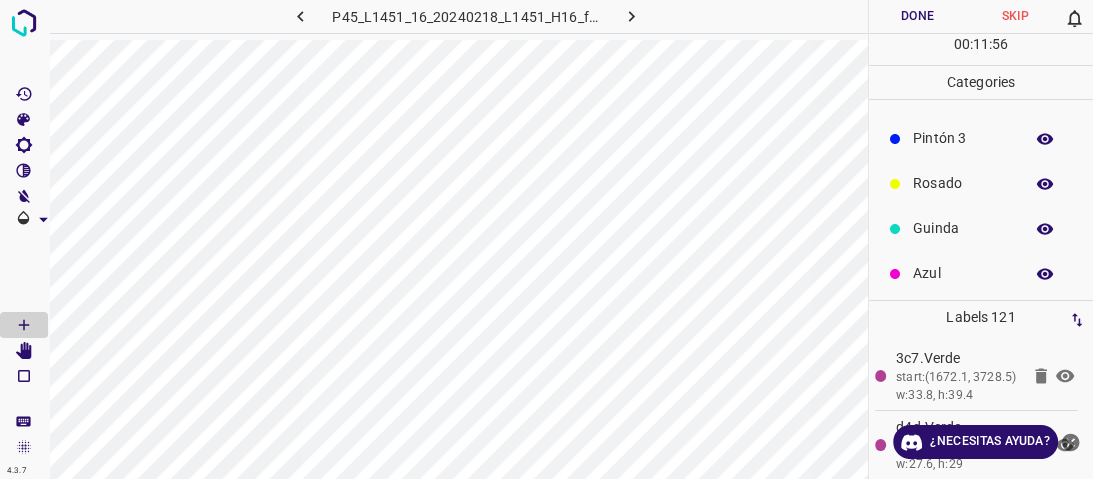 scroll, scrollTop: 176, scrollLeft: 0, axis: vertical 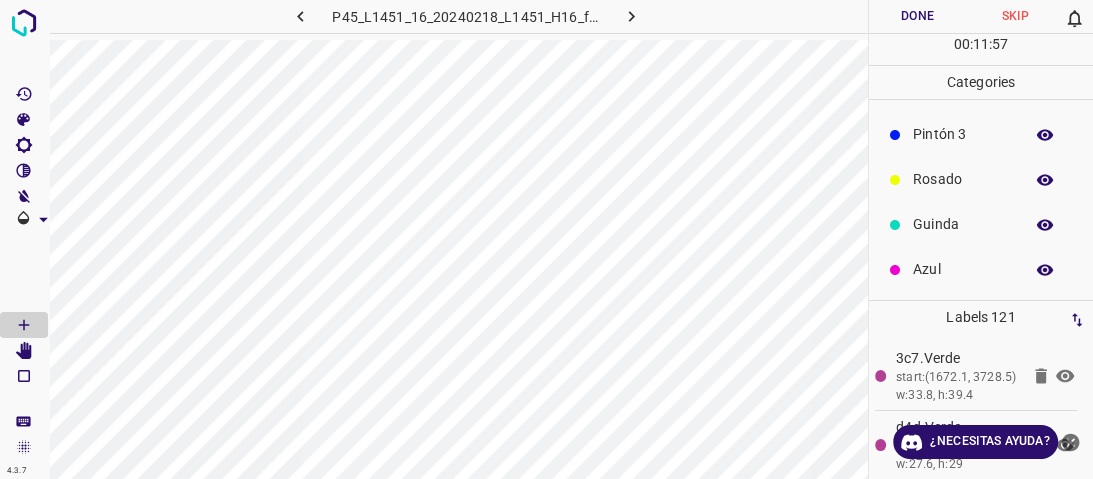 click on "Azul" at bounding box center (963, 269) 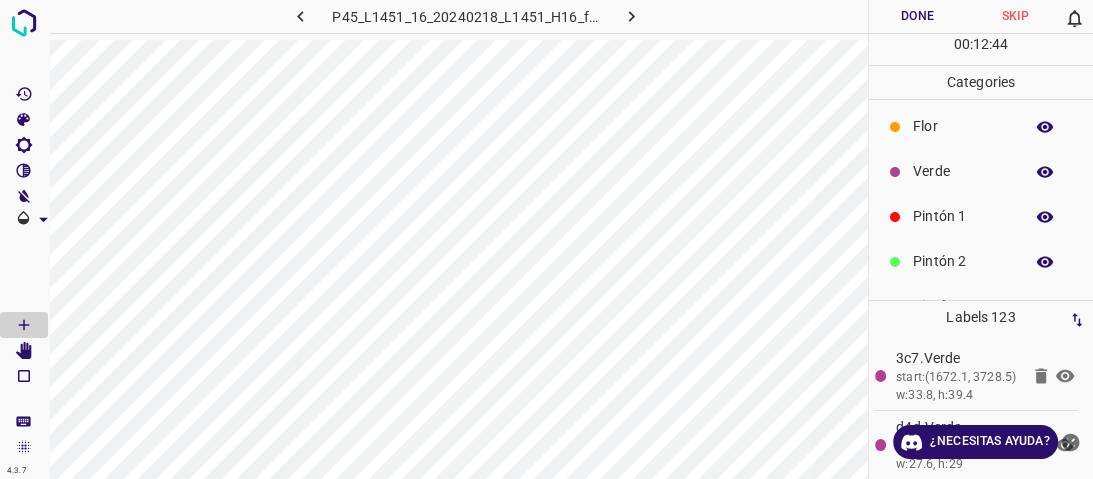 scroll, scrollTop: 0, scrollLeft: 0, axis: both 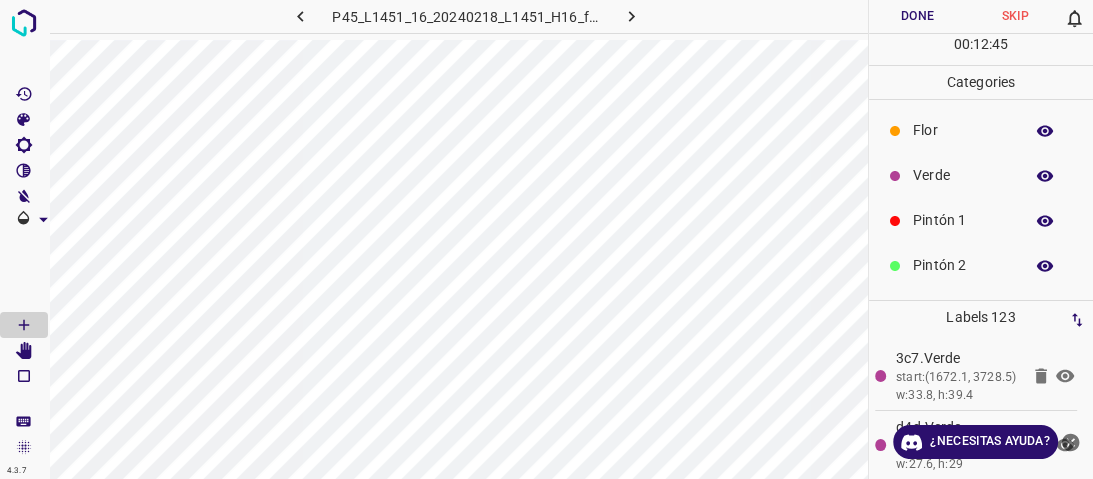 click on "Verde" at bounding box center [981, 175] 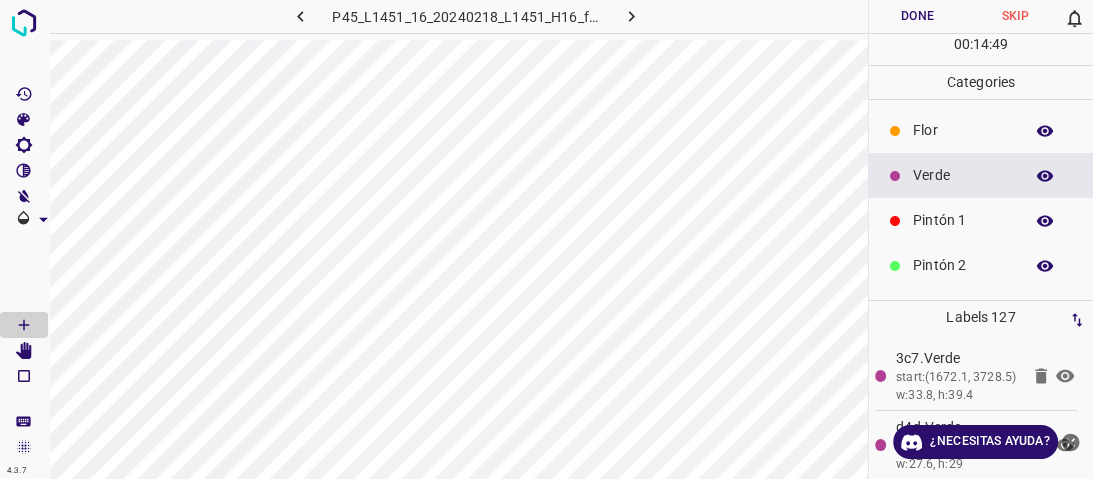 click on "Flor" at bounding box center (981, 130) 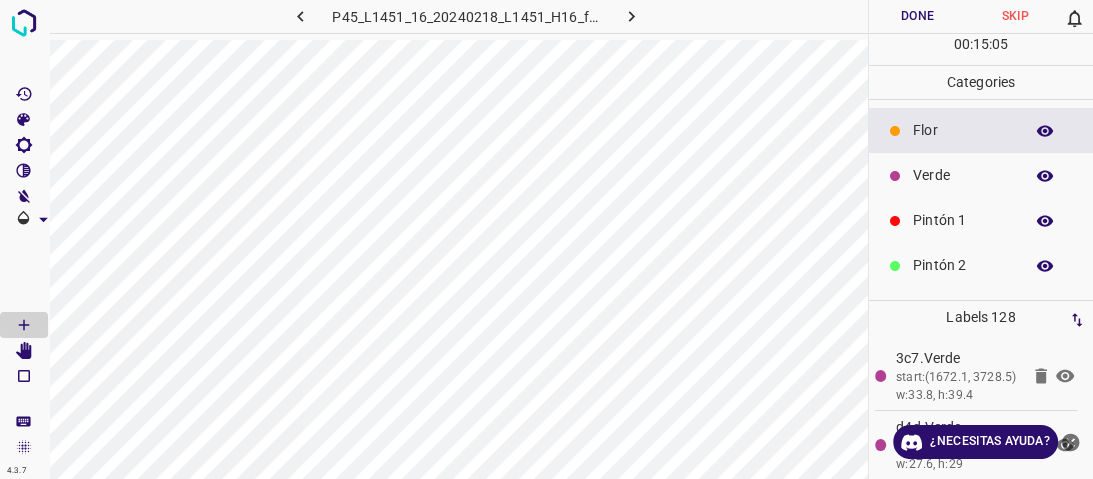 click on "Verde" at bounding box center (963, 175) 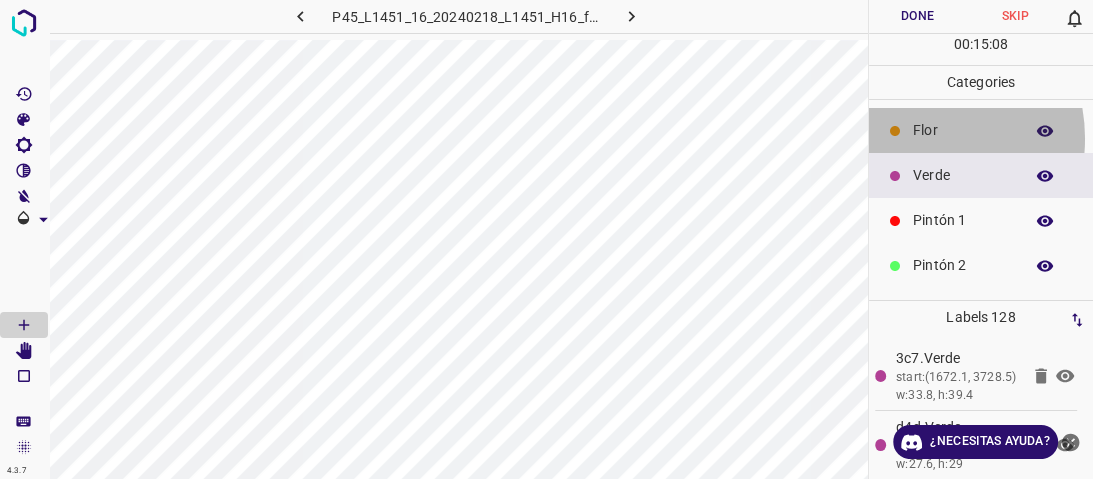 click on "Flor" at bounding box center (981, 130) 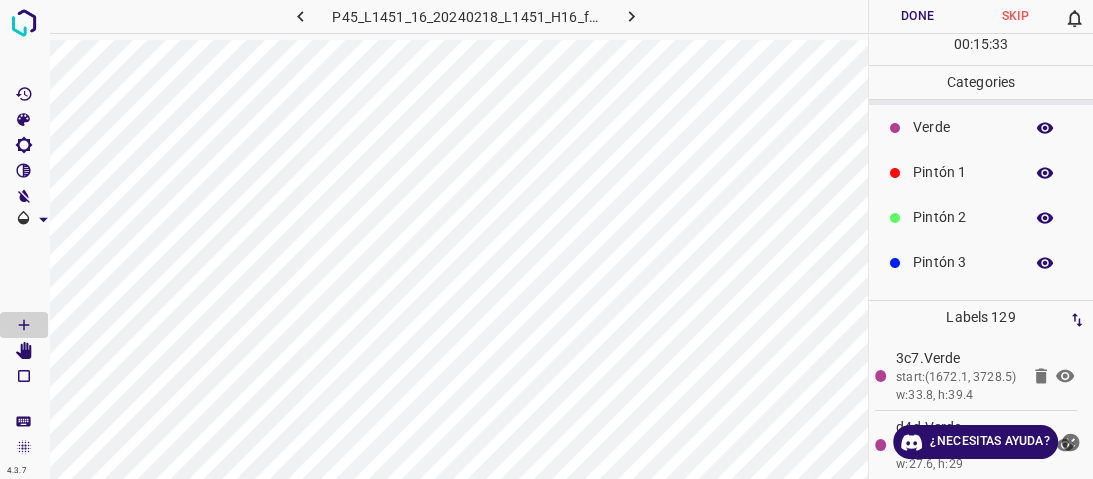 scroll, scrollTop: 176, scrollLeft: 0, axis: vertical 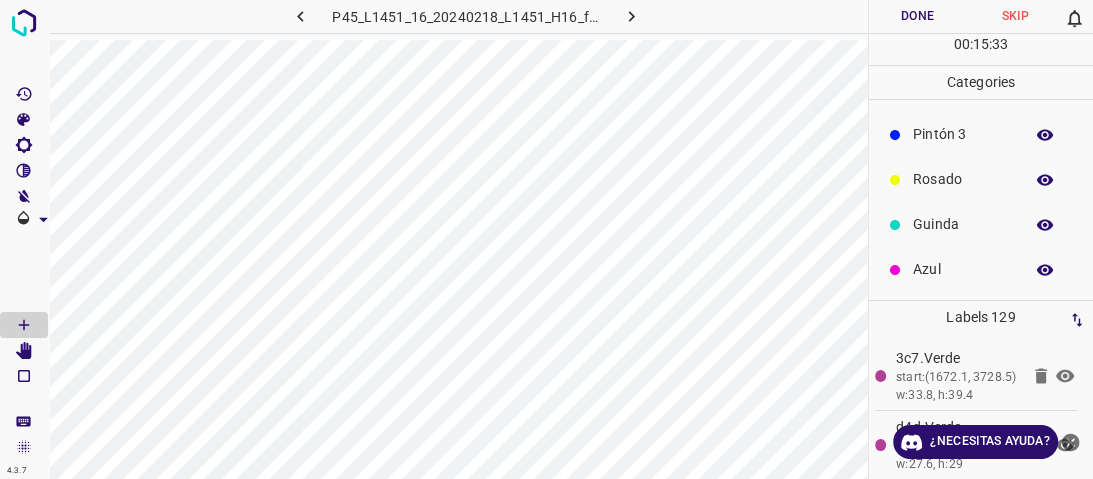 click on "Azul" at bounding box center (963, 269) 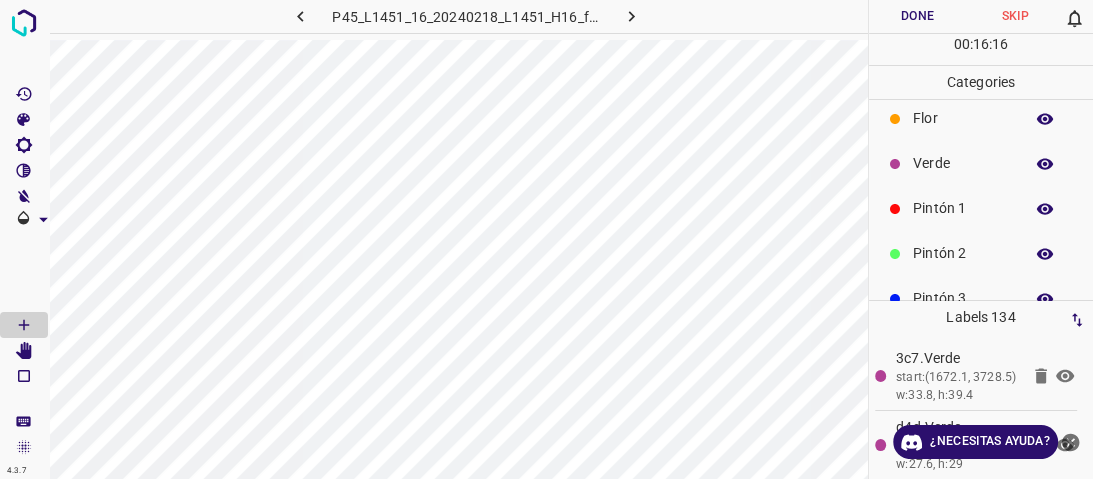 scroll, scrollTop: 0, scrollLeft: 0, axis: both 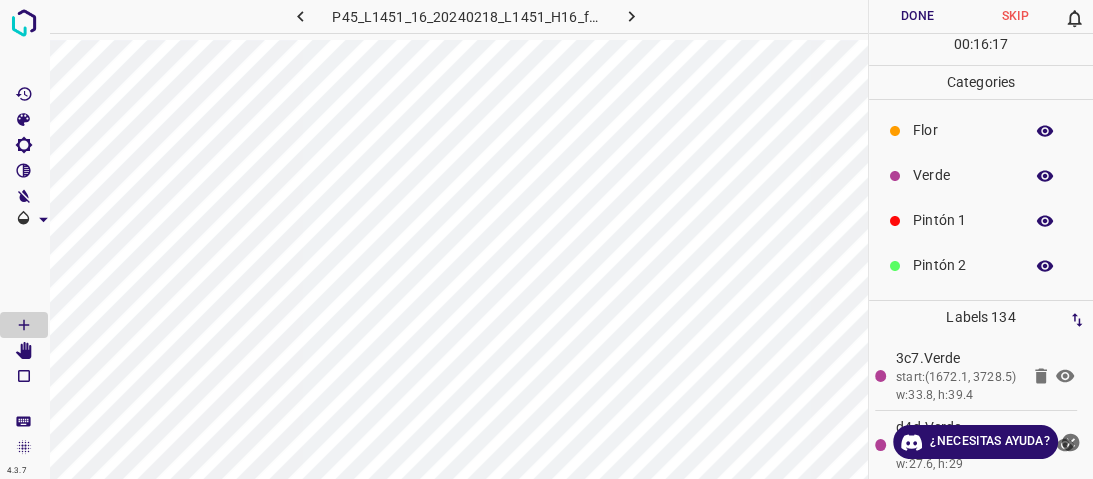 click on "Verde" at bounding box center [963, 175] 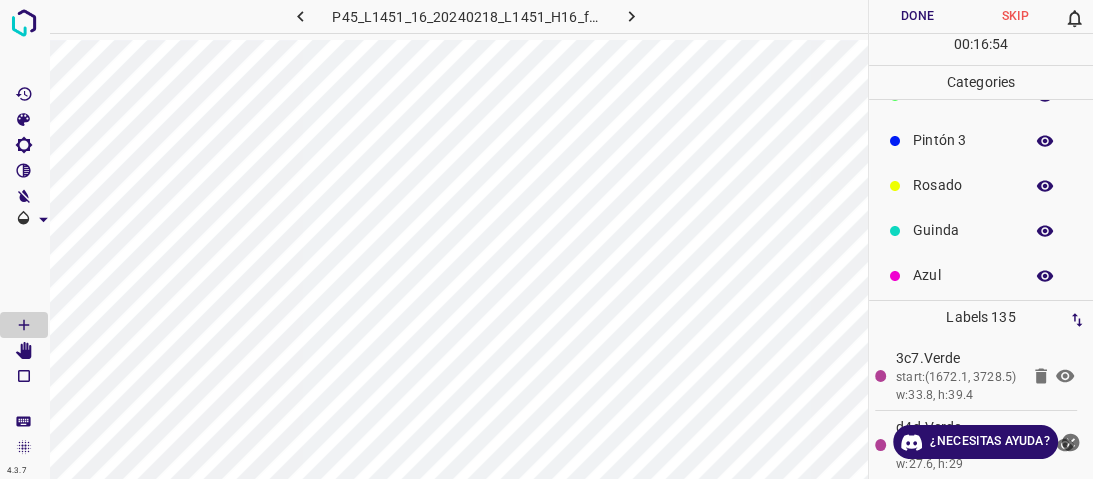scroll, scrollTop: 176, scrollLeft: 0, axis: vertical 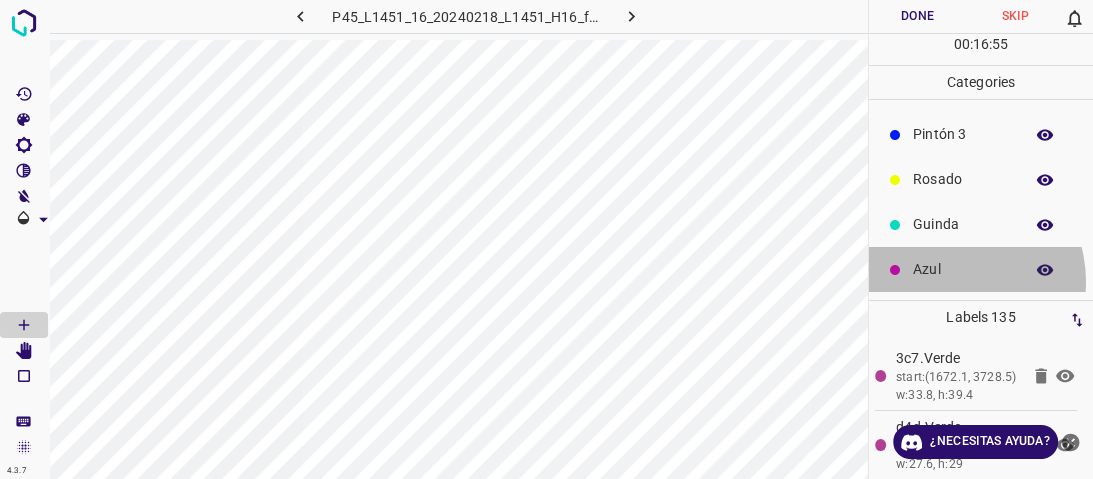 drag, startPoint x: 950, startPoint y: 281, endPoint x: 872, endPoint y: 292, distance: 78.77182 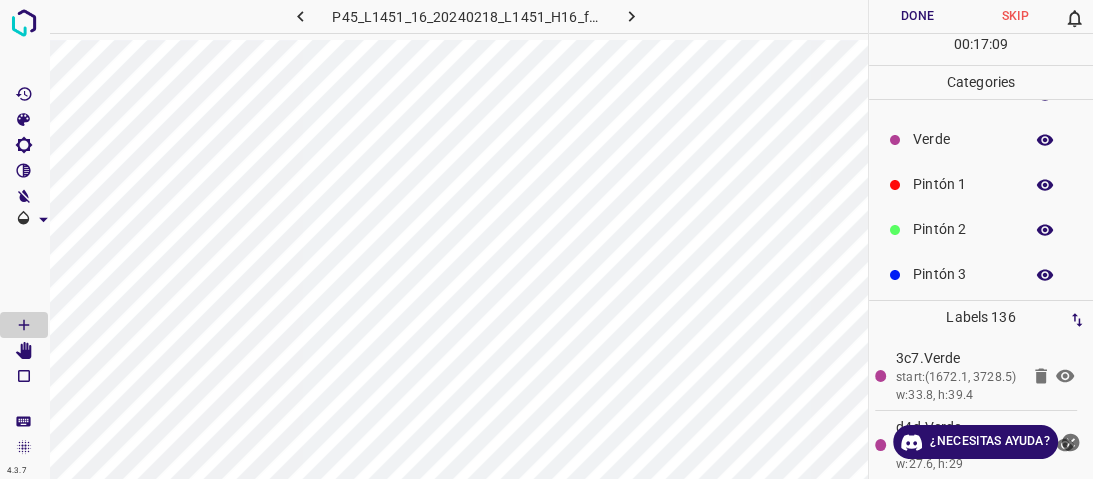scroll, scrollTop: 16, scrollLeft: 0, axis: vertical 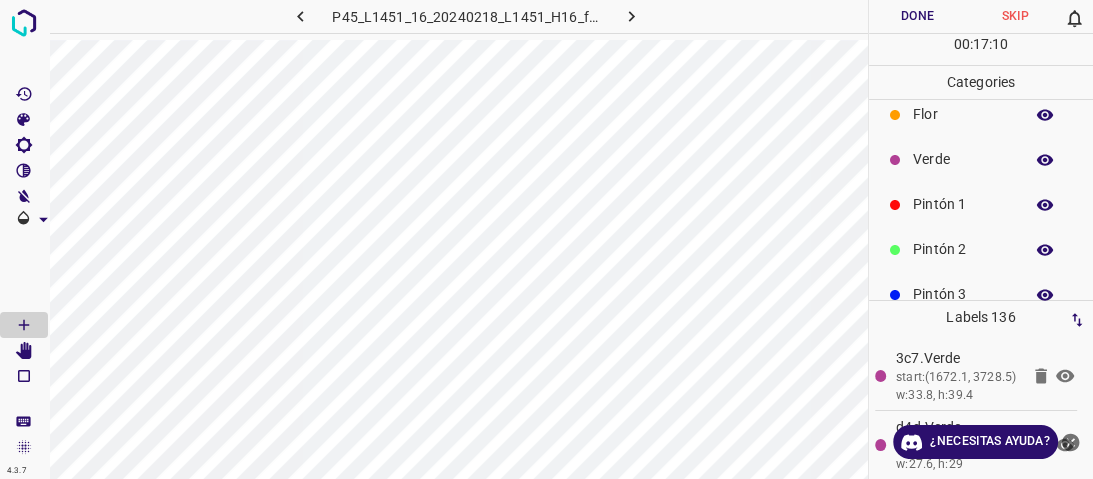 click on "Pintón 2" at bounding box center (963, 249) 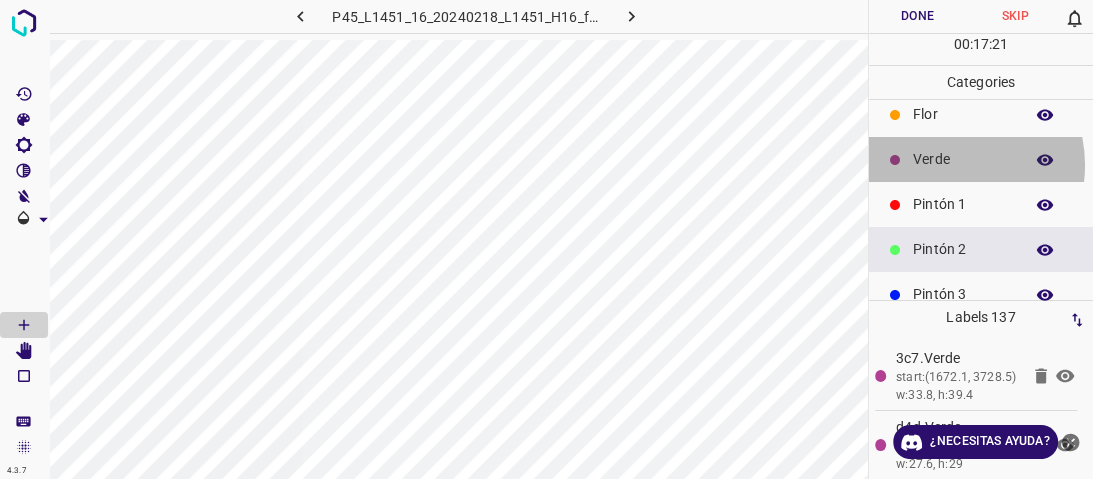 click on "Verde" at bounding box center (963, 159) 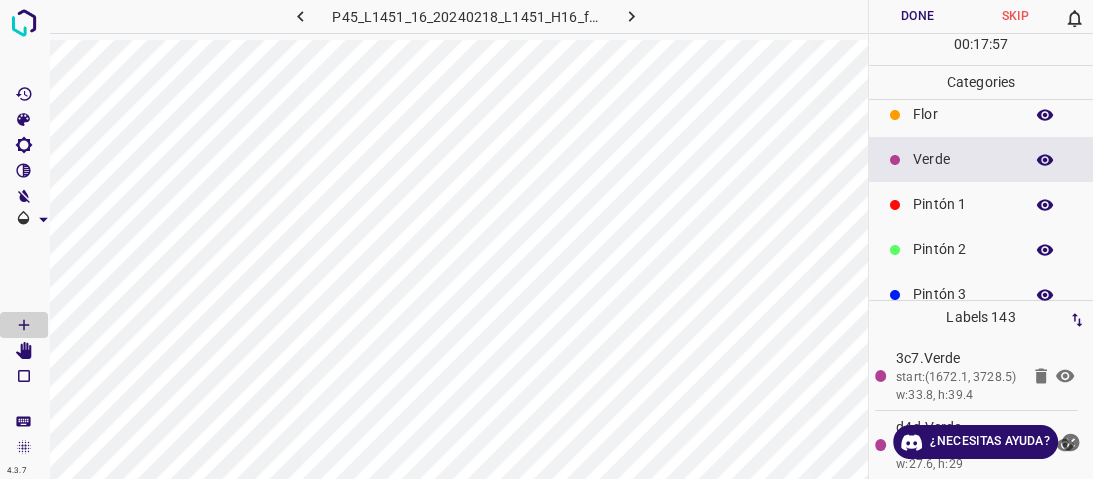 click on "Flor" at bounding box center [963, 114] 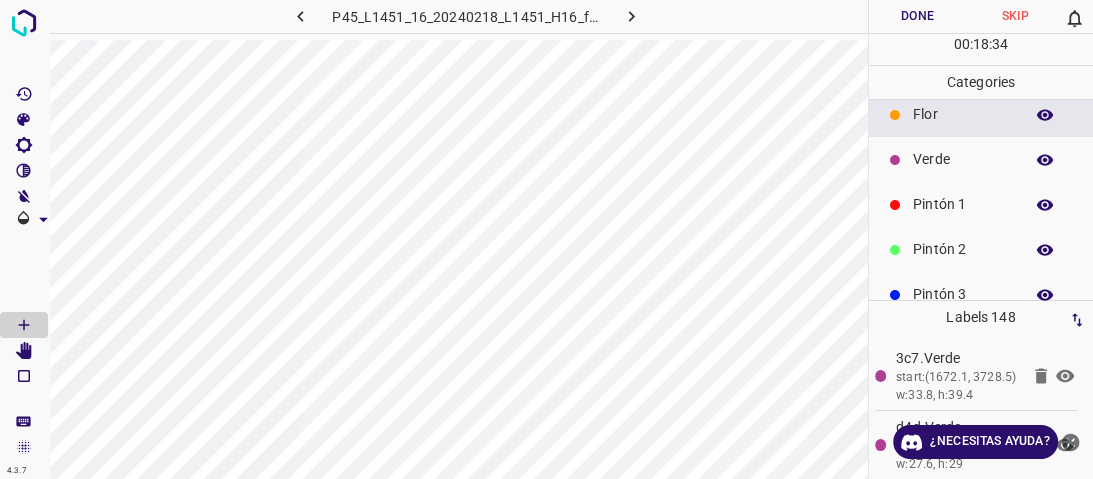 scroll, scrollTop: 176, scrollLeft: 0, axis: vertical 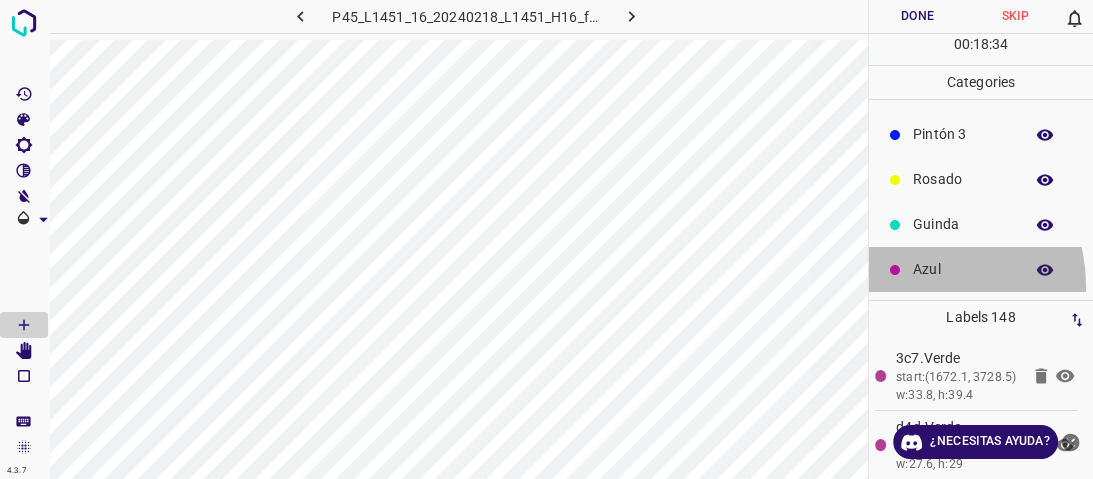 click on "Azul" at bounding box center (981, 269) 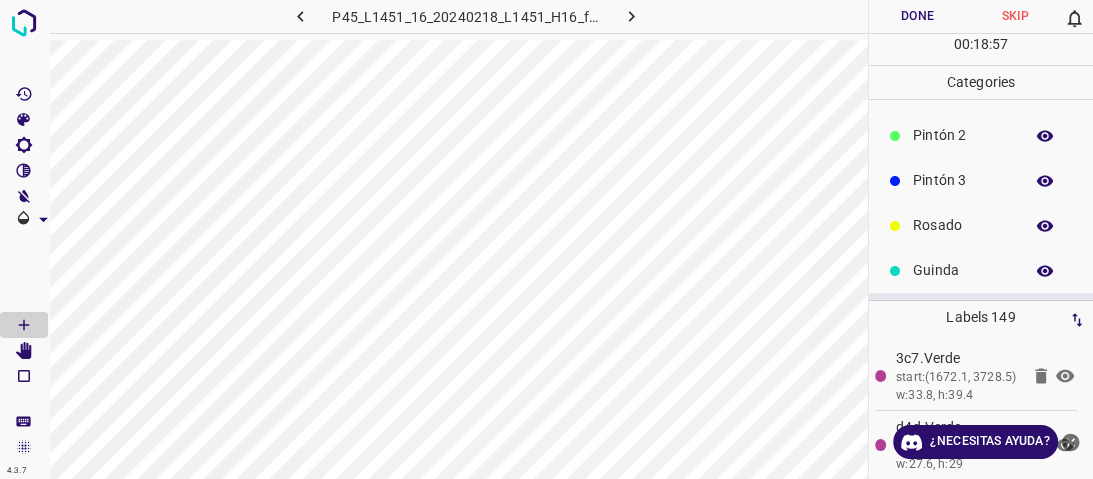 scroll, scrollTop: 160, scrollLeft: 0, axis: vertical 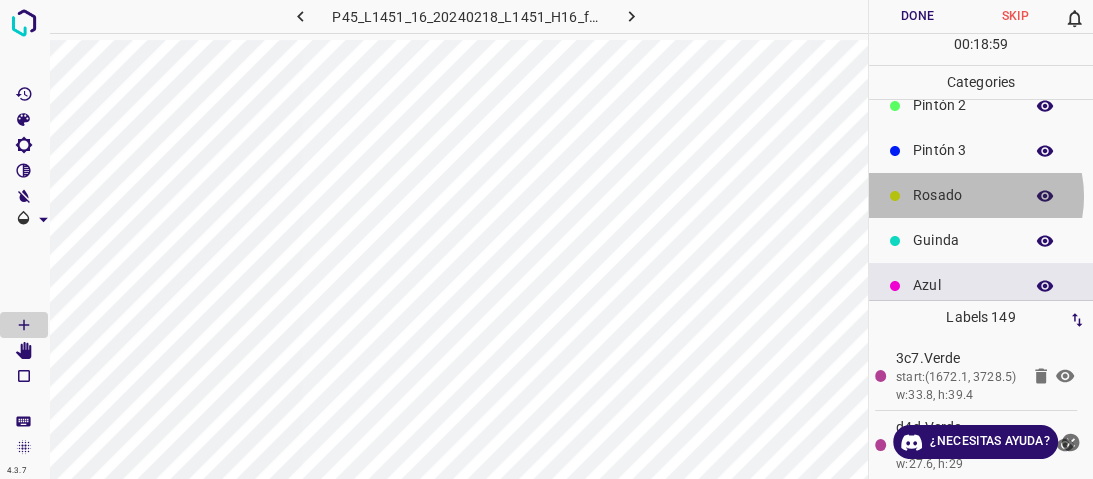 click on "Rosado" at bounding box center (963, 195) 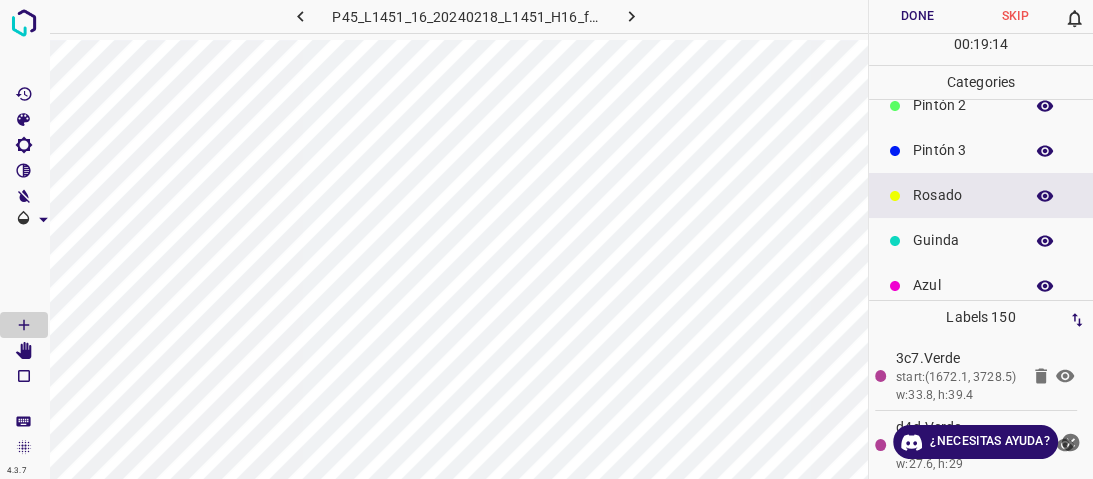 drag, startPoint x: 968, startPoint y: 280, endPoint x: 957, endPoint y: 276, distance: 11.7046995 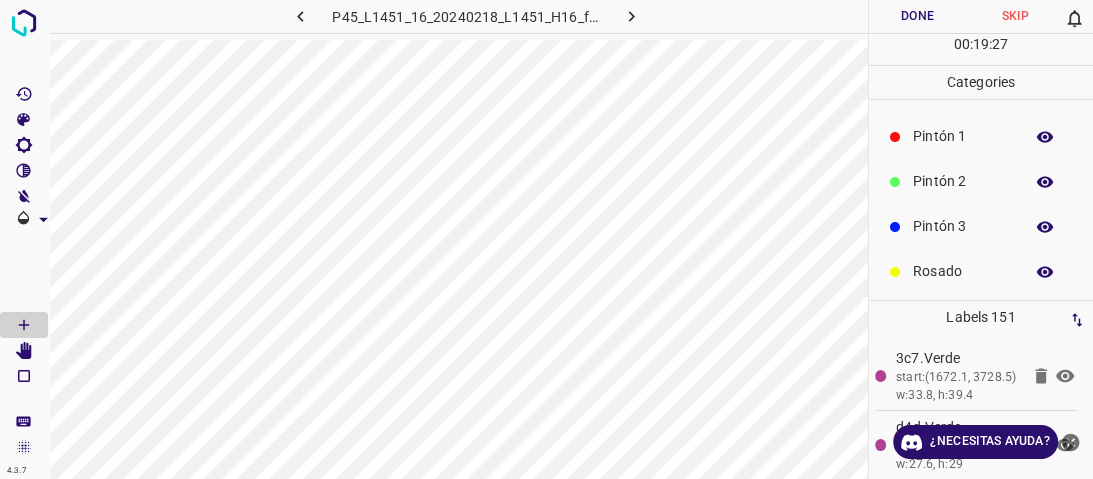 scroll, scrollTop: 0, scrollLeft: 0, axis: both 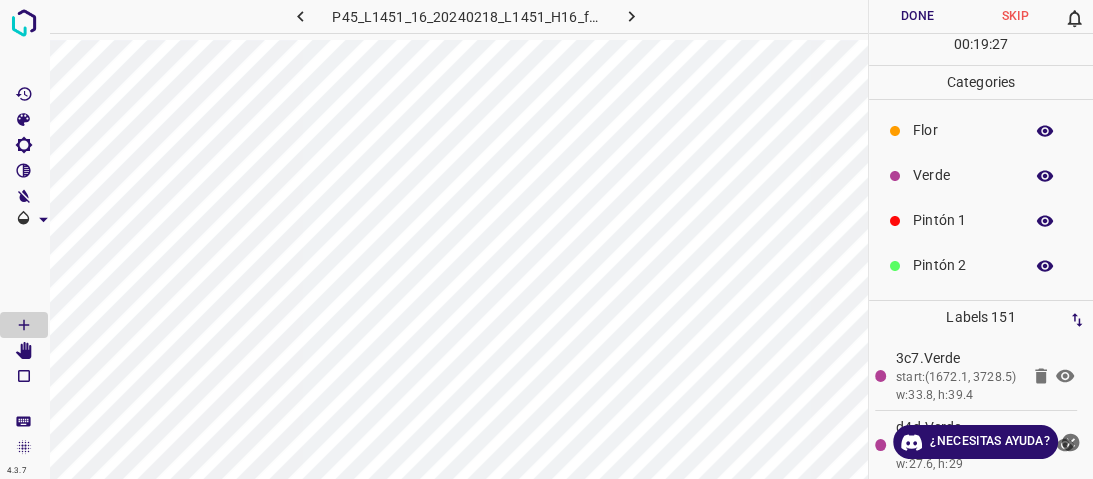 click on "Flor" at bounding box center (963, 130) 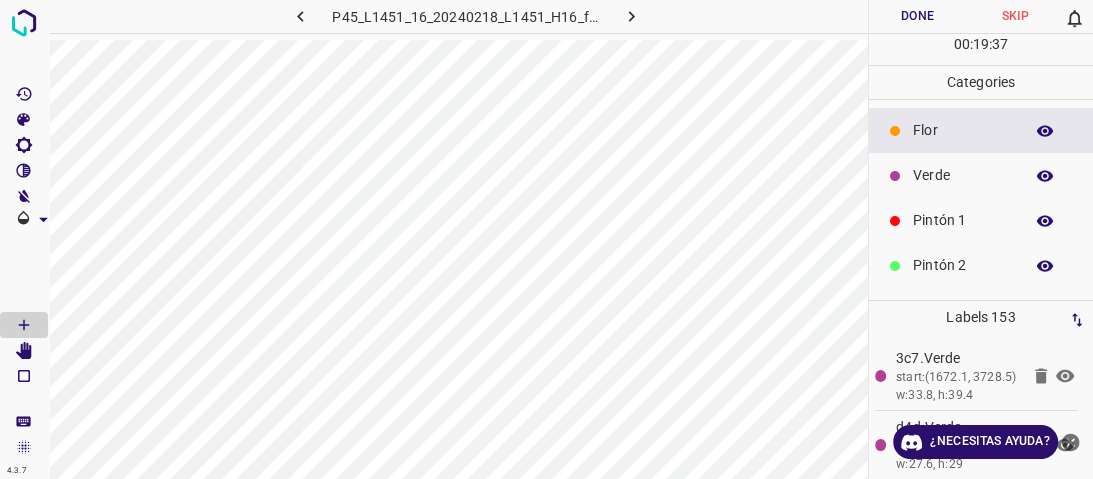 drag, startPoint x: 973, startPoint y: 177, endPoint x: 956, endPoint y: 184, distance: 18.384777 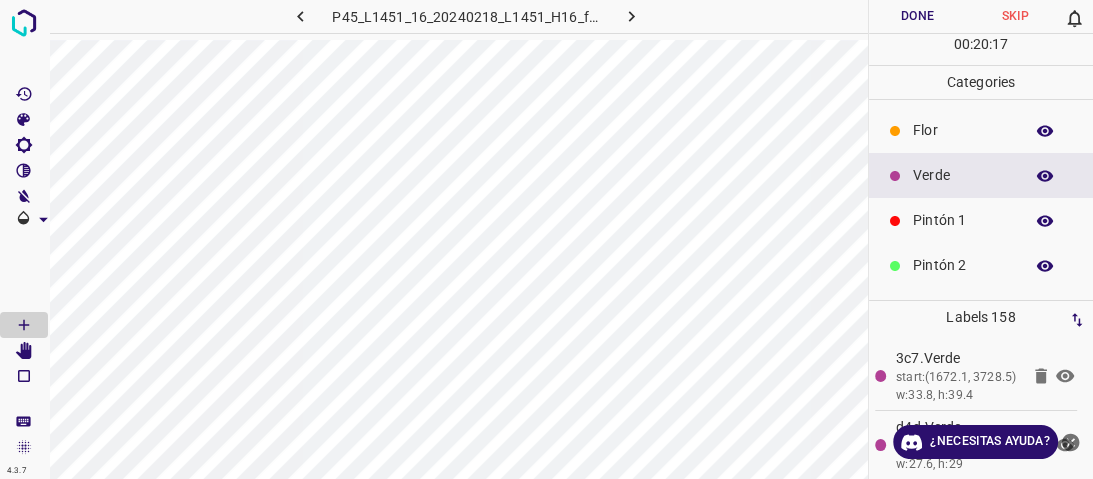 click on "Flor" at bounding box center [963, 130] 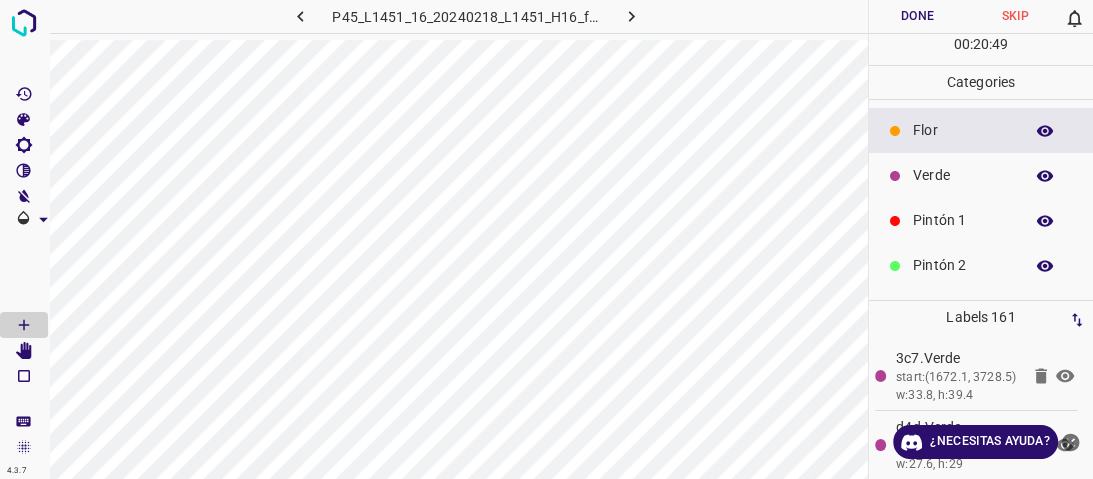 click at bounding box center (895, 176) 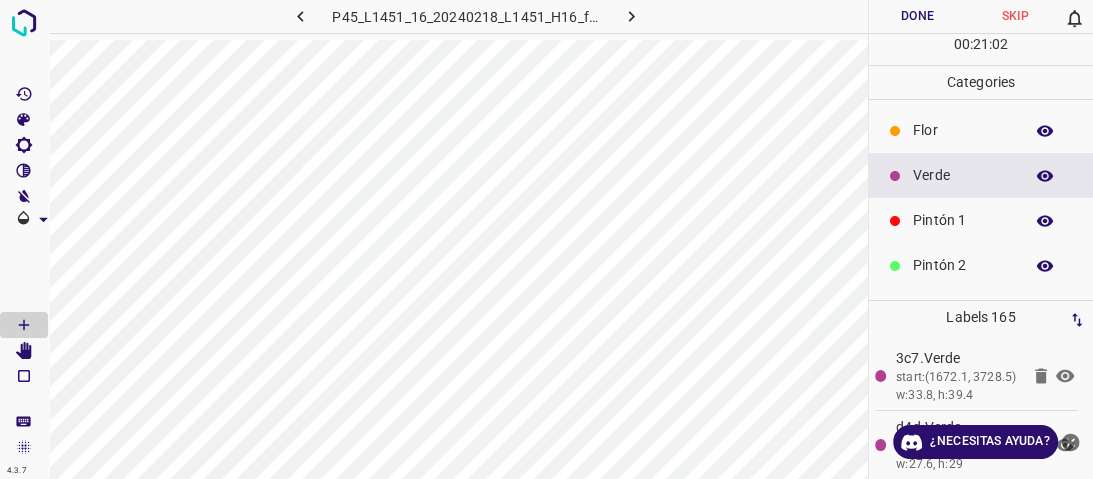 scroll, scrollTop: 176, scrollLeft: 0, axis: vertical 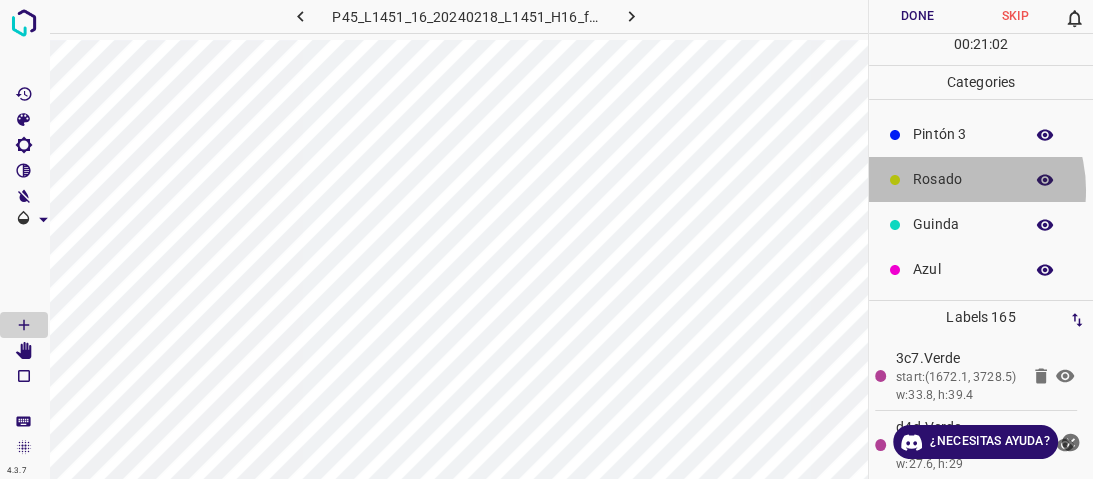 drag, startPoint x: 939, startPoint y: 190, endPoint x: 926, endPoint y: 195, distance: 13.928389 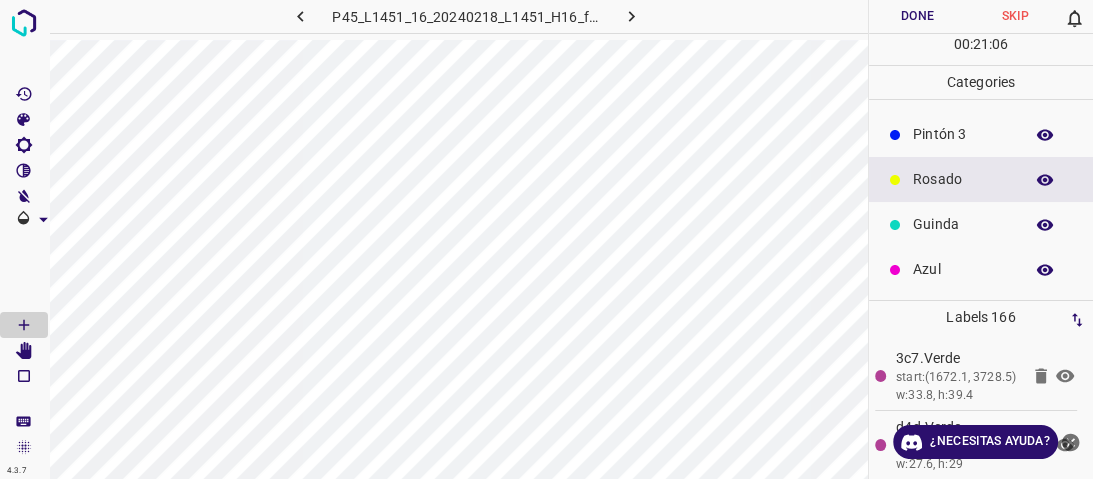click on "Azul" at bounding box center [981, 269] 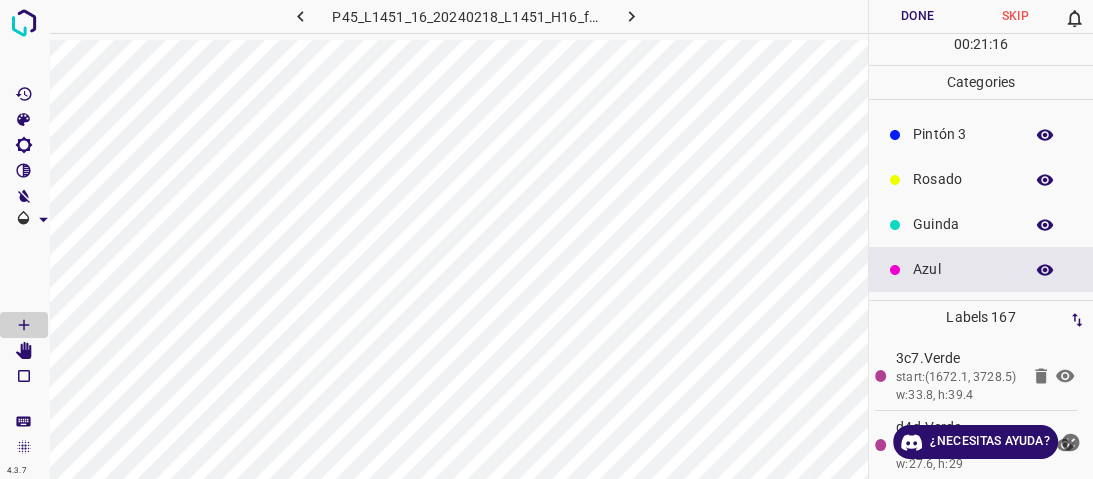 click on "Rosado" at bounding box center [981, 179] 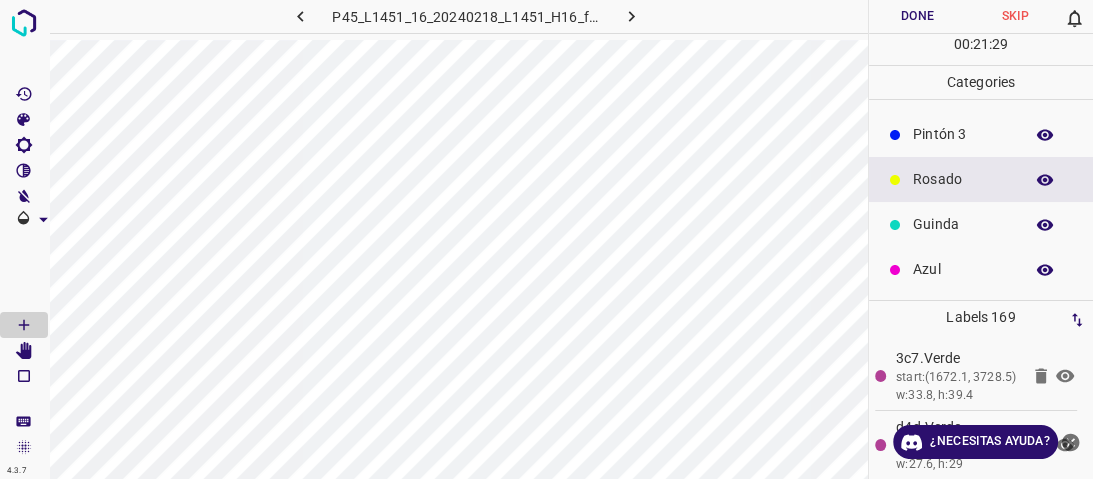click on "Guinda" at bounding box center (963, 224) 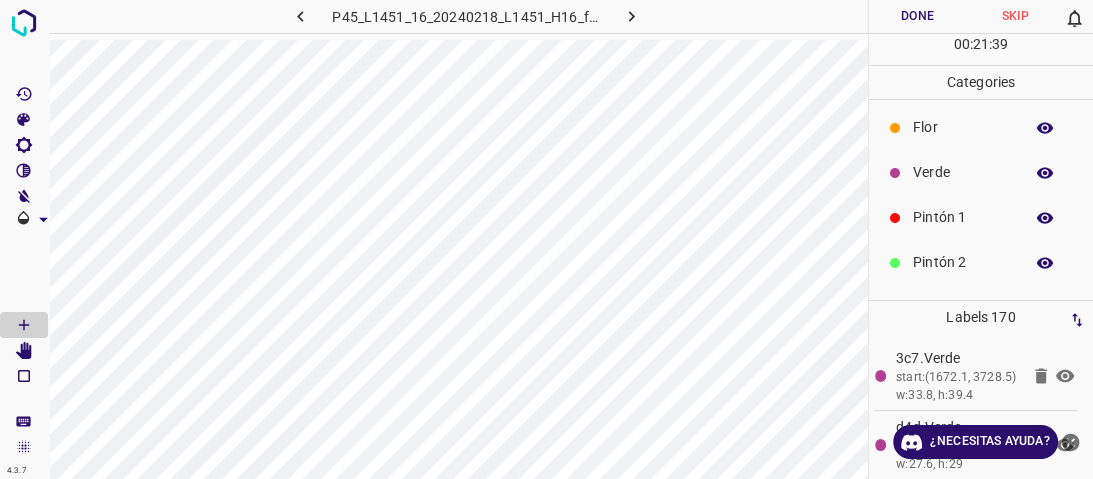 scroll, scrollTop: 0, scrollLeft: 0, axis: both 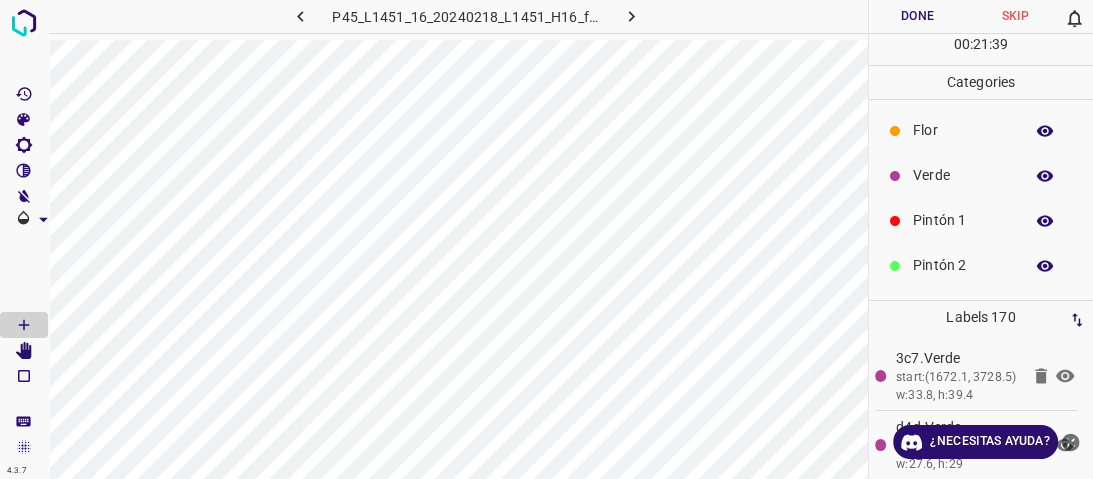 click on "Flor" at bounding box center (963, 130) 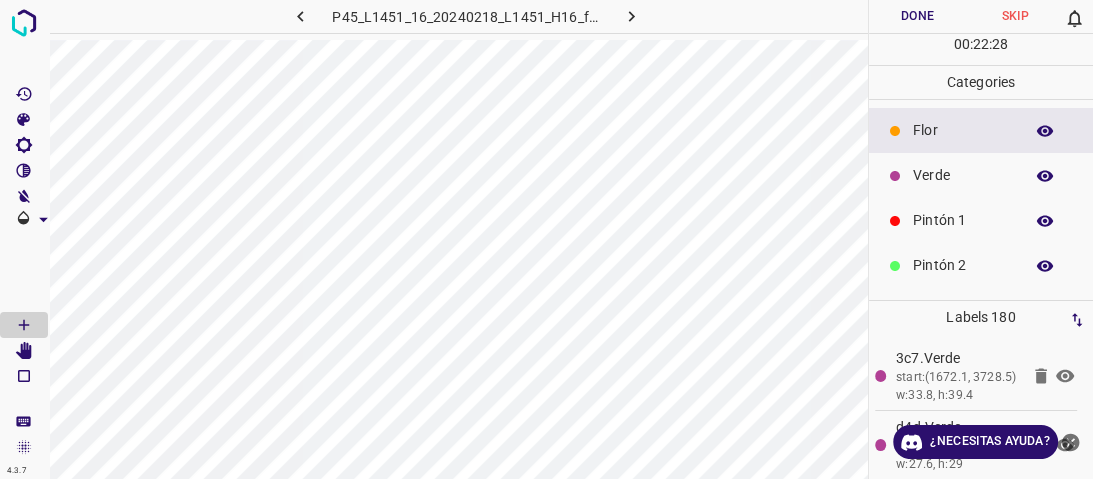 scroll, scrollTop: 160, scrollLeft: 0, axis: vertical 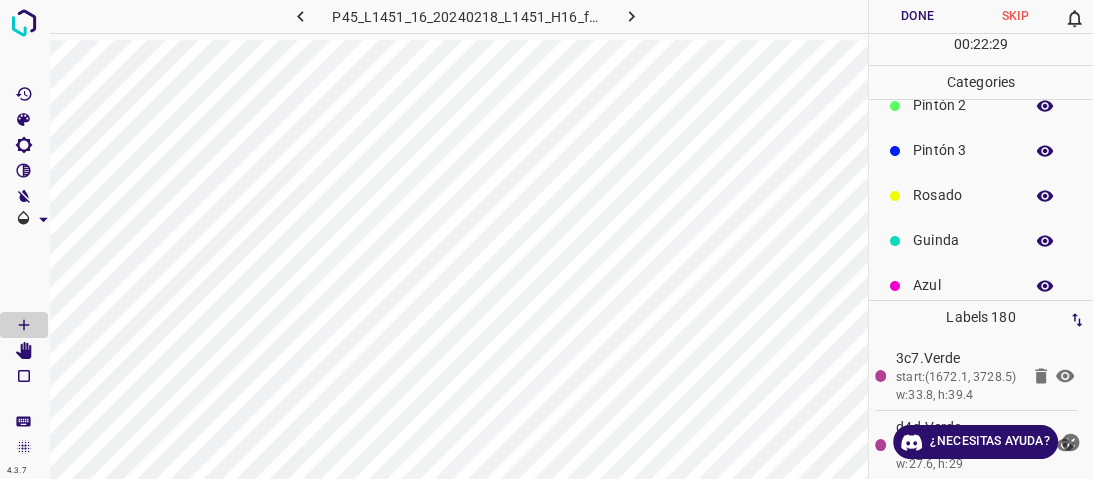 click on "Rosado" at bounding box center [963, 195] 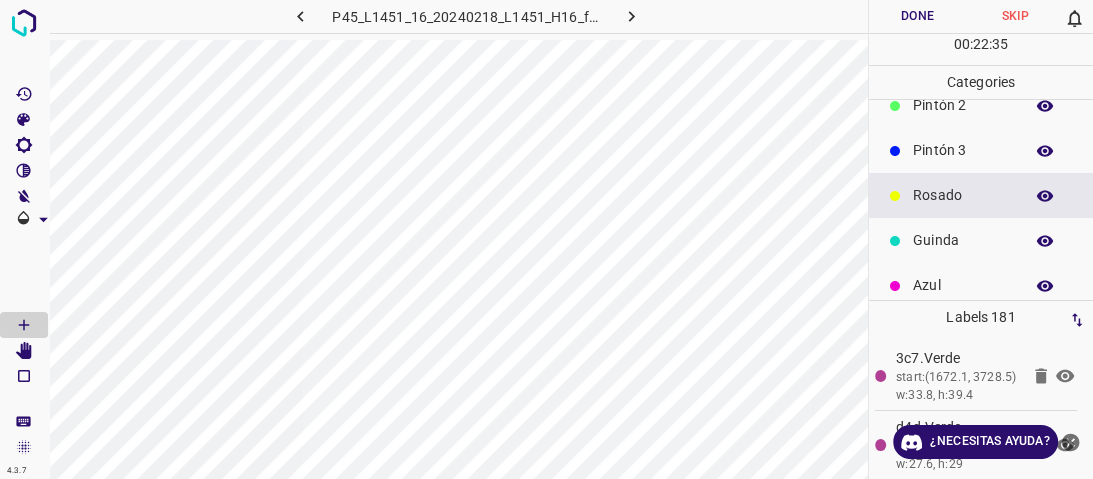 scroll, scrollTop: 0, scrollLeft: 0, axis: both 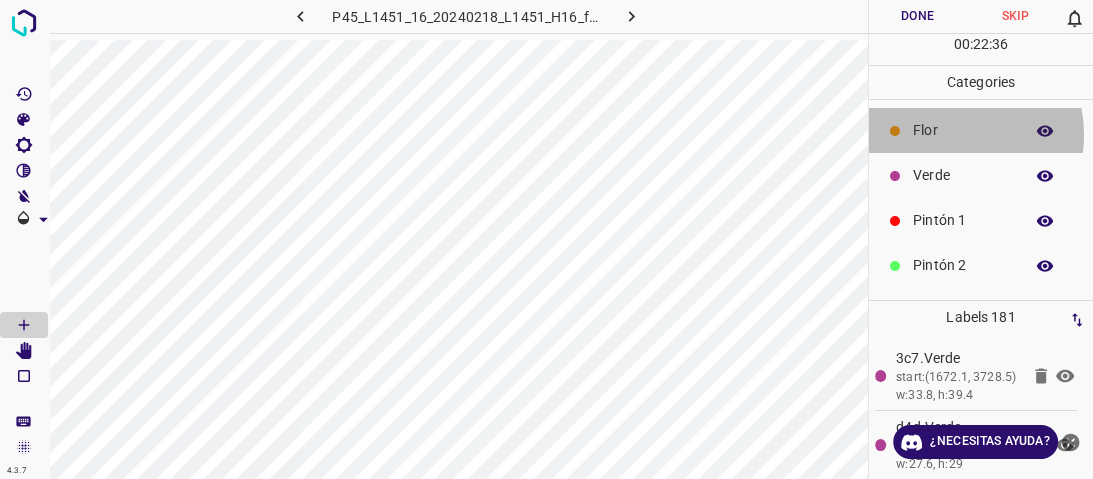 click on "Flor" at bounding box center [963, 130] 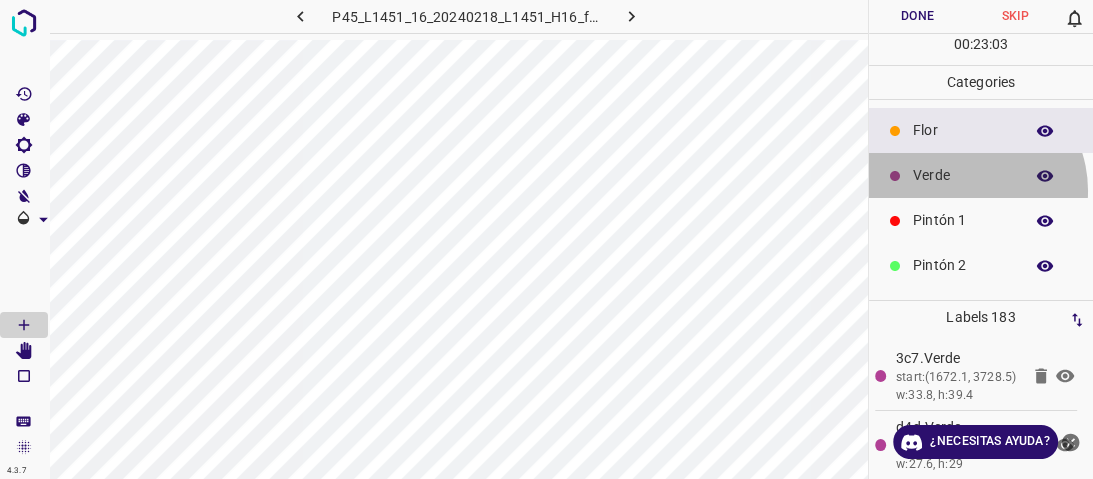 click on "Verde" at bounding box center (981, 175) 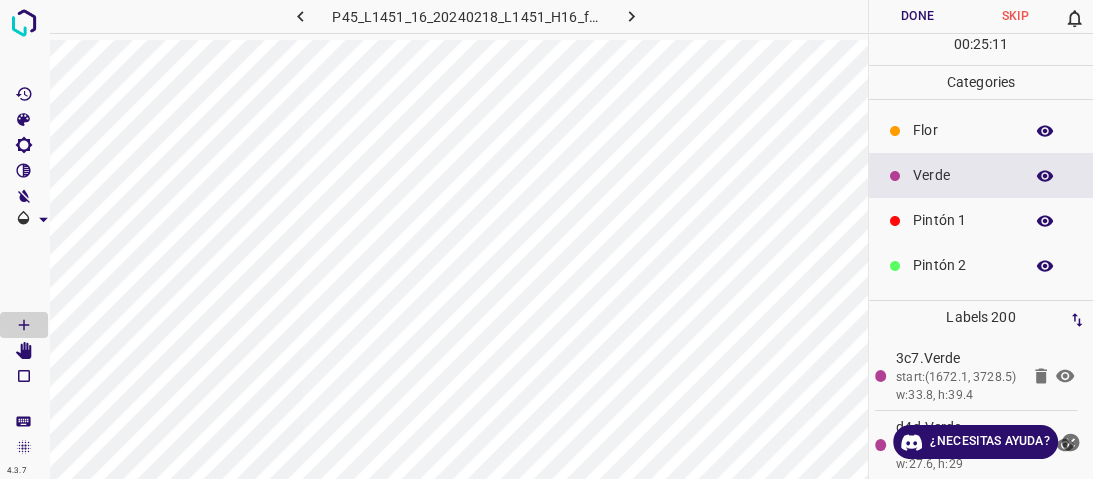 click on "Flor" at bounding box center [963, 130] 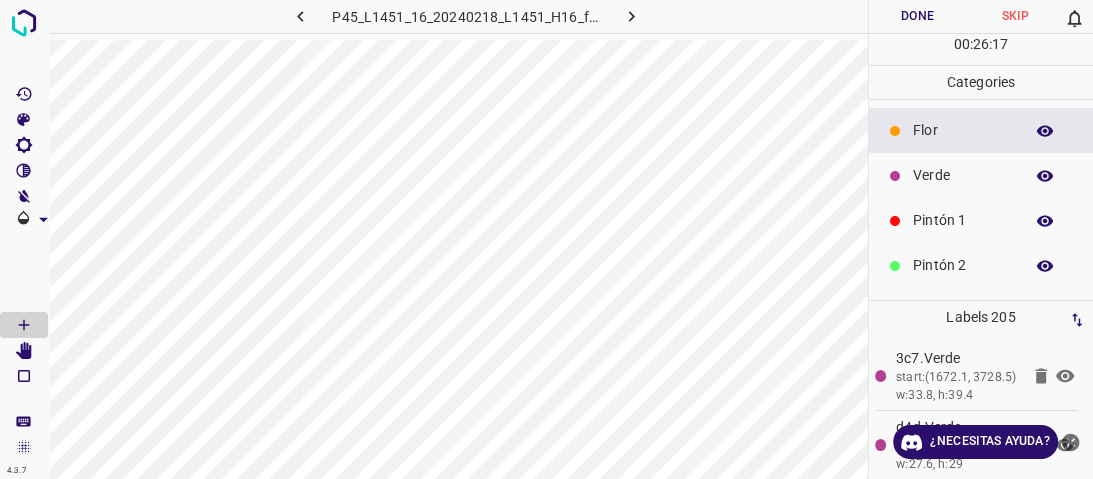 click on "Pintón 1" at bounding box center [981, 220] 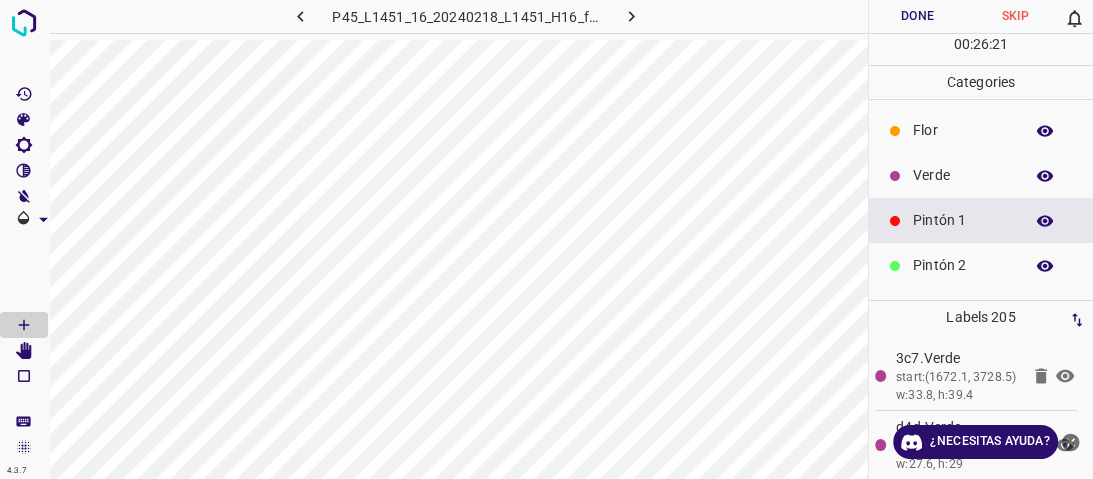 click on "Verde" at bounding box center [963, 175] 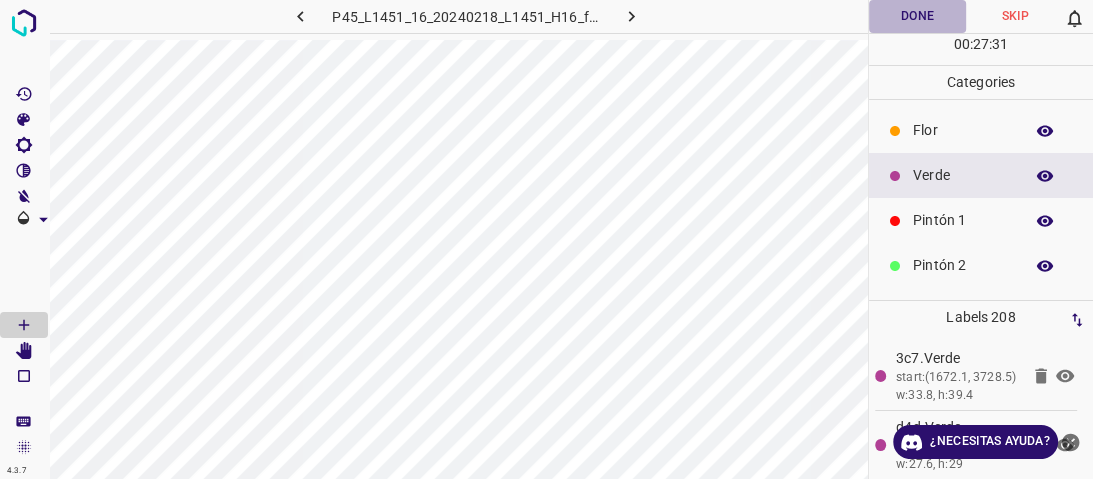 click on "Done" at bounding box center (918, 16) 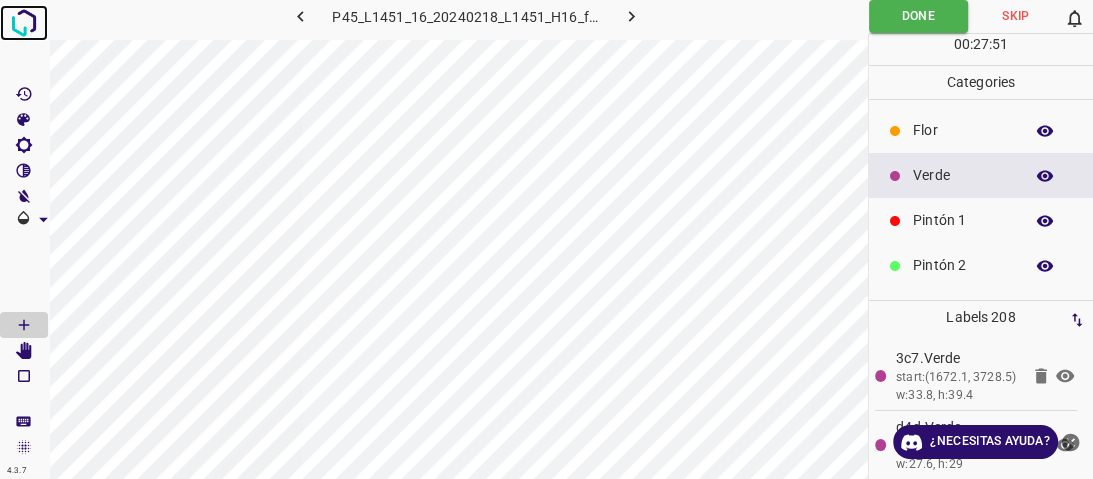 click at bounding box center [24, 23] 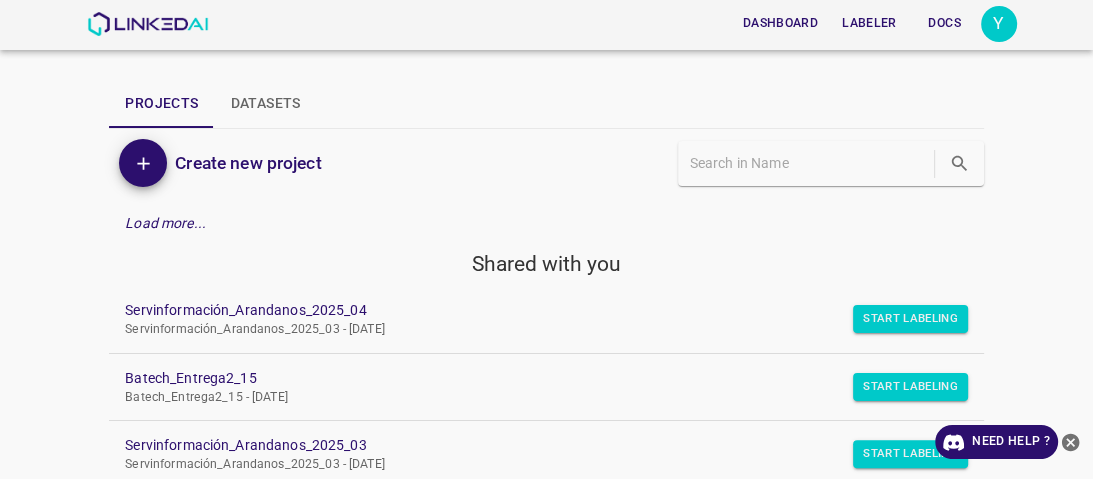 scroll, scrollTop: 80, scrollLeft: 0, axis: vertical 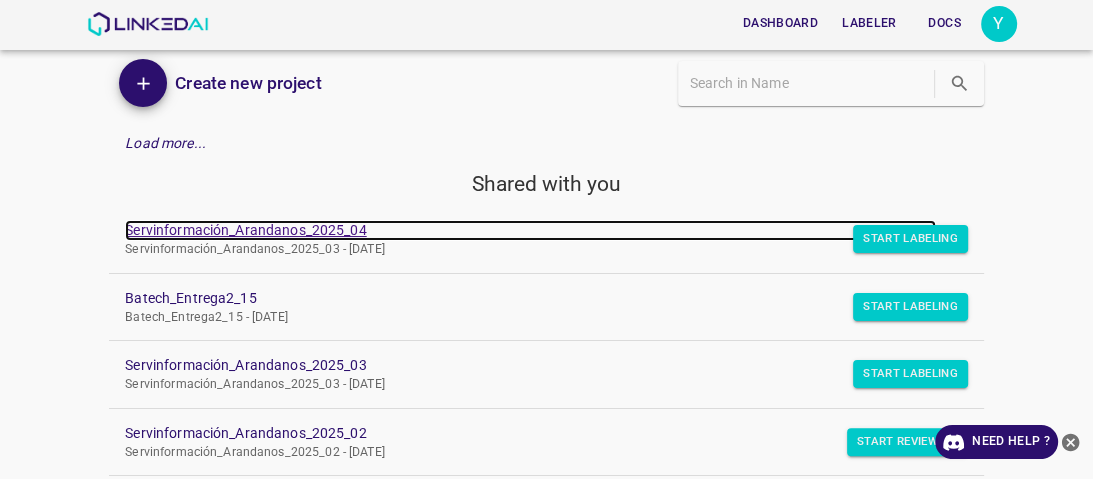click on "Servinformación_Arandanos_2025_04" at bounding box center [530, 230] 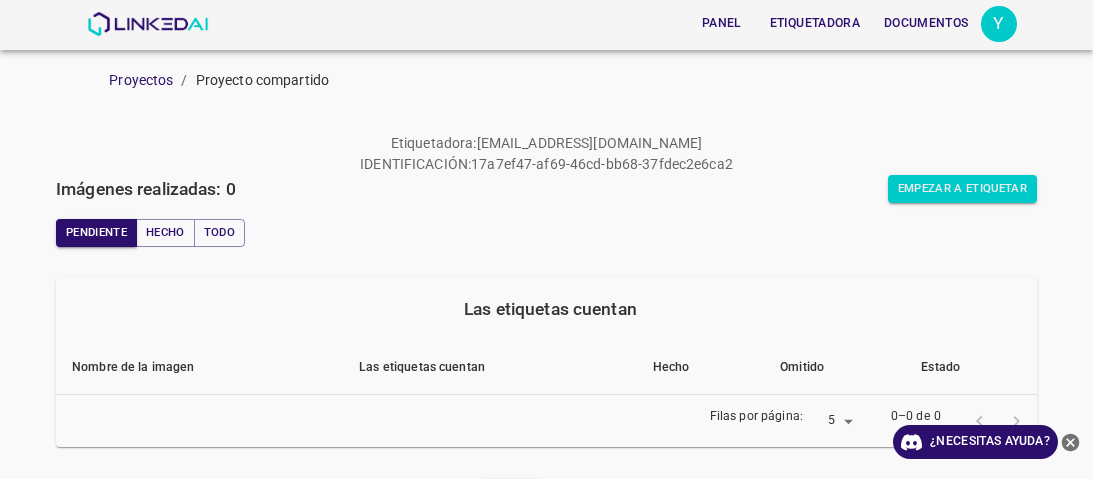 scroll, scrollTop: 0, scrollLeft: 0, axis: both 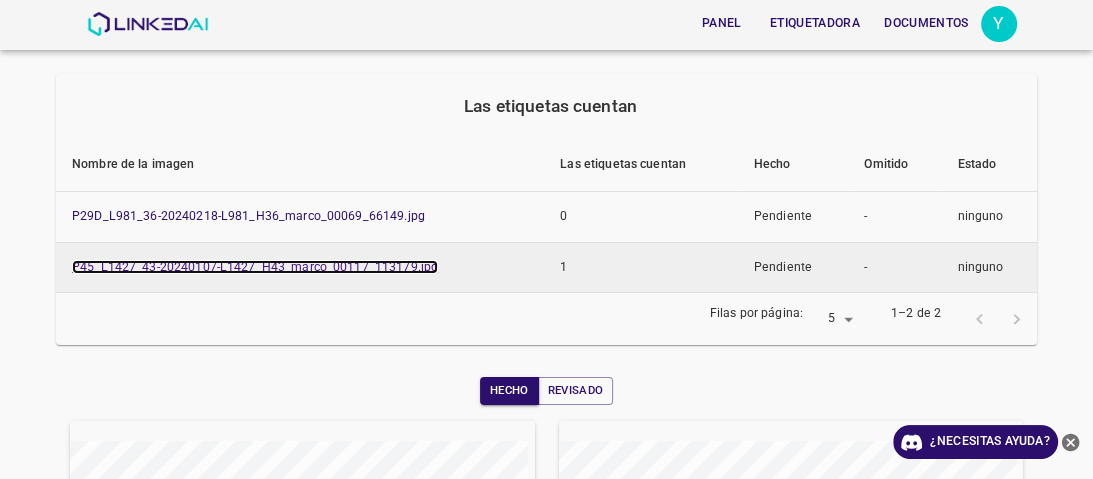click on "P45_L1427_43-20240107-L1427_H43_marco_00117_113179.jpg" at bounding box center (255, 267) 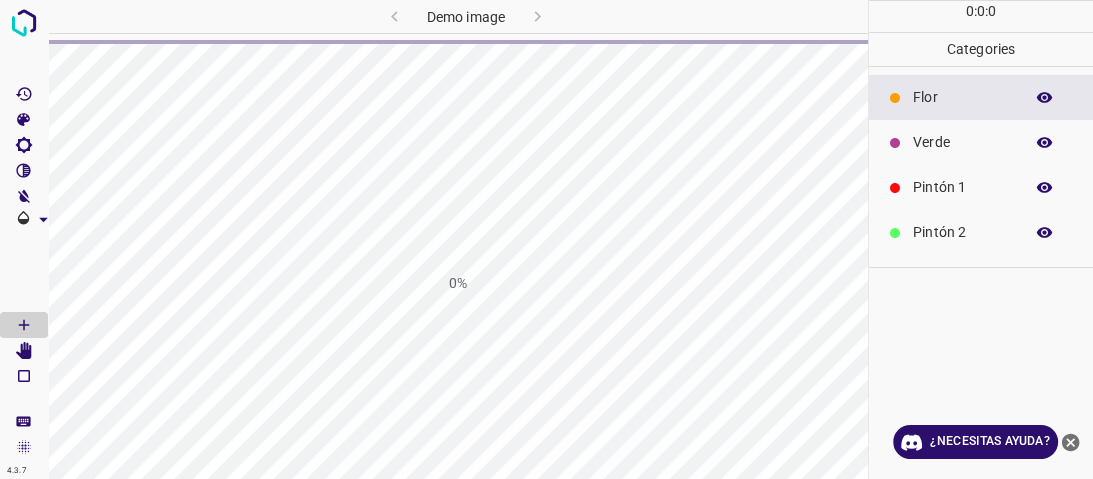 scroll, scrollTop: 0, scrollLeft: 0, axis: both 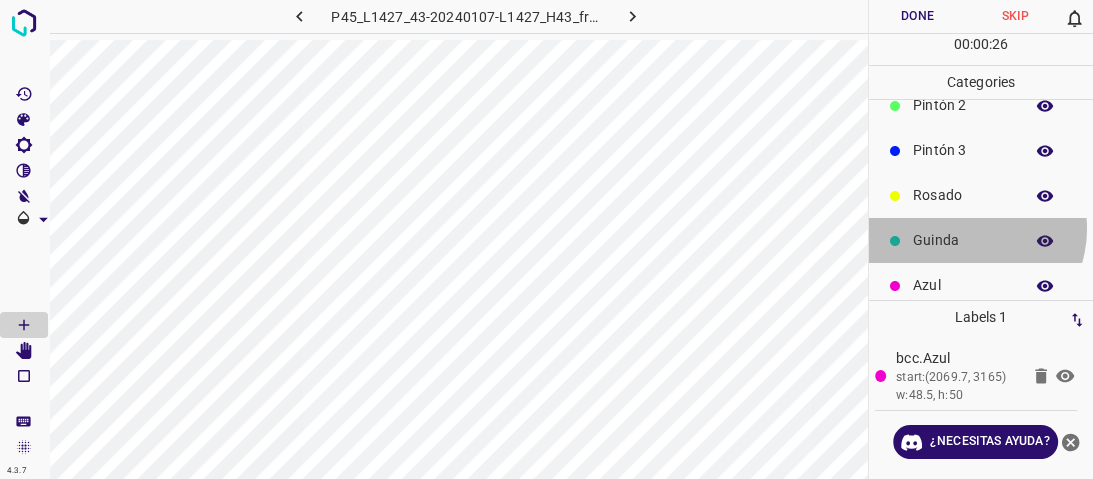 drag, startPoint x: 964, startPoint y: 228, endPoint x: 928, endPoint y: 237, distance: 37.107952 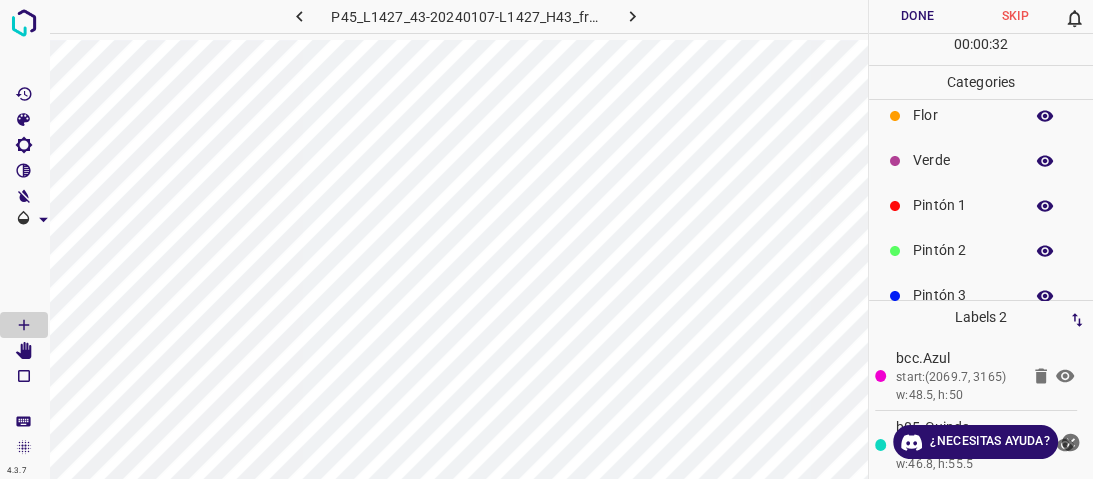 scroll, scrollTop: 0, scrollLeft: 0, axis: both 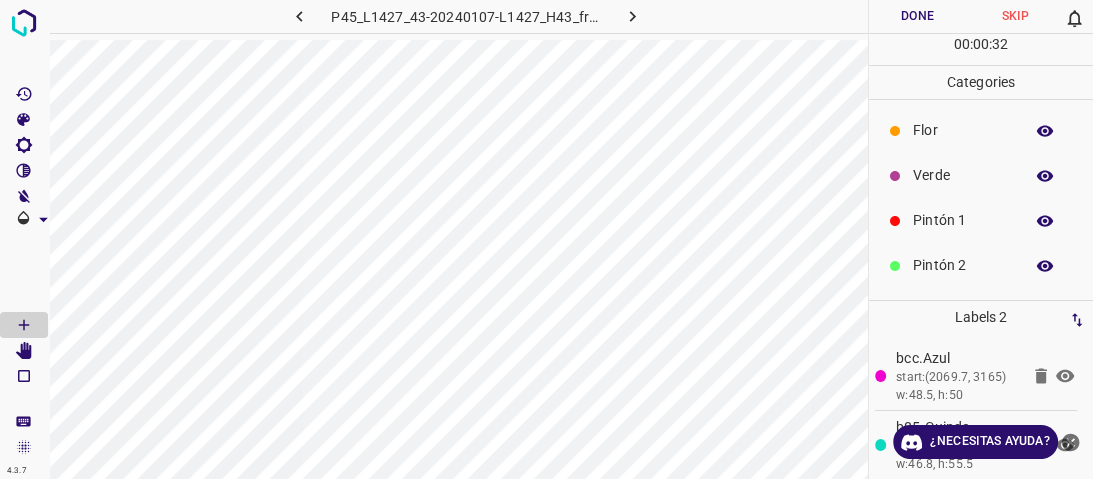 drag, startPoint x: 932, startPoint y: 179, endPoint x: 920, endPoint y: 183, distance: 12.649111 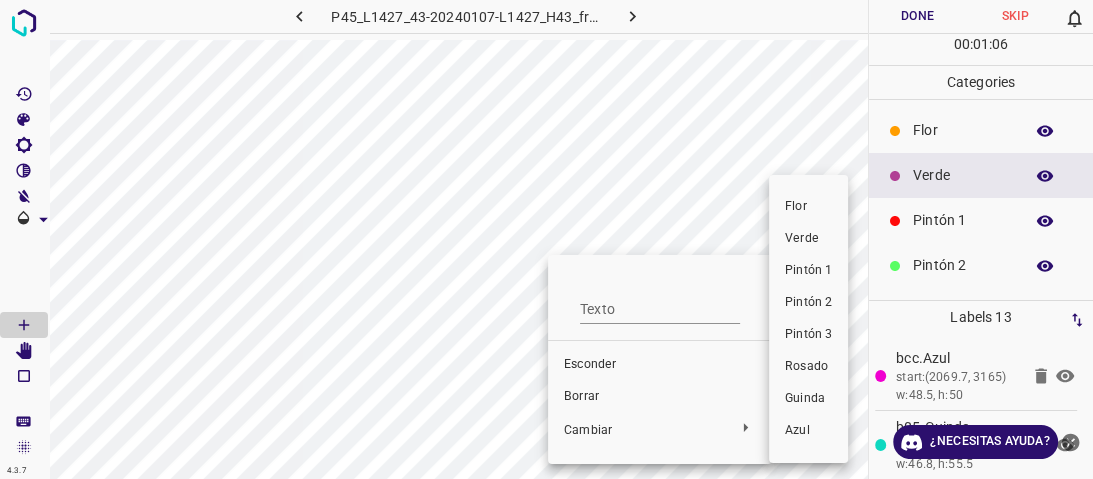 drag, startPoint x: 832, startPoint y: 267, endPoint x: 556, endPoint y: 204, distance: 283.0989 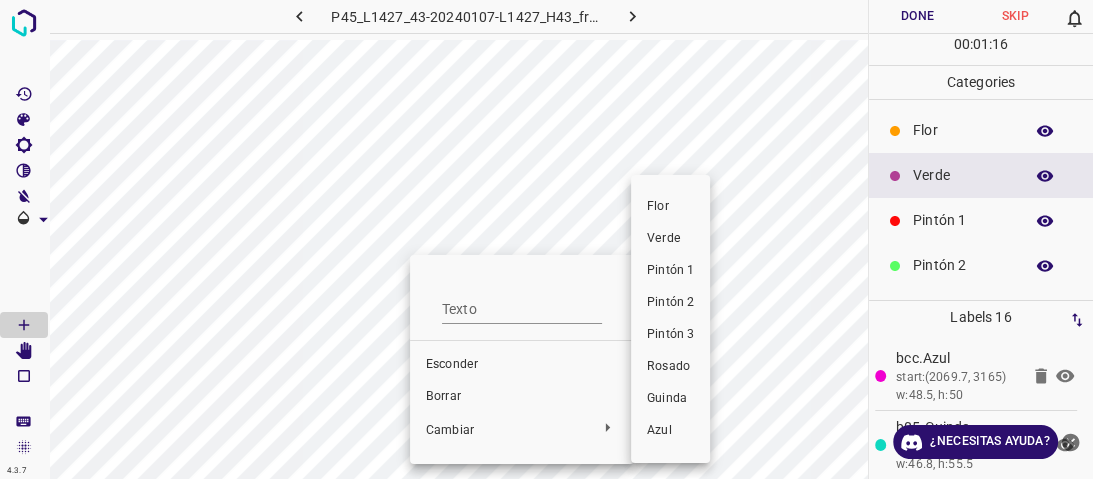 click on "Pintón 1" at bounding box center [670, 271] 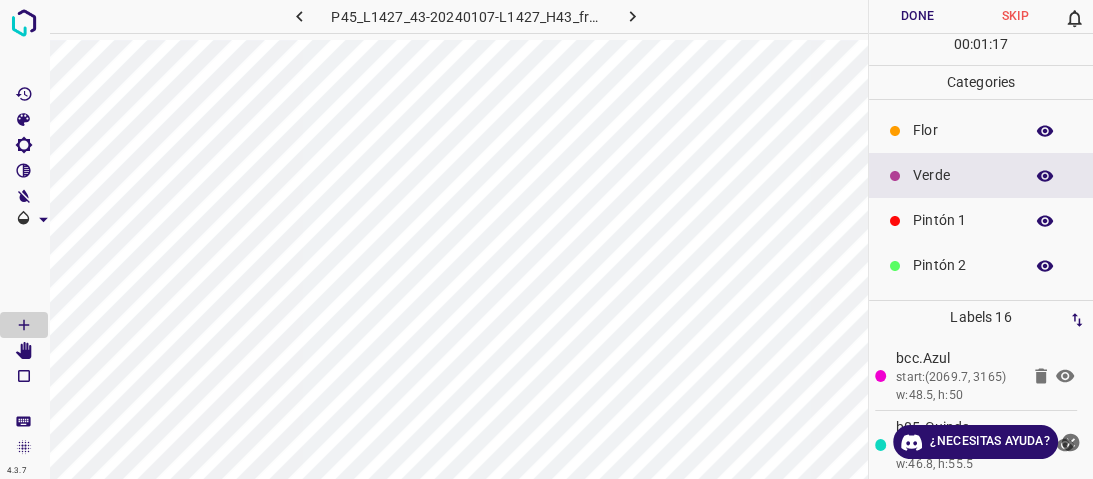 click on "Pintón 1" at bounding box center [981, 220] 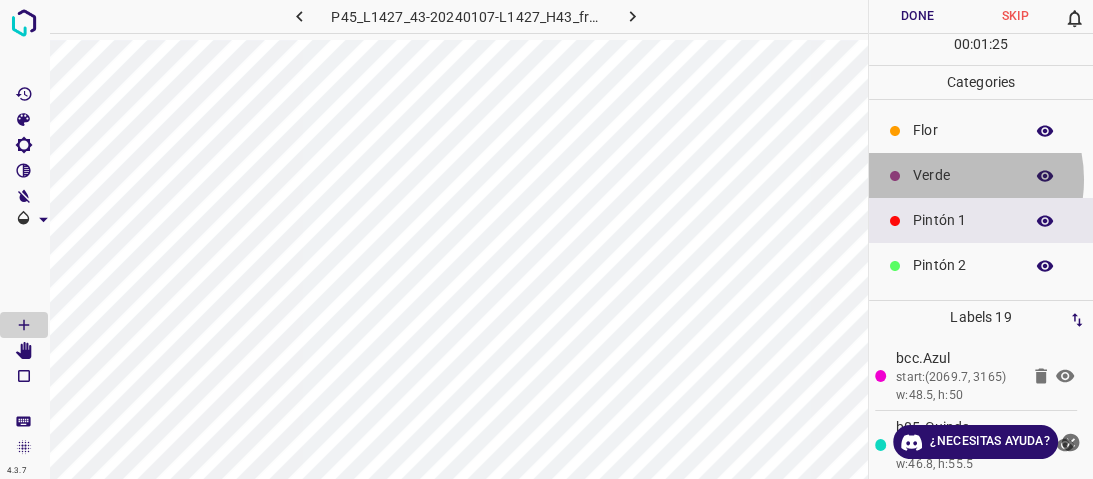 click on "Verde" at bounding box center (963, 175) 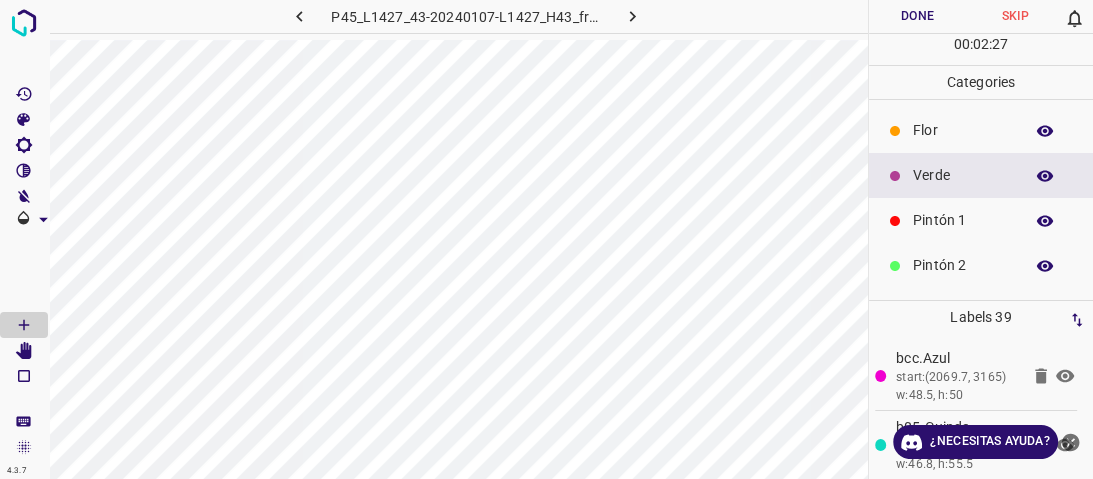 click at bounding box center (895, 131) 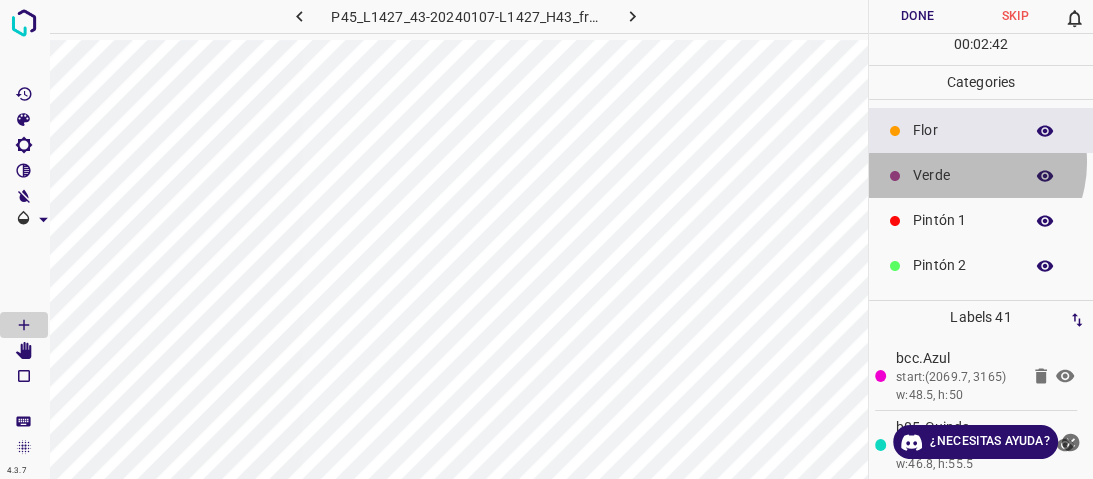 click on "Verde" at bounding box center (981, 175) 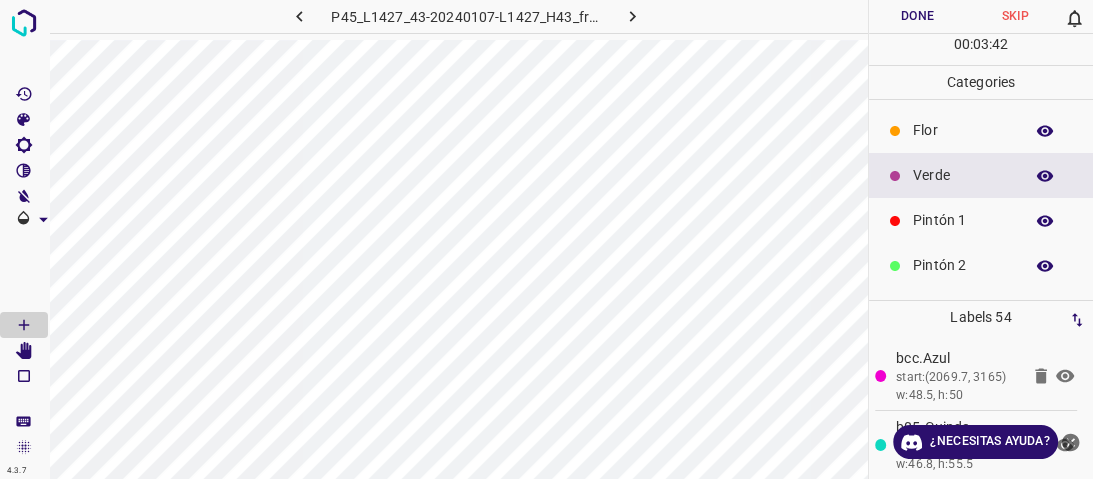 click on "Pintón 1" at bounding box center (963, 220) 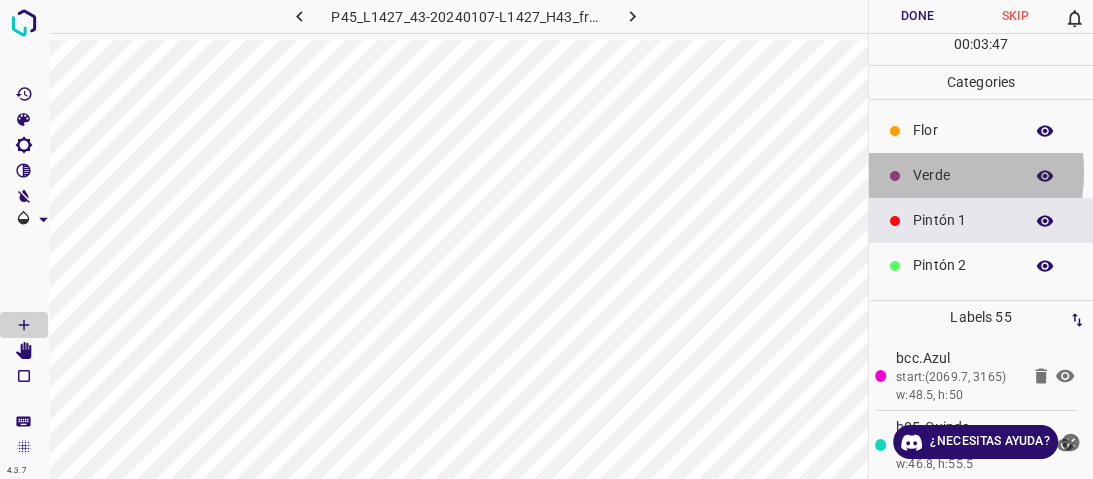drag, startPoint x: 914, startPoint y: 172, endPoint x: 904, endPoint y: 174, distance: 10.198039 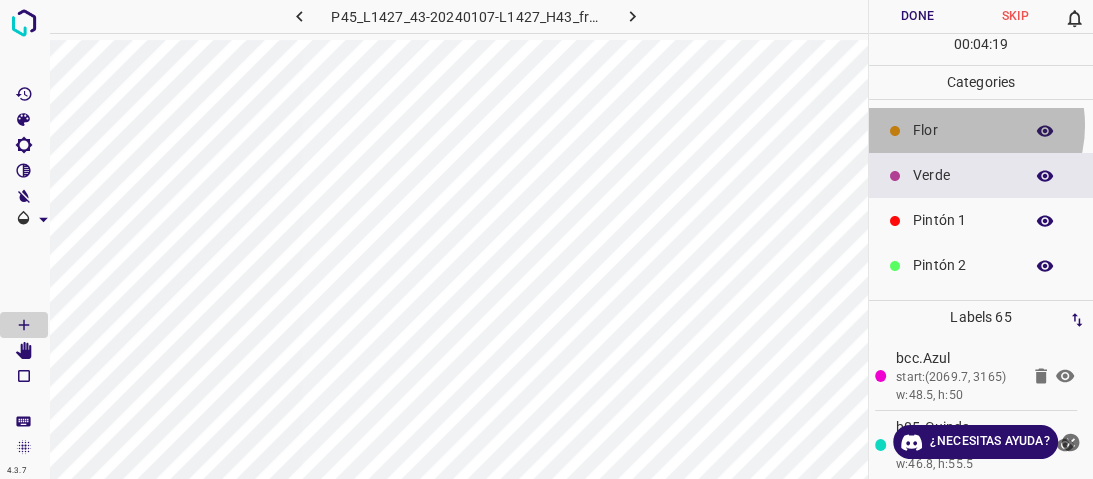 drag, startPoint x: 956, startPoint y: 125, endPoint x: 944, endPoint y: 124, distance: 12.0415945 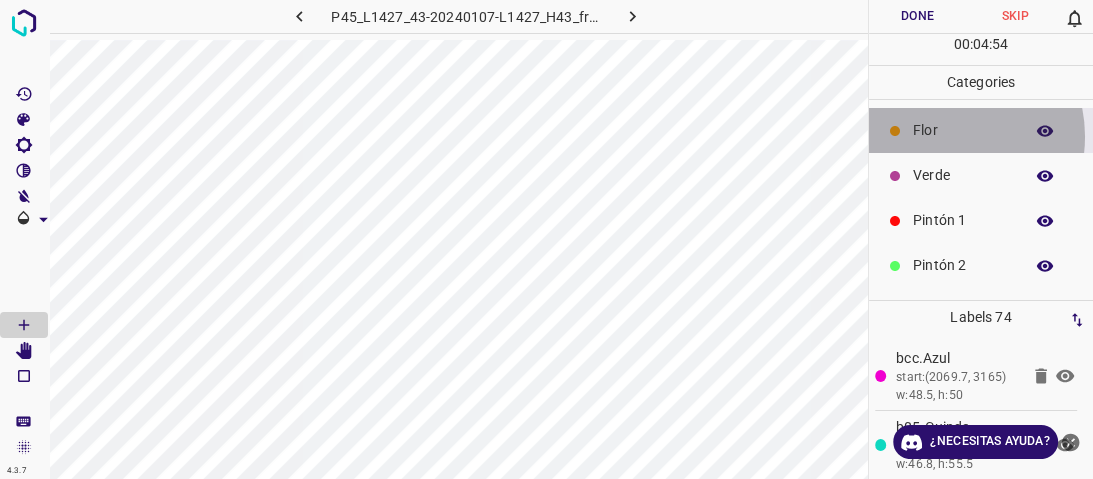 click on "Flor" at bounding box center [963, 130] 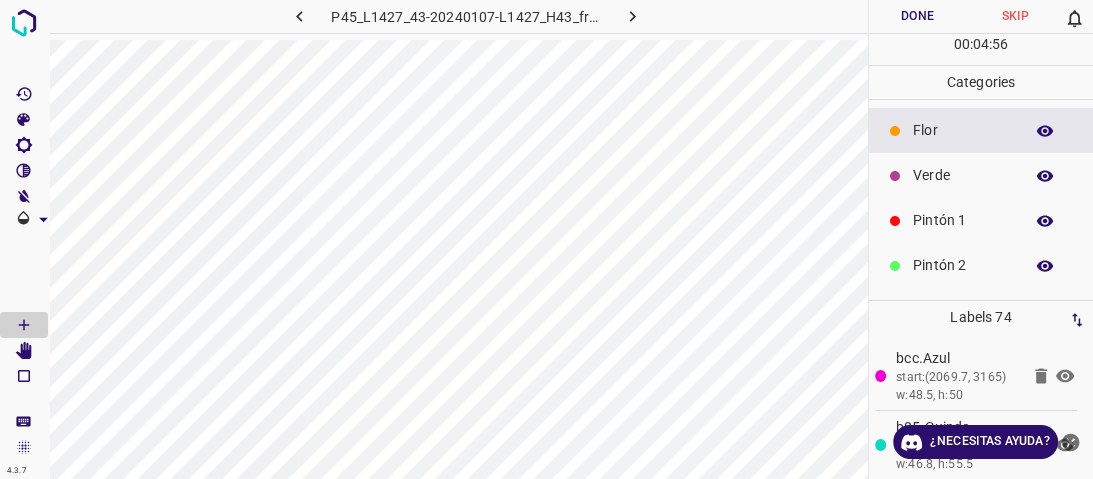 click on "Verde" at bounding box center [981, 175] 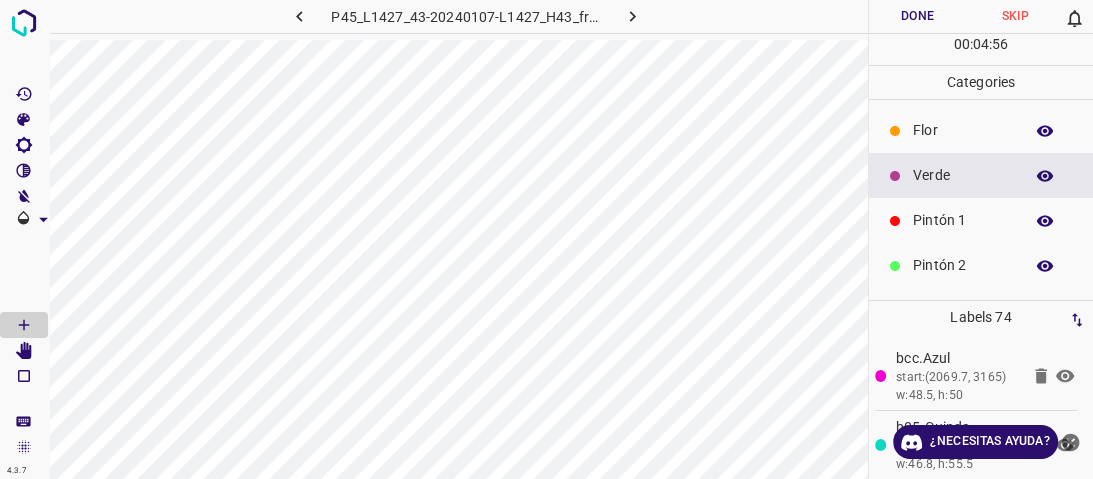 click at bounding box center (895, 176) 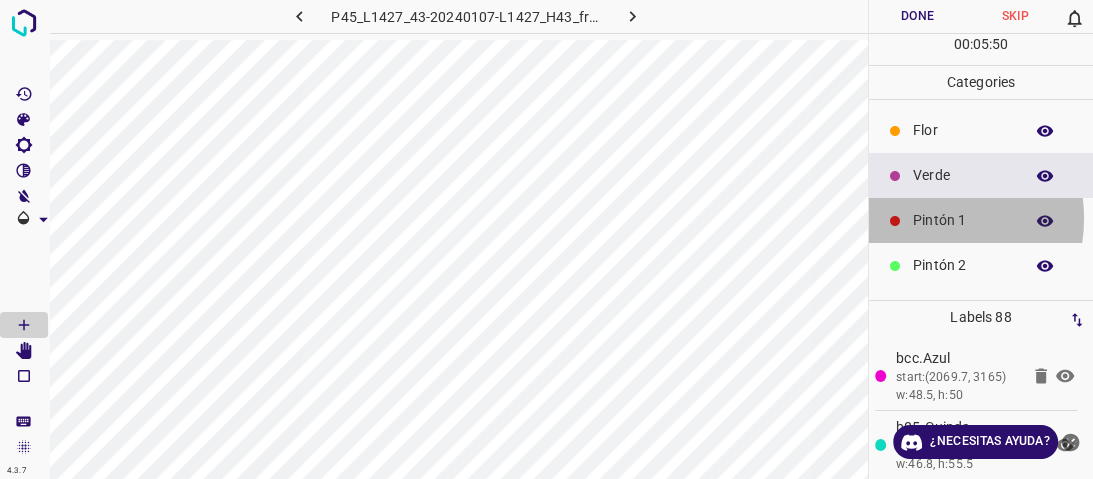 click on "Pintón 1" at bounding box center [963, 220] 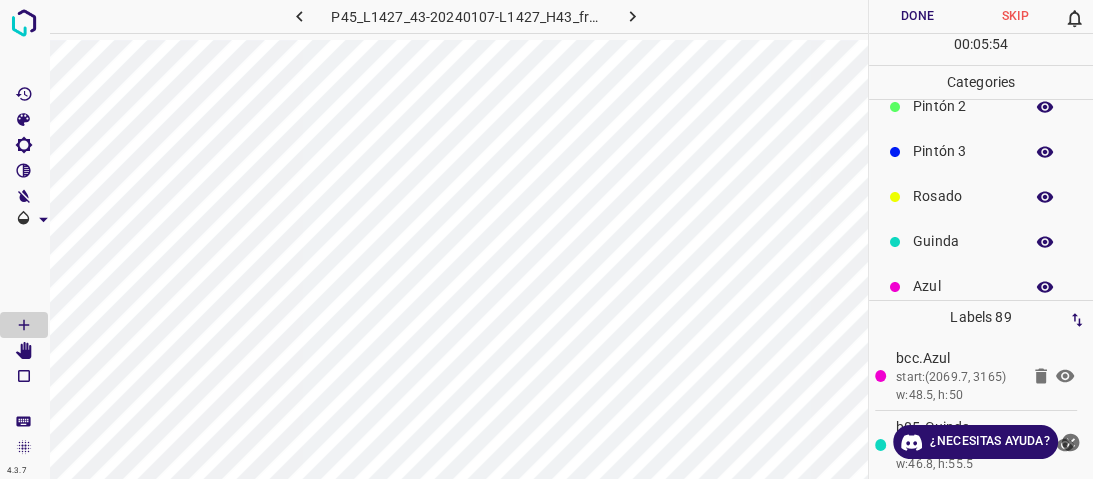 scroll, scrollTop: 176, scrollLeft: 0, axis: vertical 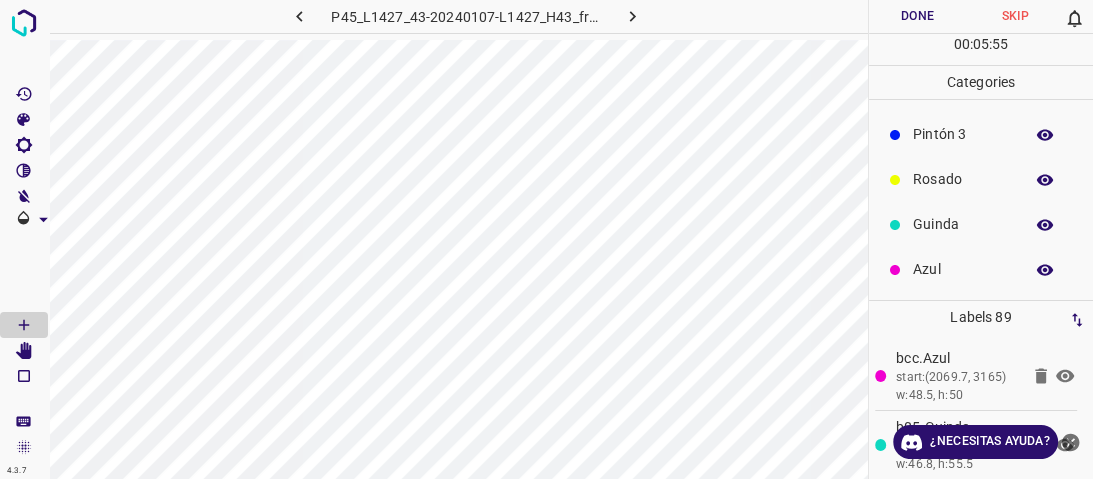 click on "Azul" at bounding box center [963, 269] 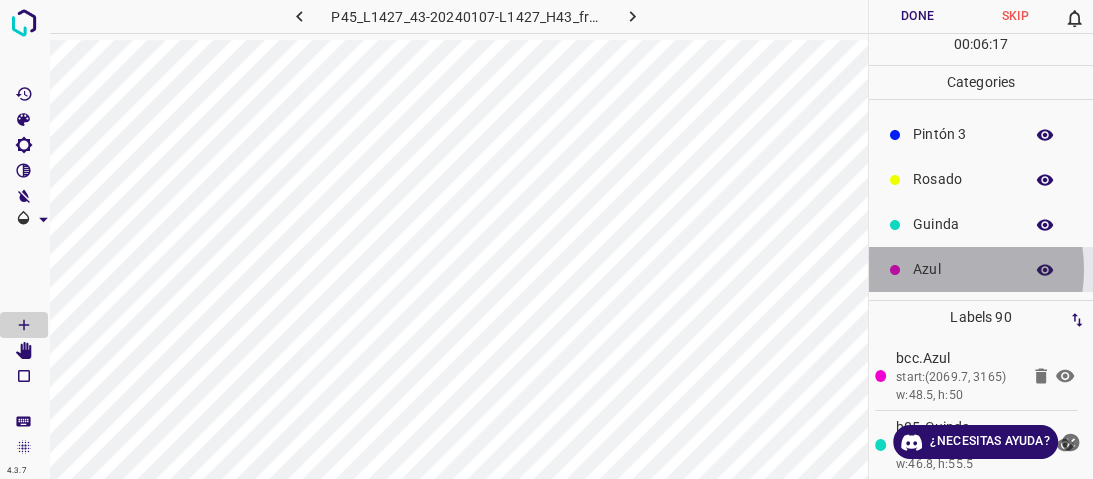 click on "Azul" at bounding box center (963, 269) 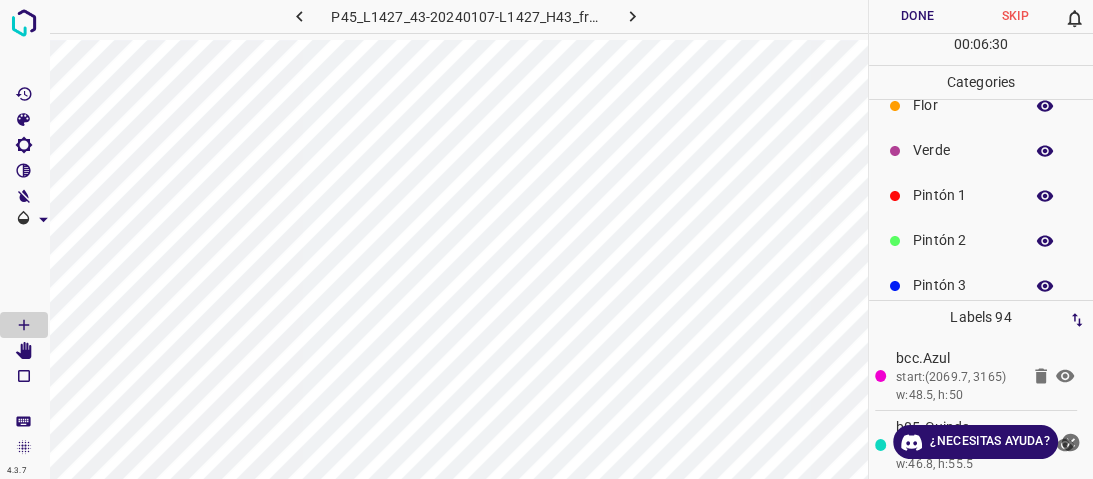scroll, scrollTop: 16, scrollLeft: 0, axis: vertical 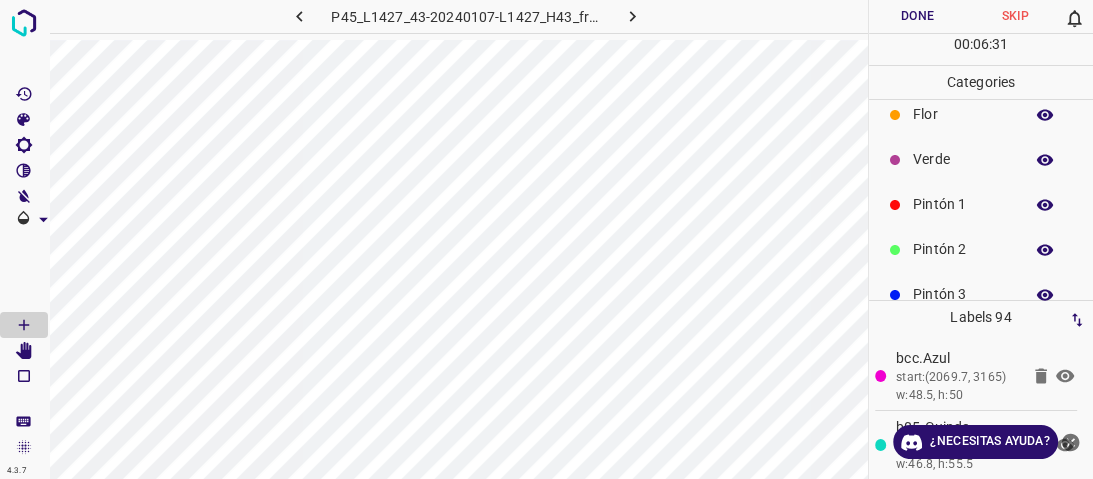 click on "Pintón 2" at bounding box center (981, 249) 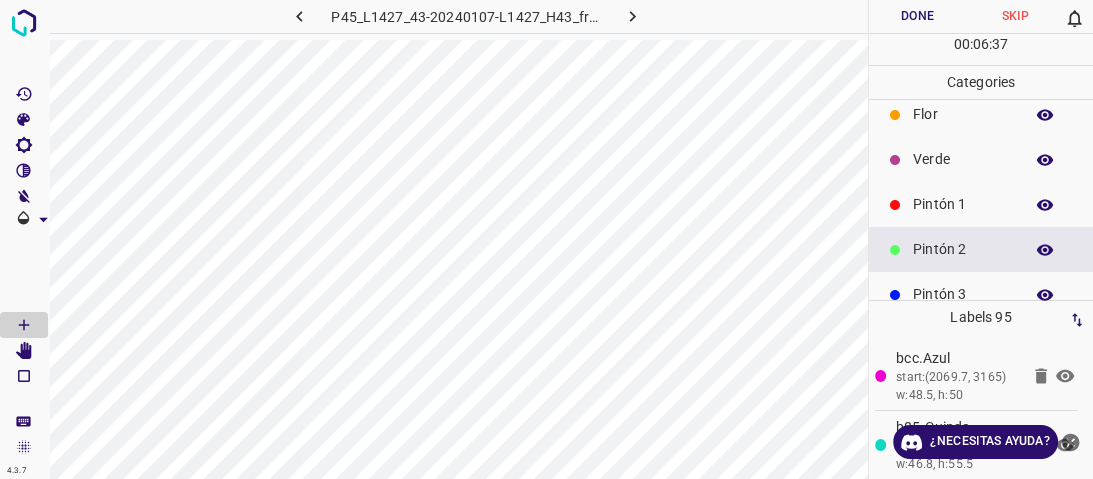 click on "Verde" at bounding box center (963, 159) 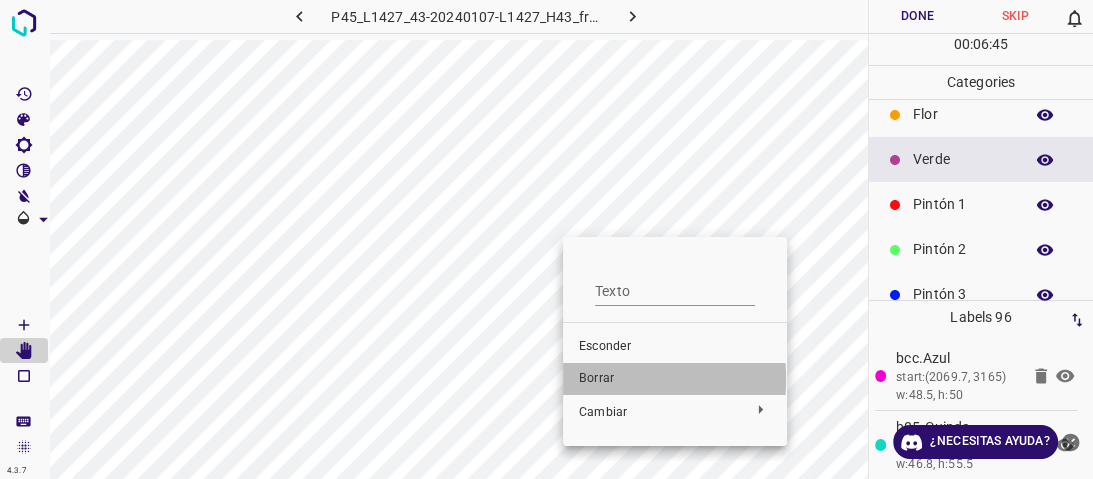 click on "Borrar" at bounding box center [596, 378] 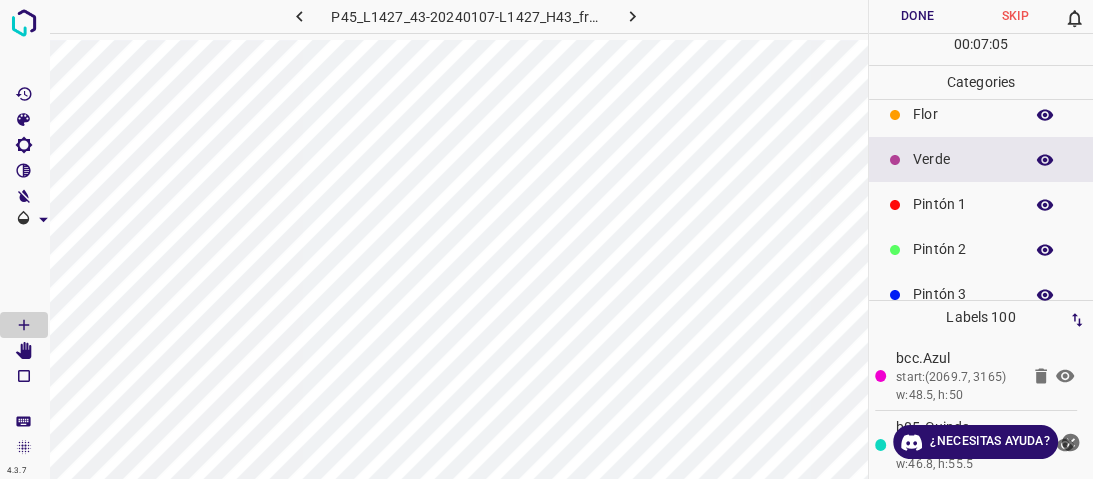drag, startPoint x: 933, startPoint y: 205, endPoint x: 902, endPoint y: 208, distance: 31.144823 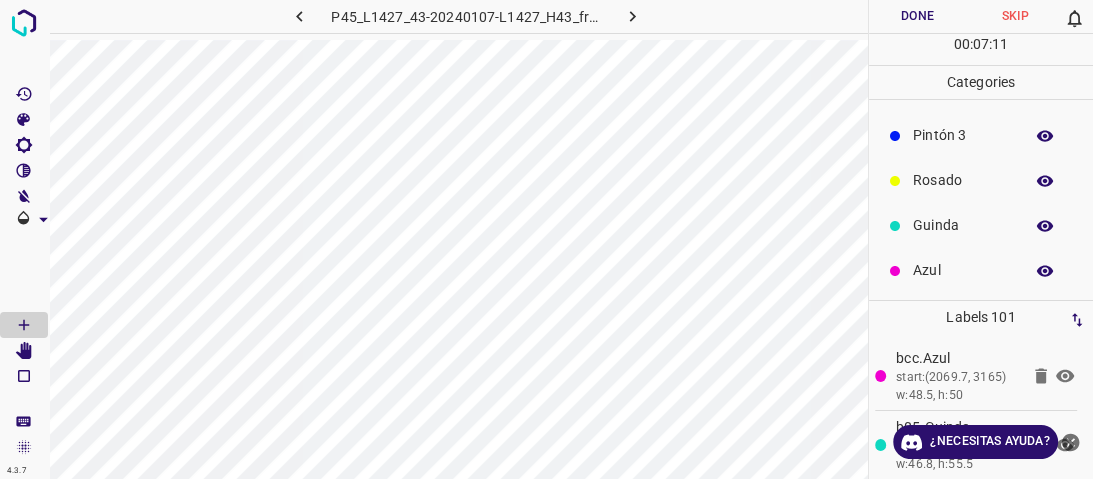 scroll, scrollTop: 176, scrollLeft: 0, axis: vertical 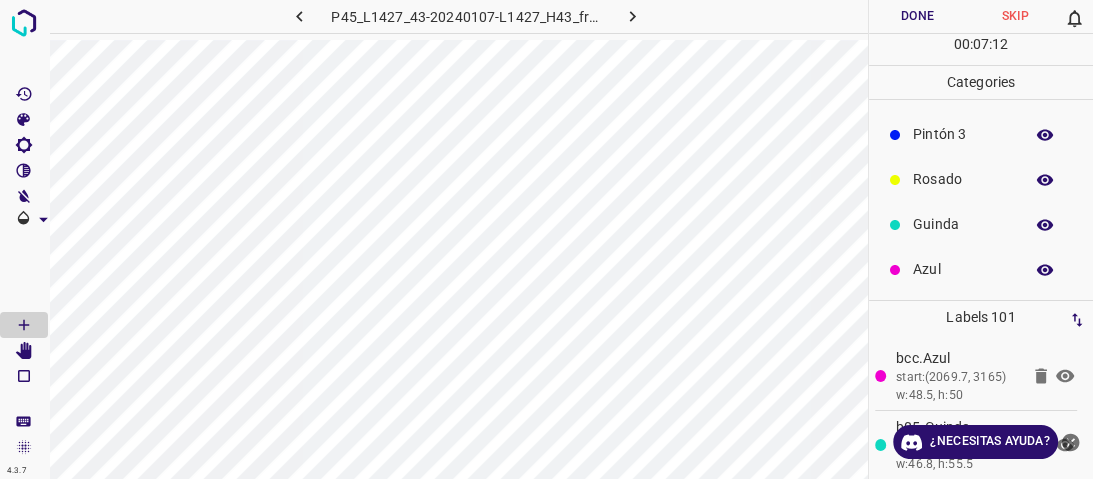click on "Pintón 3" at bounding box center [981, 134] 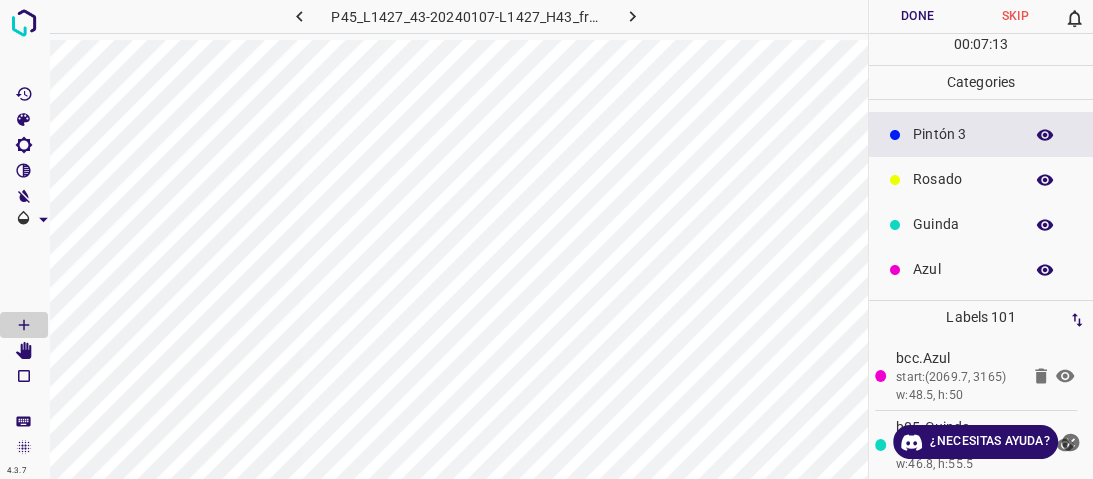 drag, startPoint x: 981, startPoint y: 180, endPoint x: 936, endPoint y: 172, distance: 45.705578 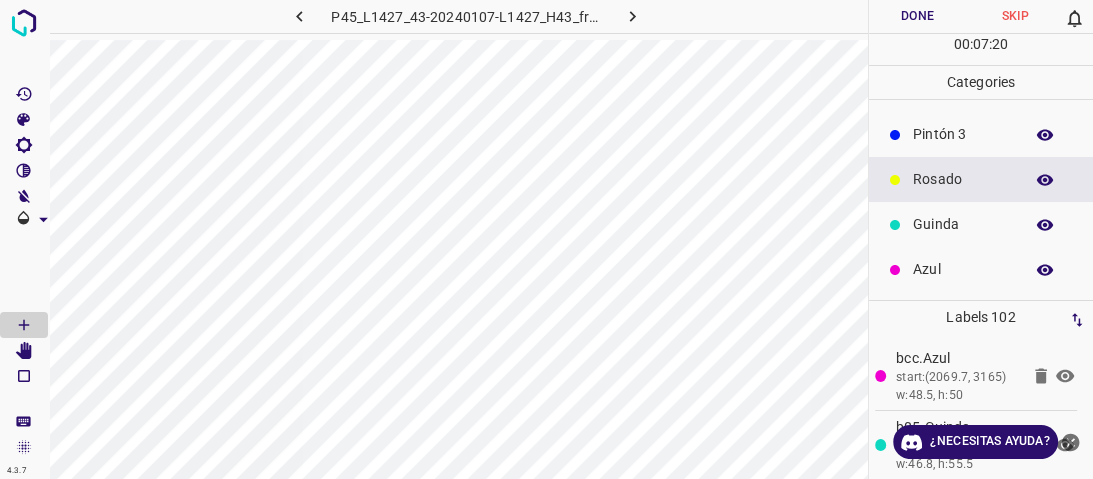 click on "P45_L1427_43-20240107-L1427_H43_frame_00117_113179.jpg Done Skip 0 00   : 07   : 20   Categories [PERSON_NAME] Verde Pintón 1 Pintón 2 Pintón 3 [PERSON_NAME] Azul Labels   102 bcc.Azul
start:(2069.7, 3165)
w:48.5, h:50
b05.Guinda
start:(1459.6, 3431.1)
w:46.8, h:55.5
6ba.Verde
start:(1691.7, 3126.6)
w:33.3, h:35.6
bdf.Verde
start:(1674.8, 3144.9)
w:30, h:40.3
1c4.Verde
start:(1939.7, 3001.9)
w:37.1, h:36.6
277.Verde
start:(1901.1, 2989.1)
w:40.3, h:39.6
333.Verde
start:(1922.9, 2969.3)
w:37.6, h:37.8
6cf.Verde
start:(1870.8, 2983.3)
w:33.3, h:40.1
eba.Verde
start:(1870.3, 2958.2)
w:29.3, h:27.8
[DATE].Verde
start:(738.9, 3541.8)
w:36.9, h:41.1
f87.Verde
start:(894.6, 3488.5)
w:35.6, h:36.8
80c.Verde
start:(871.5, 3487.7)
w:25.4, h:37.6" at bounding box center [546, 239] 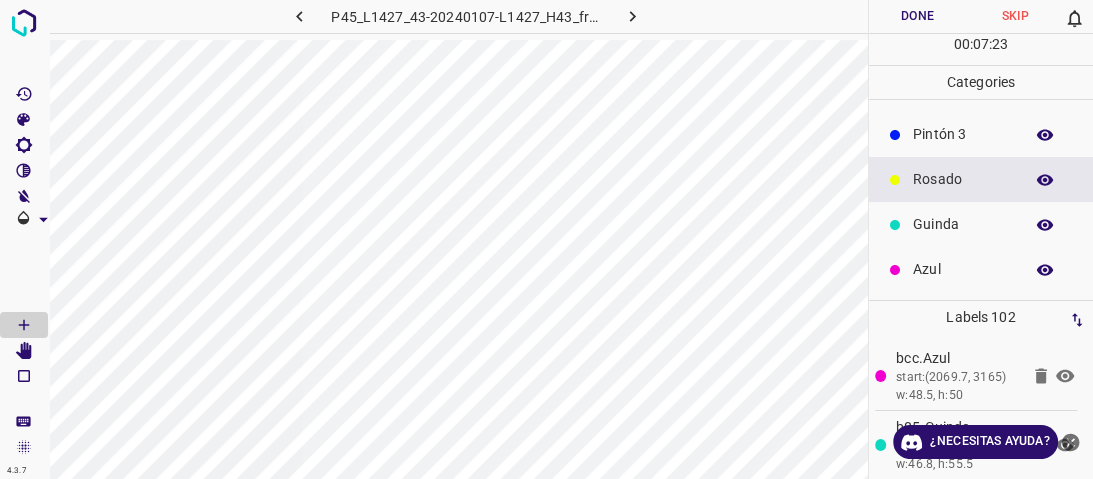 click on "Pintón 3" at bounding box center (963, 134) 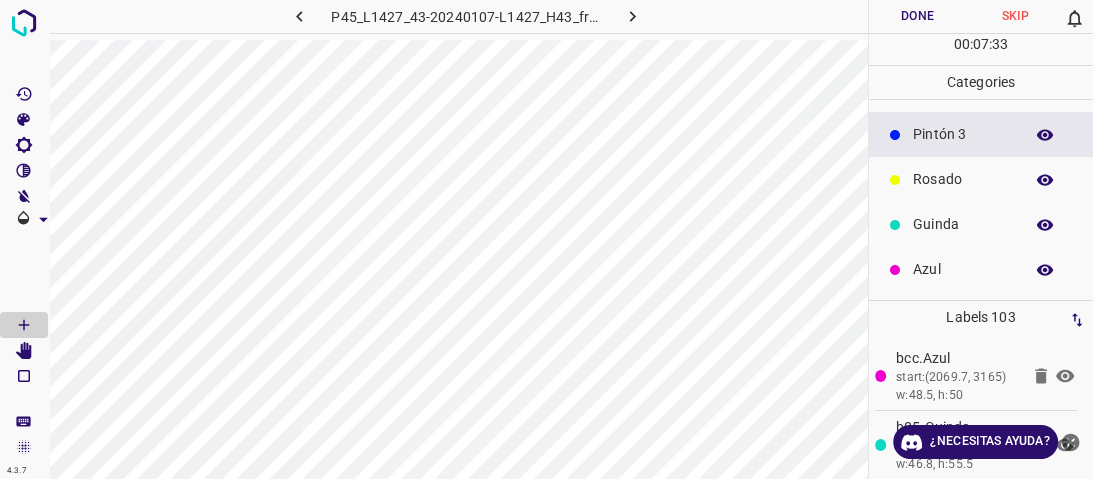 scroll, scrollTop: 16, scrollLeft: 0, axis: vertical 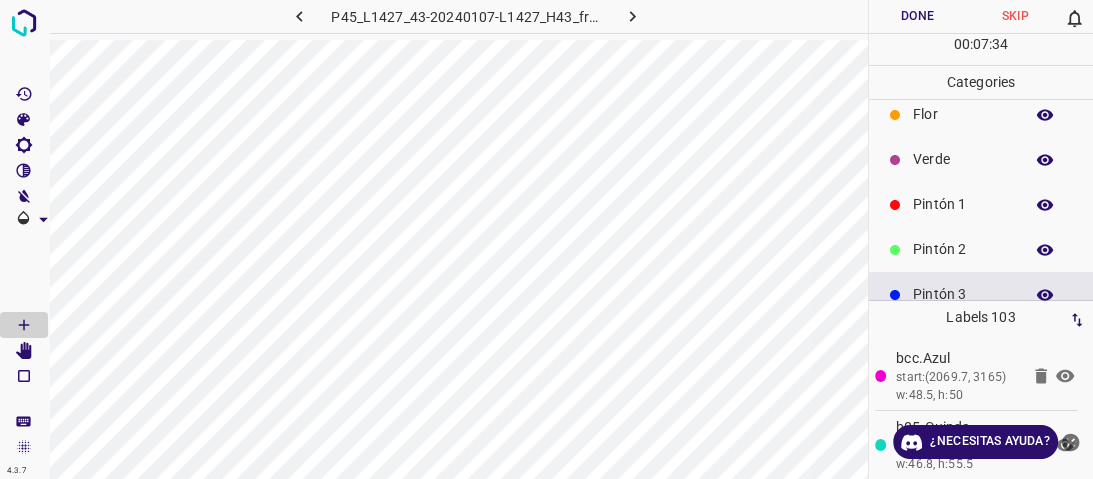 drag, startPoint x: 940, startPoint y: 120, endPoint x: 898, endPoint y: 124, distance: 42.190044 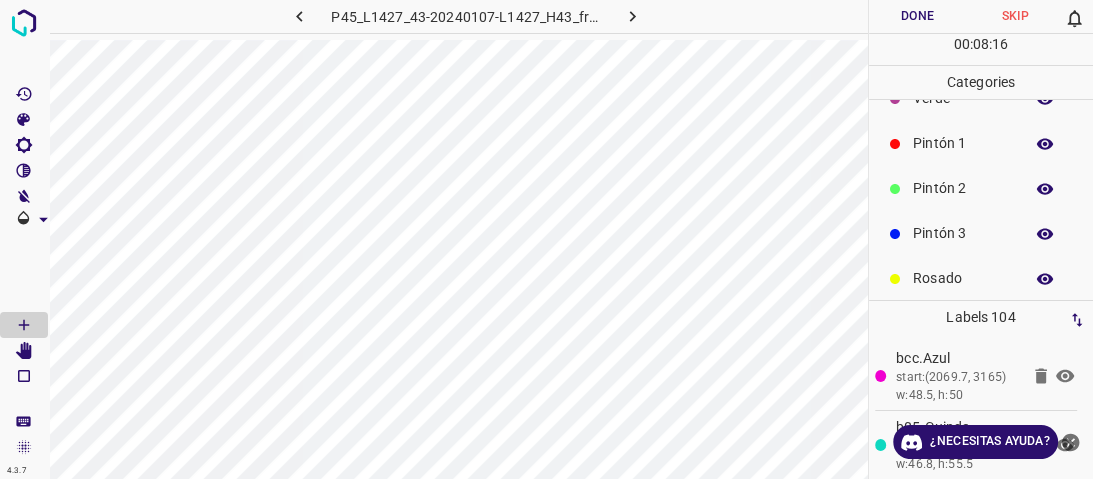scroll, scrollTop: 176, scrollLeft: 0, axis: vertical 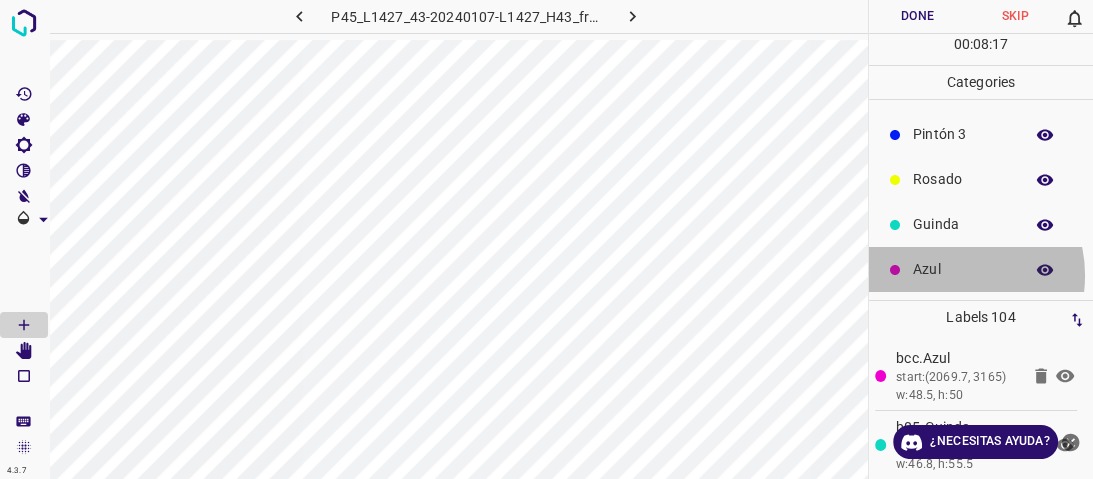 drag, startPoint x: 948, startPoint y: 275, endPoint x: 928, endPoint y: 269, distance: 20.880613 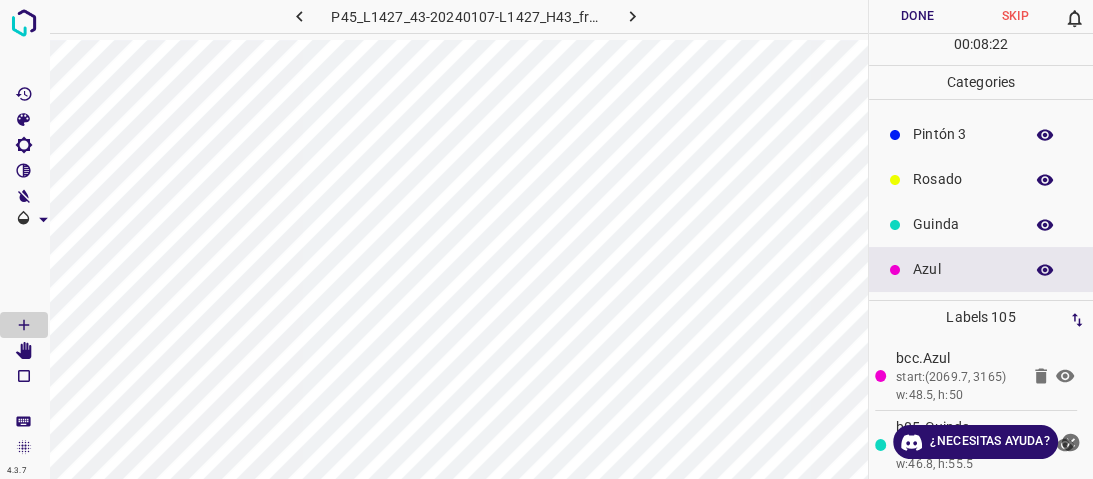 scroll, scrollTop: 0, scrollLeft: 0, axis: both 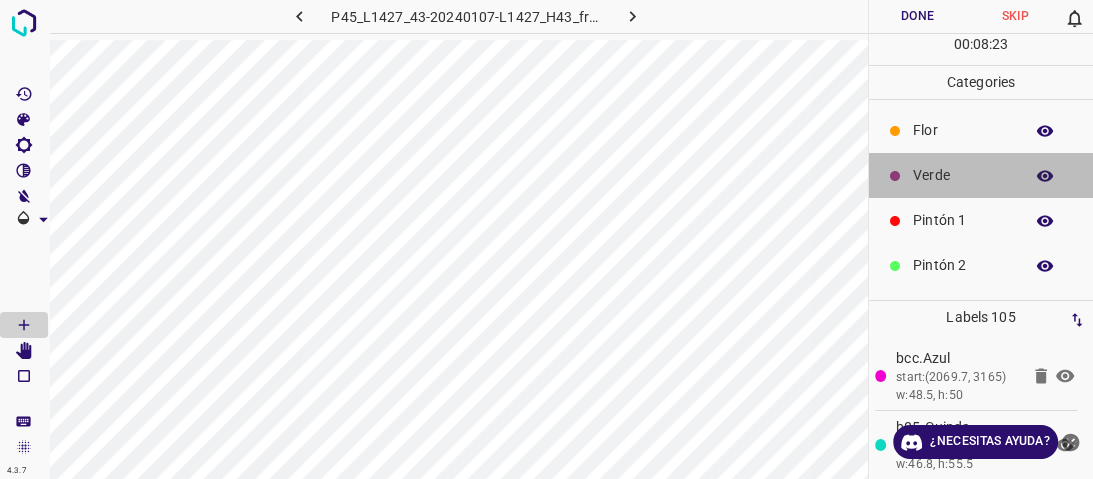 click on "Verde" at bounding box center (963, 175) 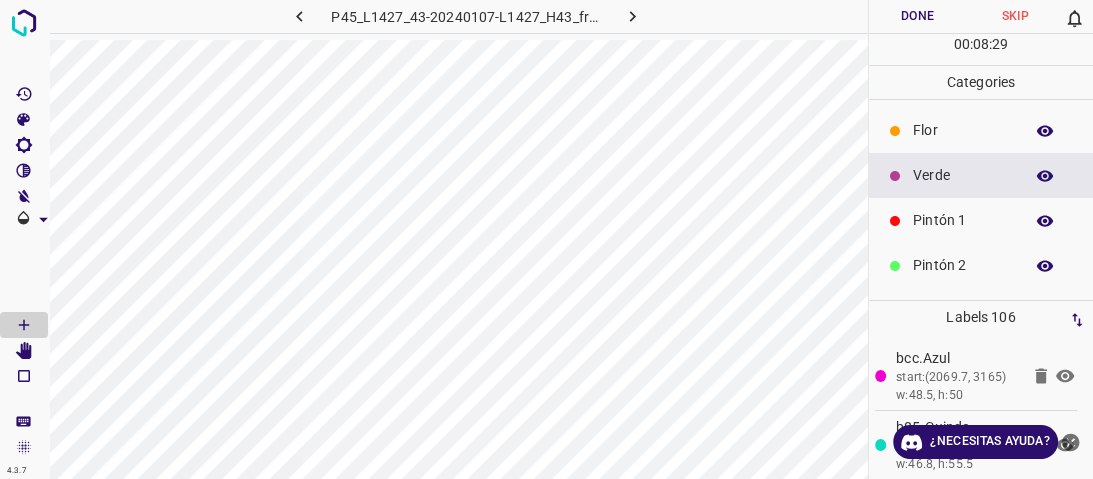 click on "Flor" at bounding box center [963, 130] 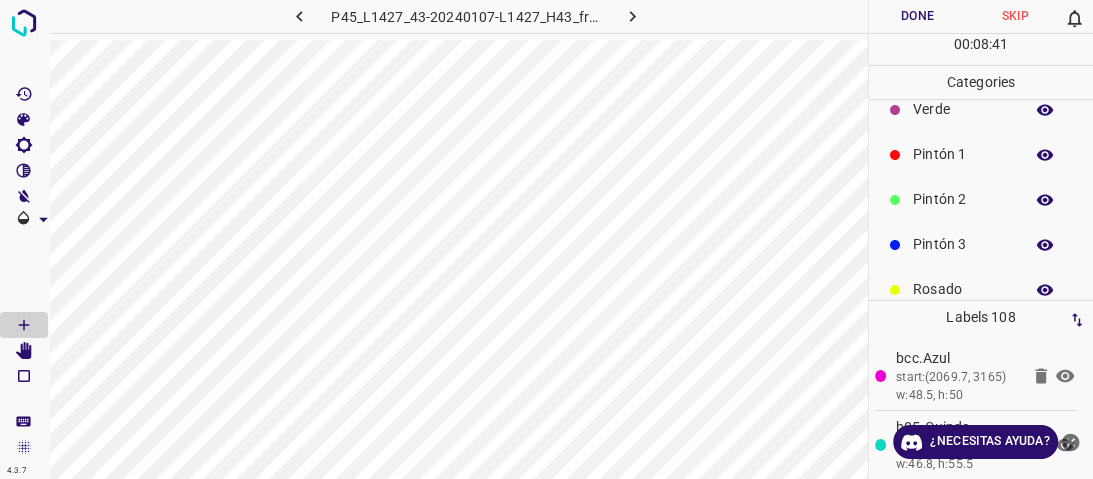 scroll, scrollTop: 176, scrollLeft: 0, axis: vertical 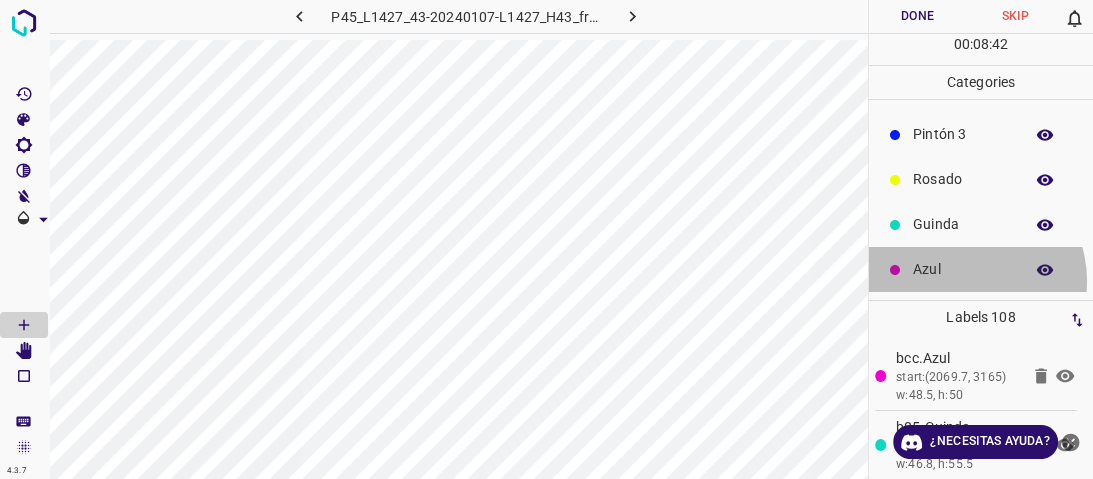 click on "Azul" at bounding box center [981, 269] 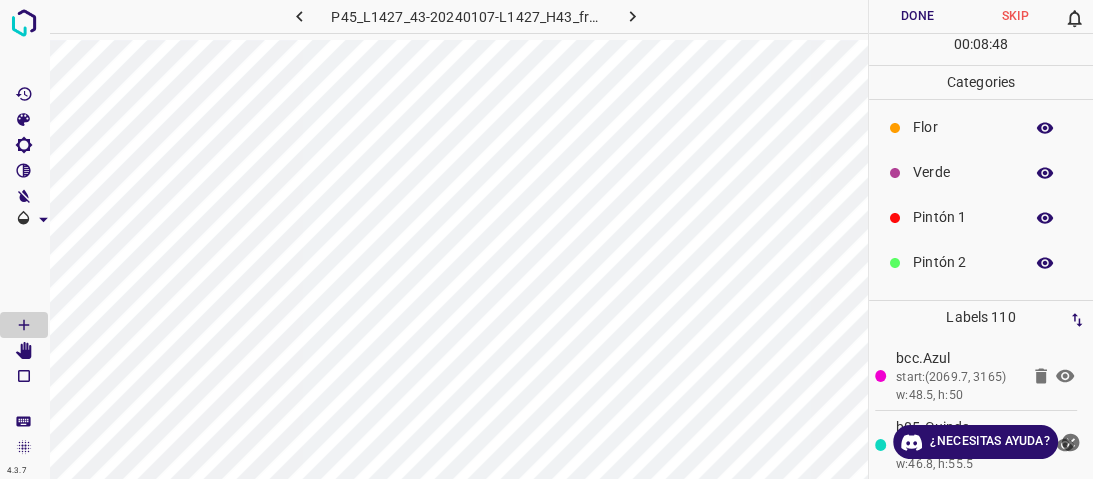 scroll, scrollTop: 0, scrollLeft: 0, axis: both 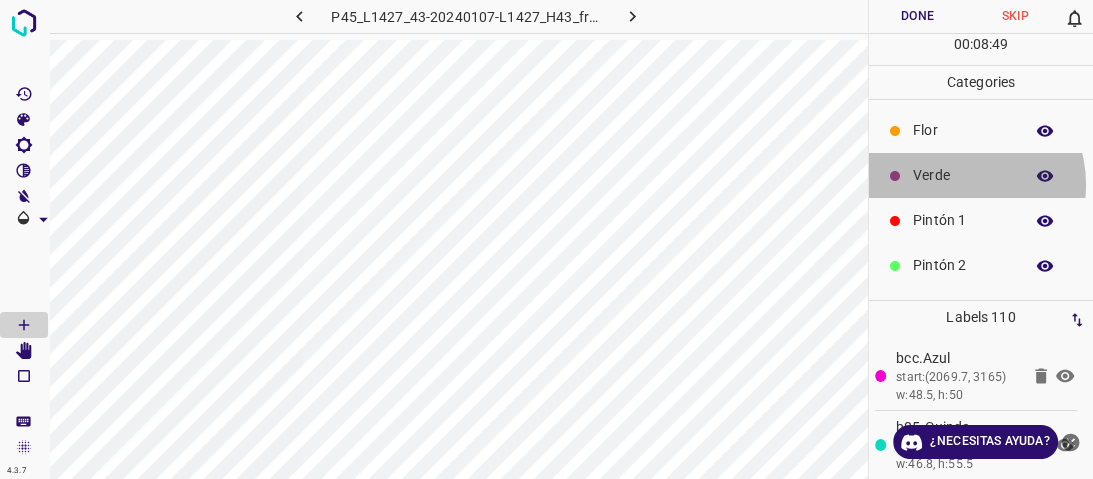 click on "Verde" at bounding box center (981, 175) 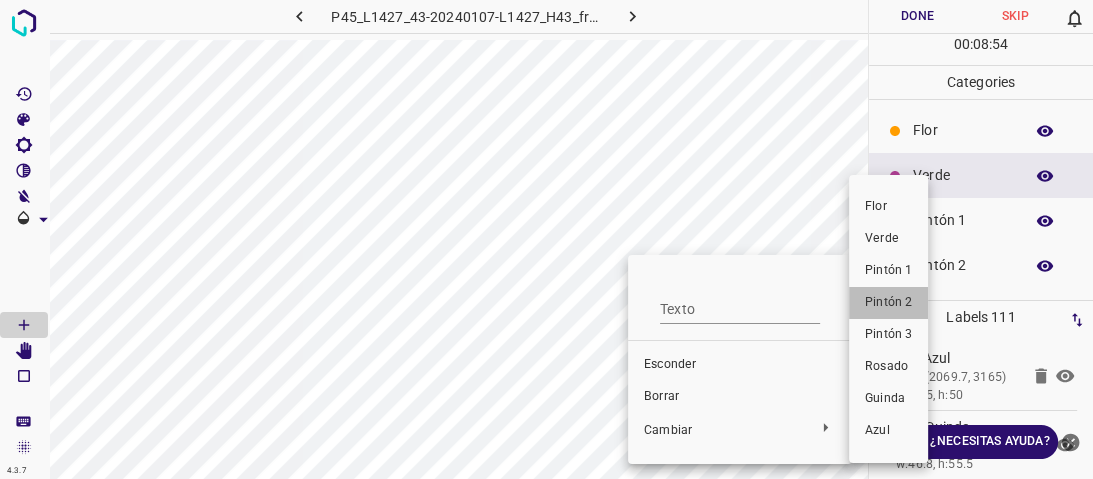click on "Pintón 2" at bounding box center (888, 302) 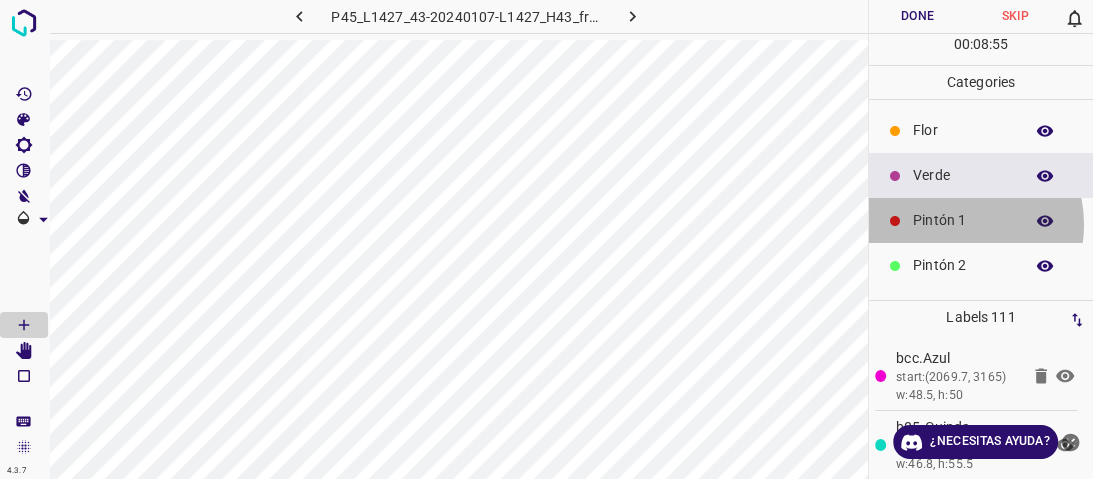 click on "Pintón 1" at bounding box center (963, 220) 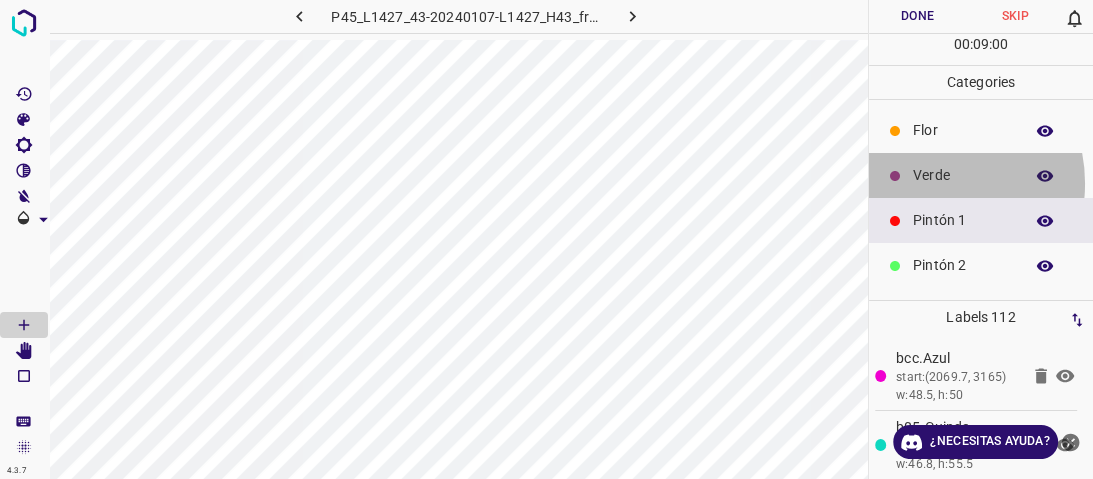 click on "Verde" at bounding box center (981, 175) 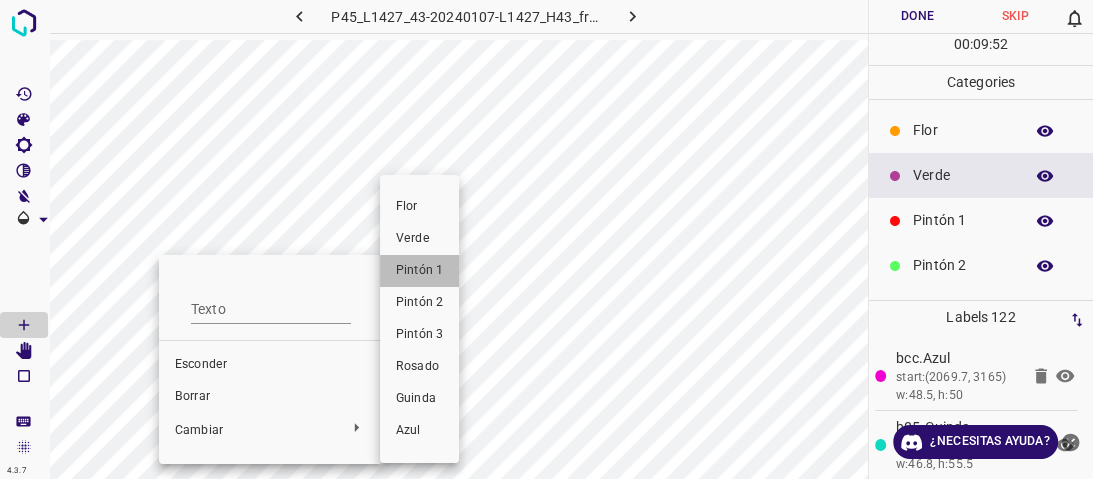 click on "Pintón 1" at bounding box center (419, 270) 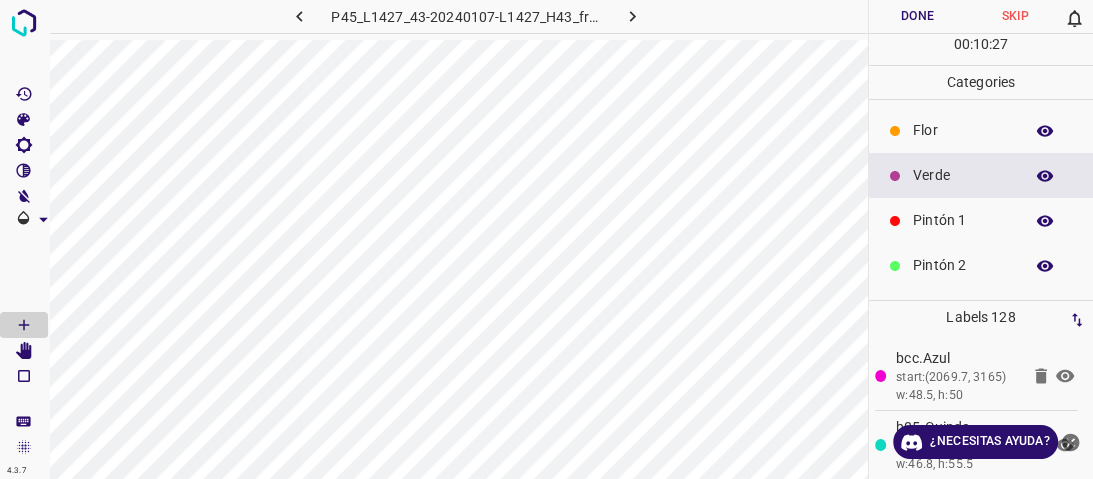 click on "Flor" at bounding box center [963, 130] 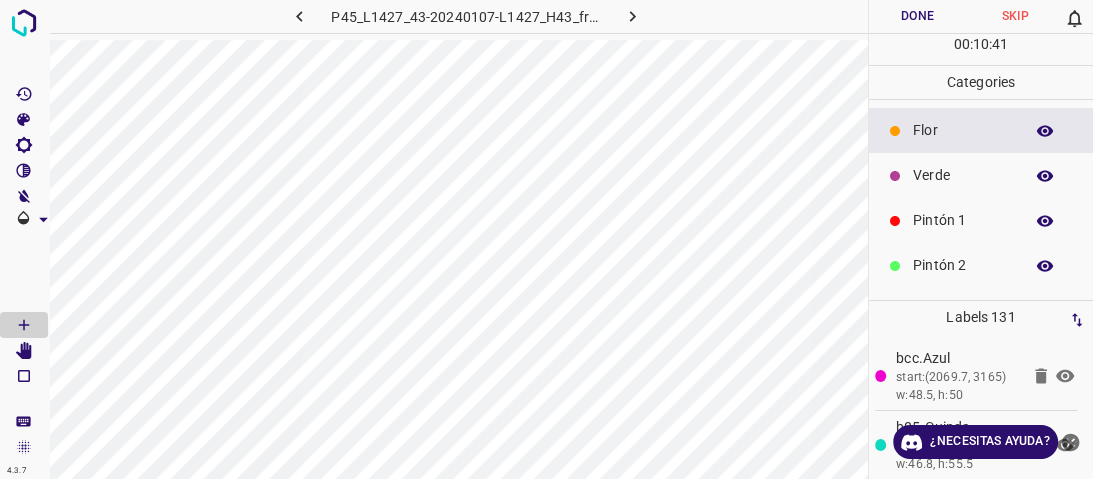 click on "Verde" at bounding box center (963, 175) 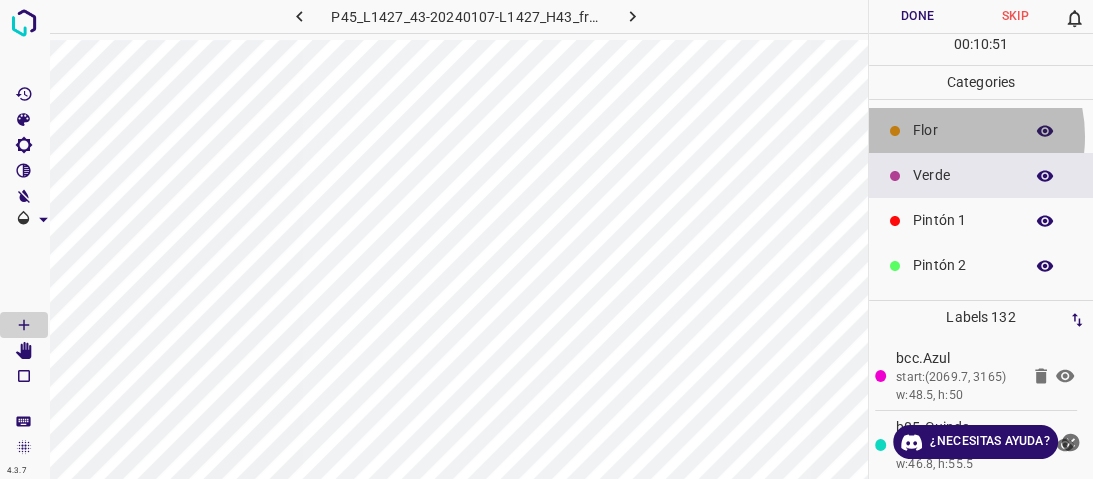 click on "Flor" at bounding box center (963, 130) 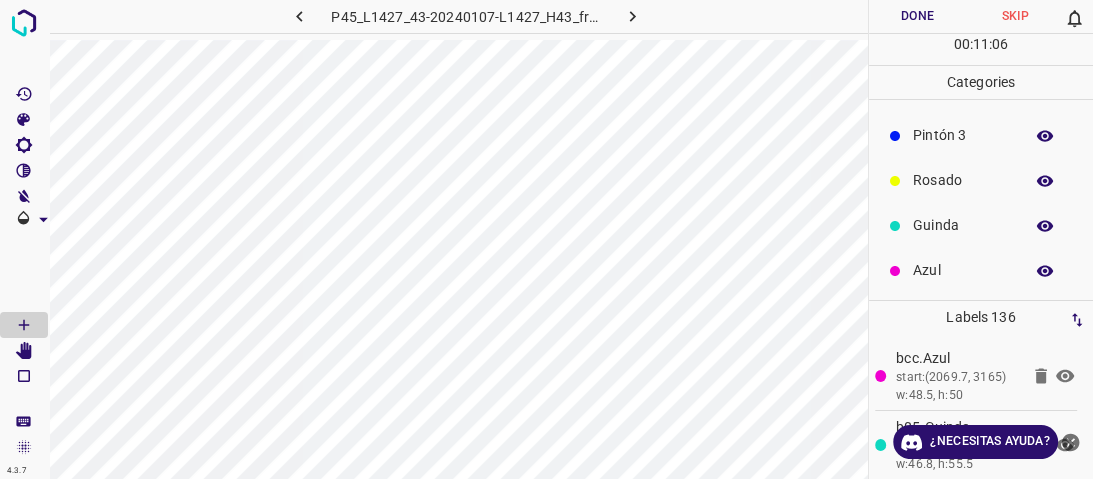 scroll, scrollTop: 176, scrollLeft: 0, axis: vertical 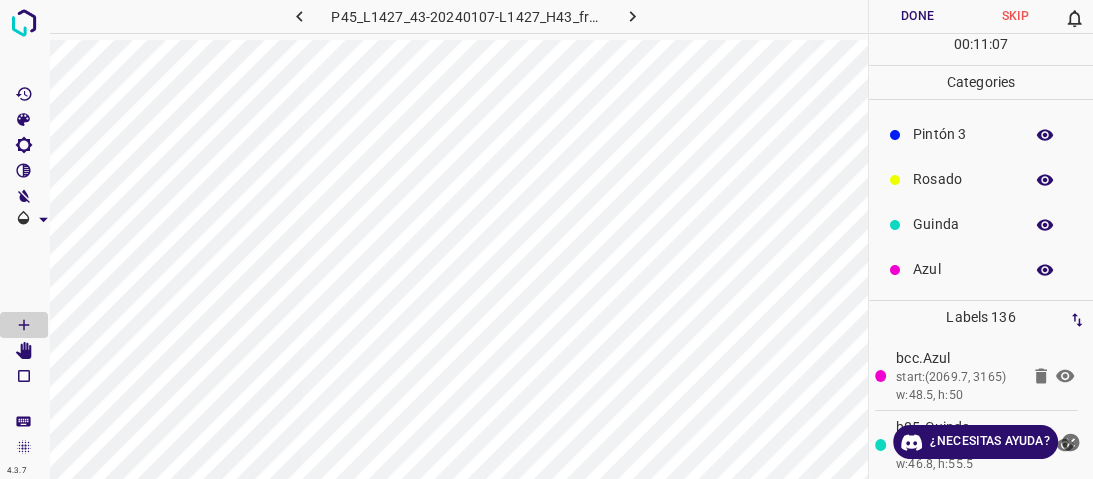 drag, startPoint x: 939, startPoint y: 185, endPoint x: 925, endPoint y: 188, distance: 14.3178215 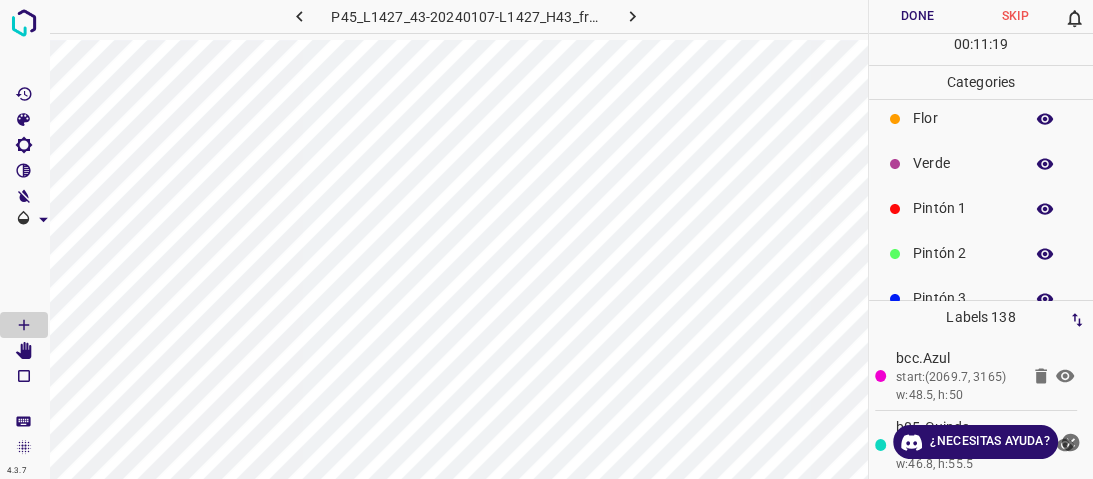 scroll, scrollTop: 0, scrollLeft: 0, axis: both 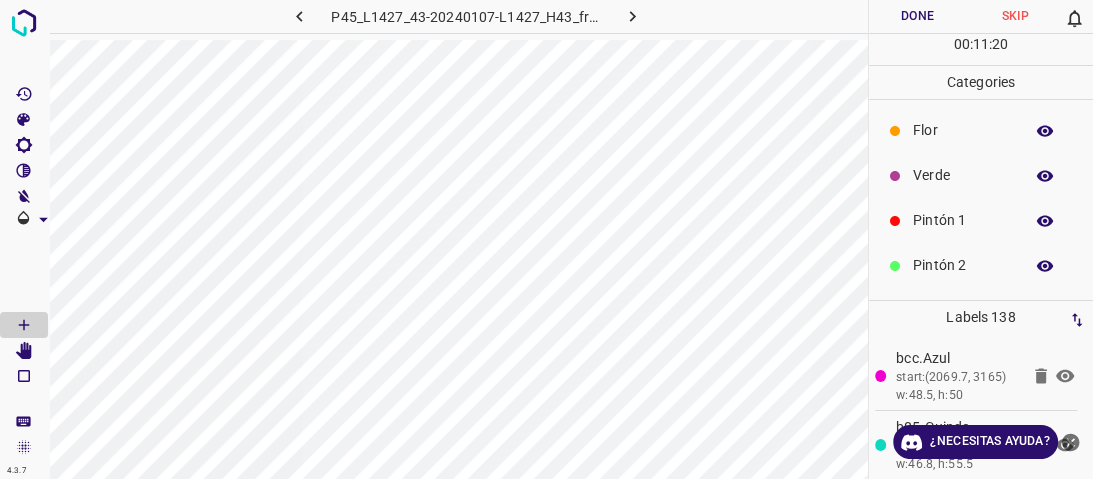 click on "Verde" at bounding box center [963, 175] 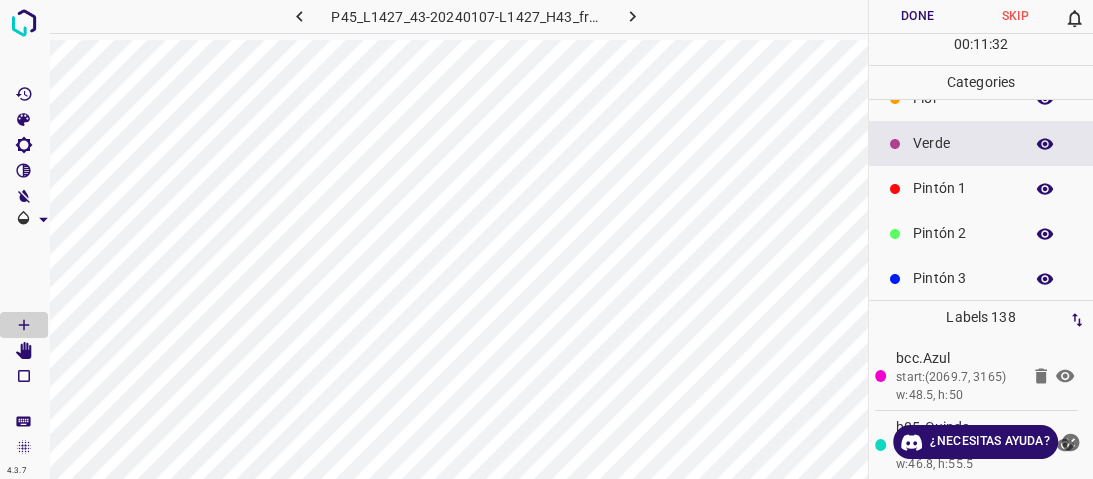 scroll, scrollTop: 160, scrollLeft: 0, axis: vertical 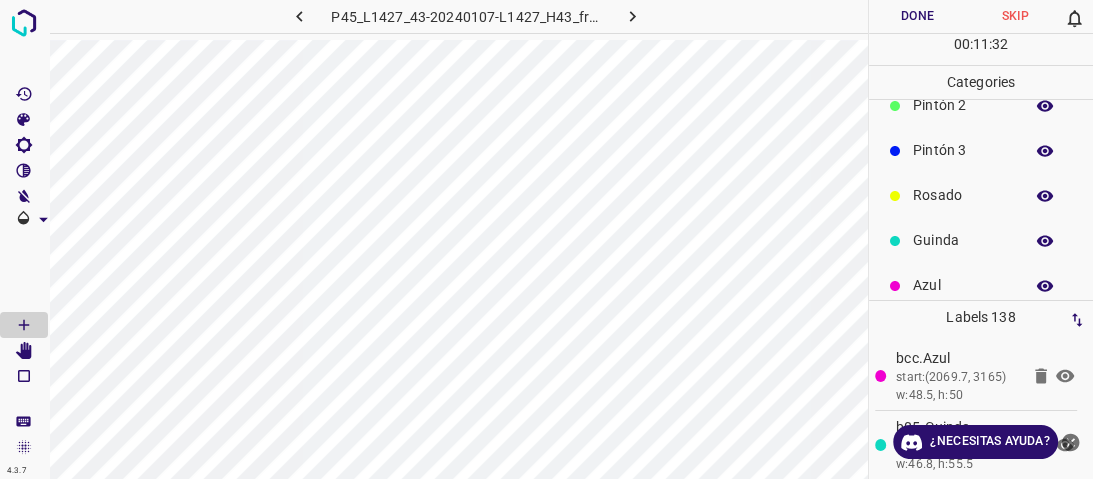 click on "Rosado" at bounding box center (963, 195) 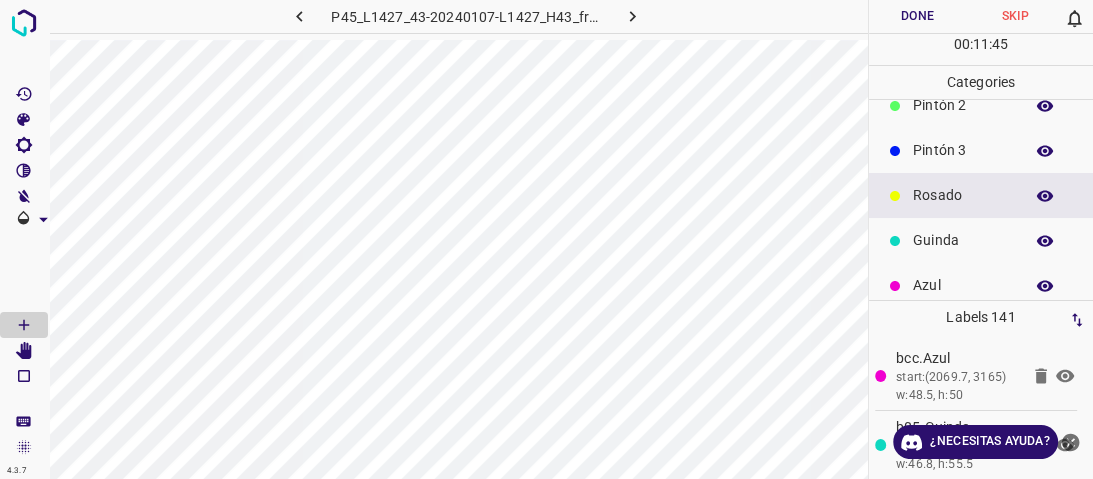 click on "Guinda" at bounding box center (963, 240) 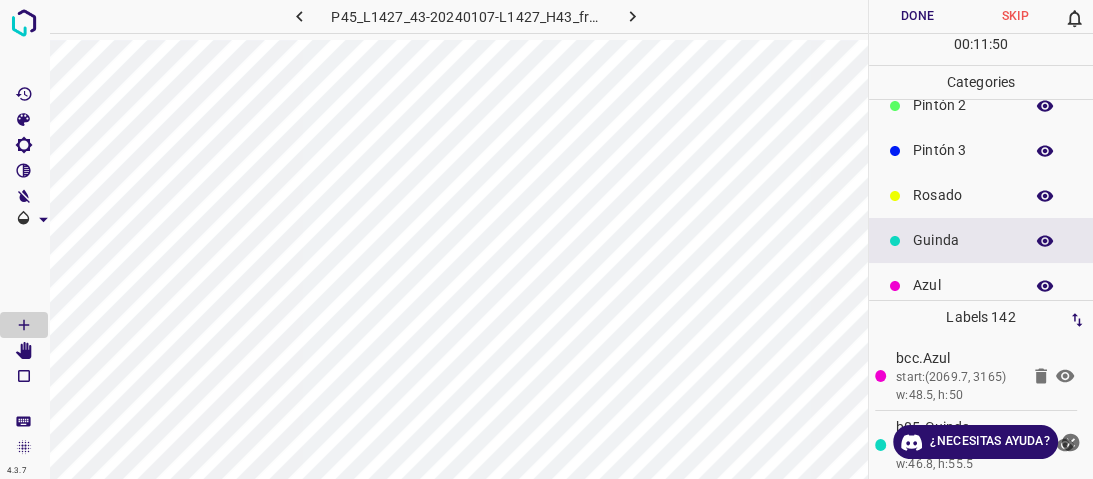 scroll, scrollTop: 176, scrollLeft: 0, axis: vertical 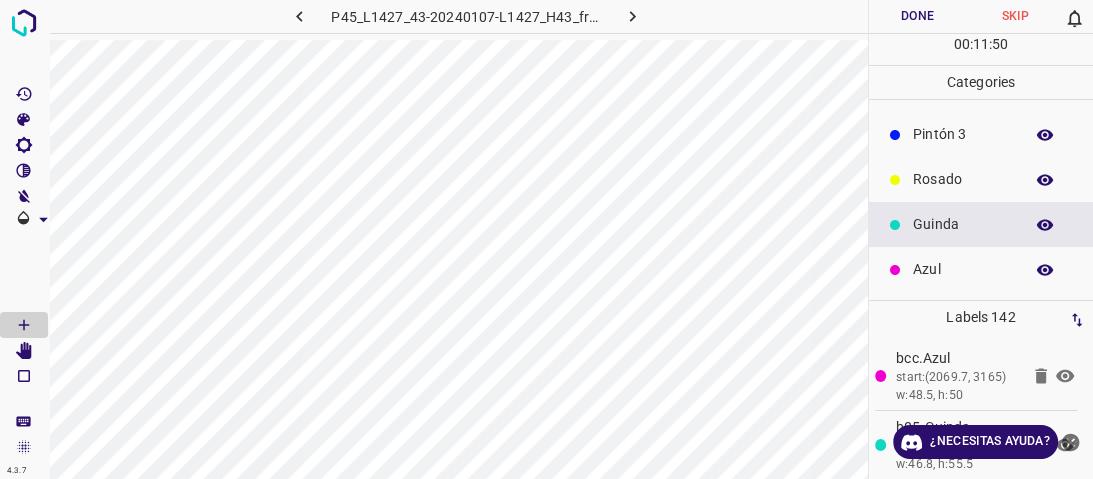 click on "Azul" at bounding box center (963, 269) 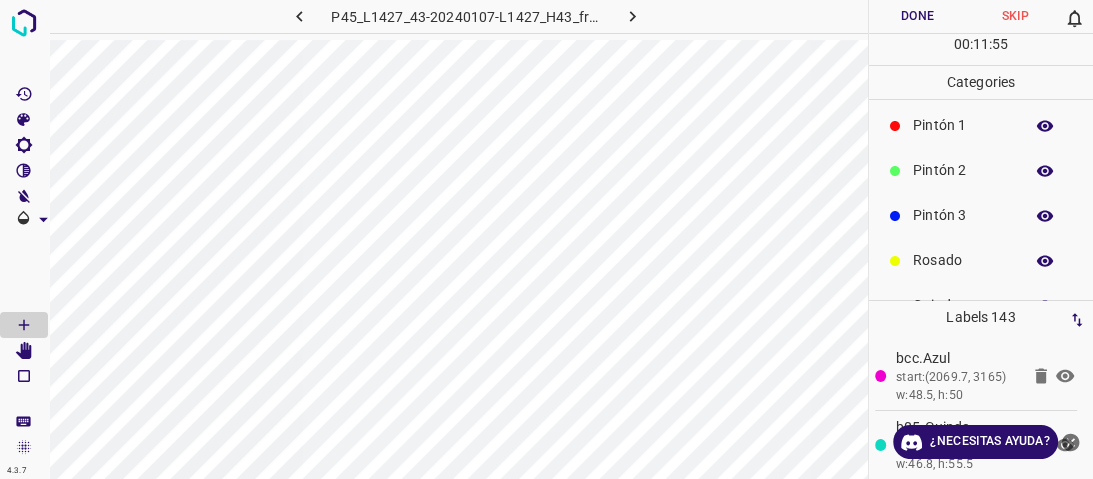 scroll, scrollTop: 0, scrollLeft: 0, axis: both 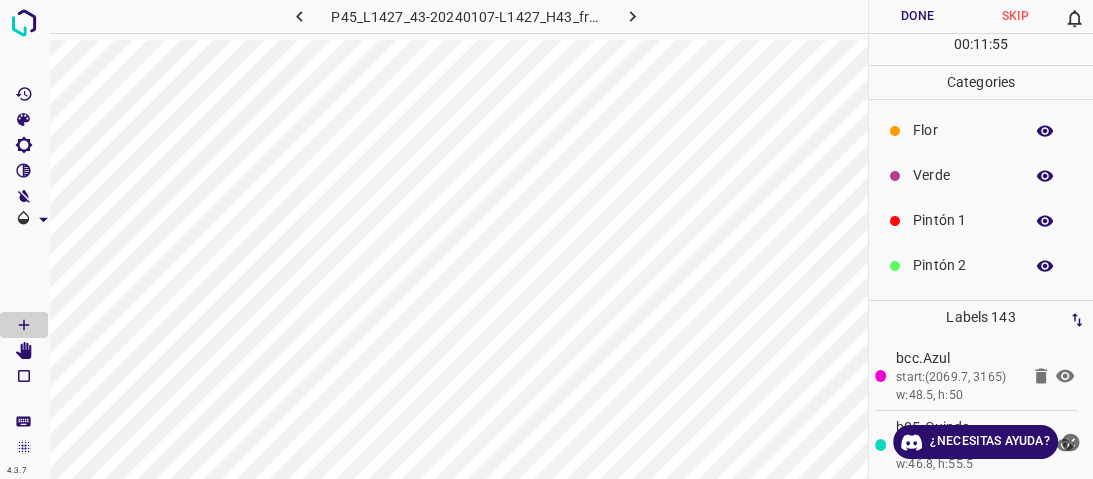 drag, startPoint x: 944, startPoint y: 166, endPoint x: 924, endPoint y: 167, distance: 20.024984 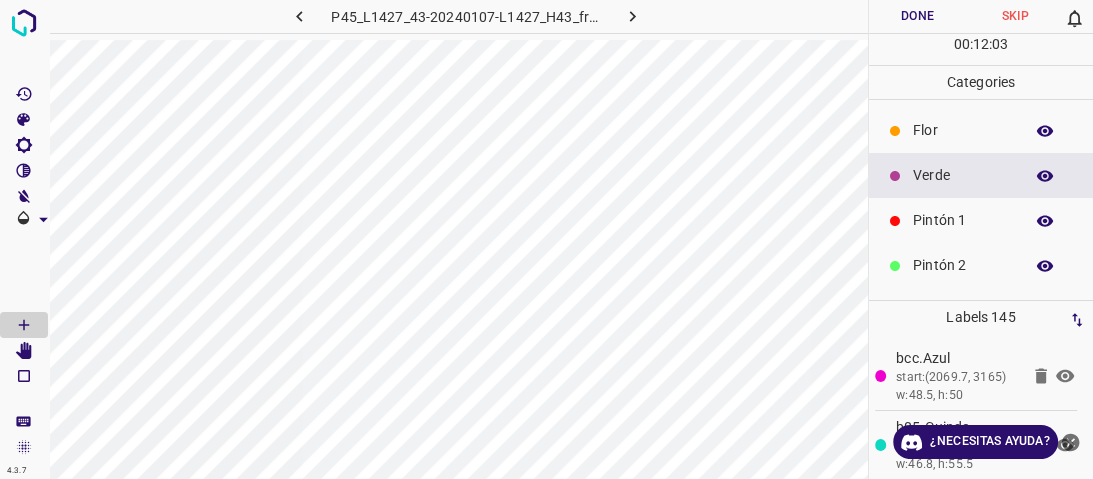 click on "Flor" at bounding box center [981, 130] 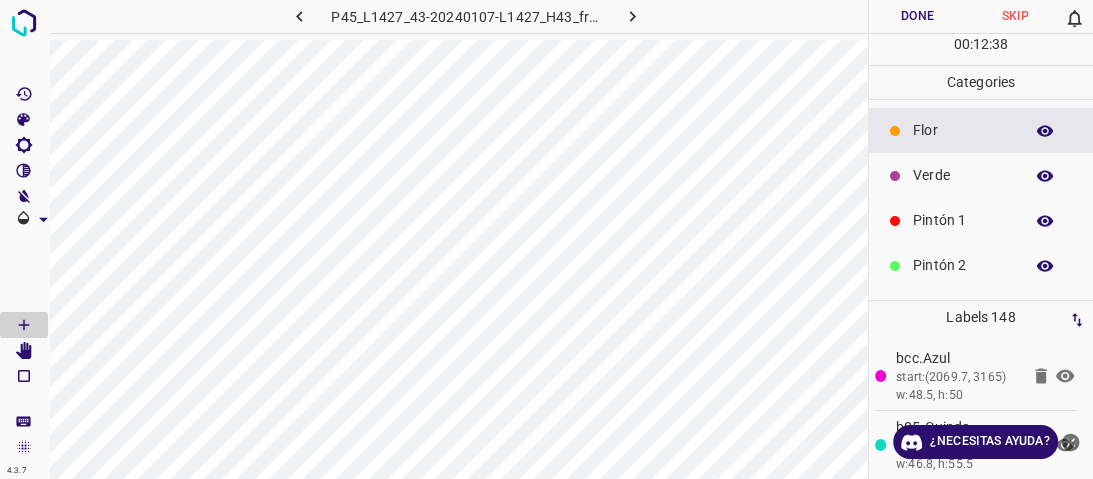 click on "Verde" at bounding box center [963, 175] 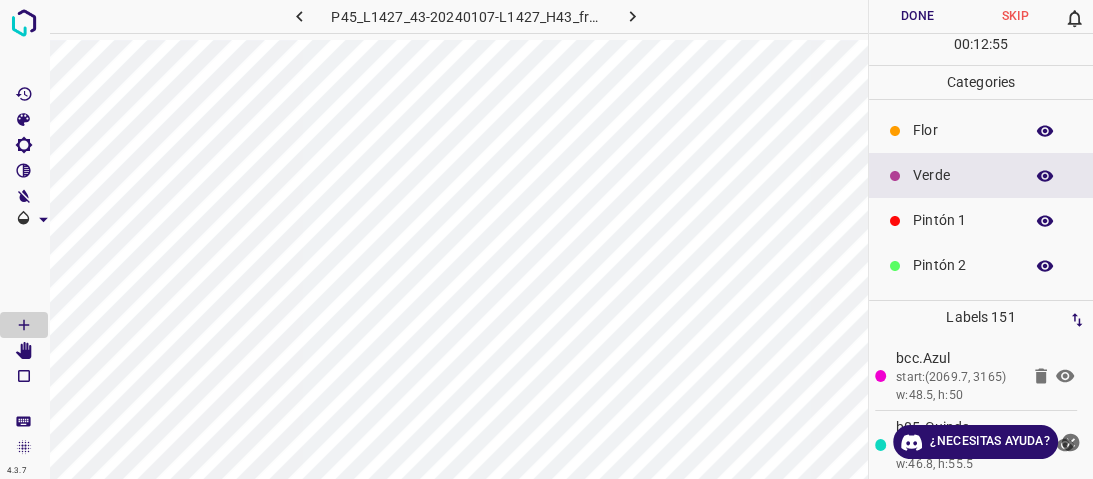 click on "Flor" at bounding box center [963, 130] 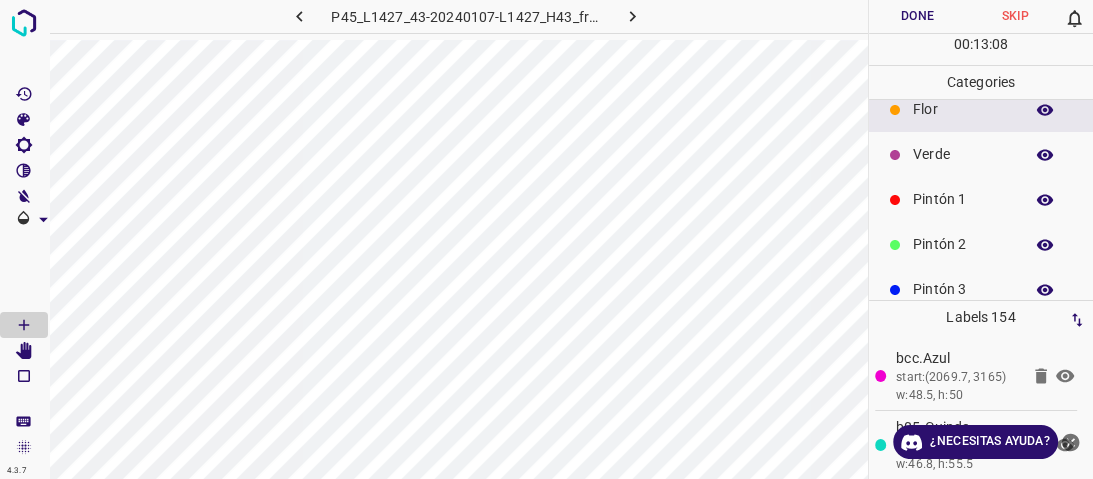 scroll, scrollTop: 160, scrollLeft: 0, axis: vertical 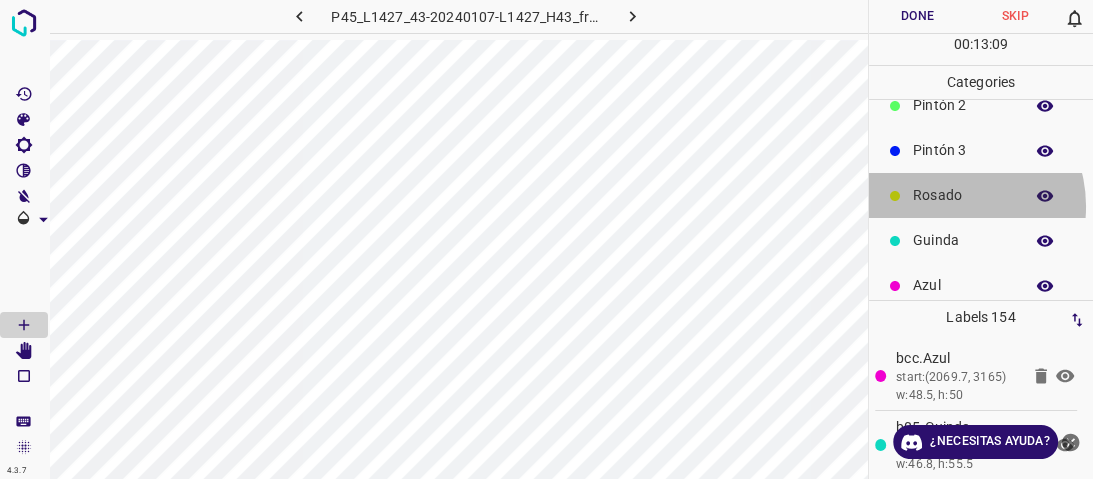 click on "Rosado" at bounding box center (981, 195) 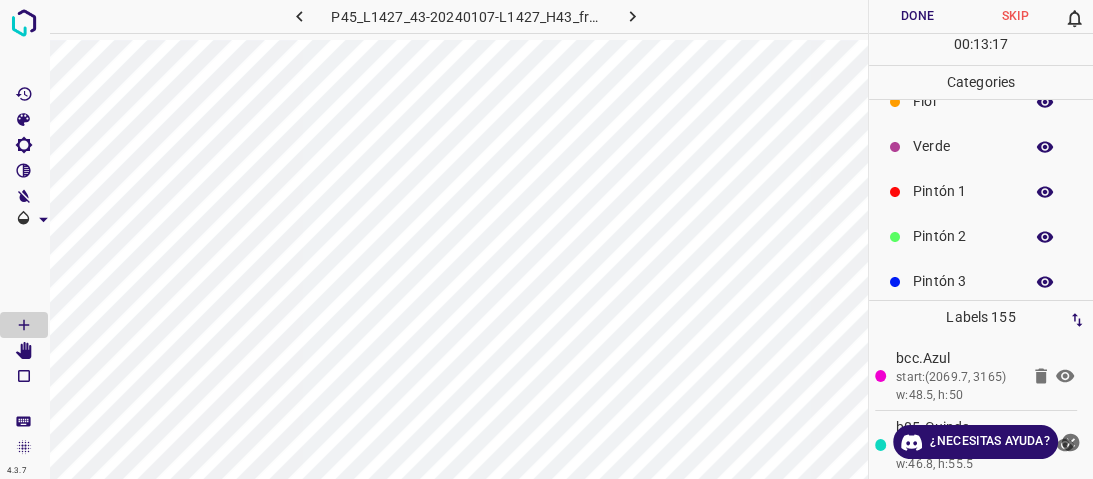 scroll, scrollTop: 0, scrollLeft: 0, axis: both 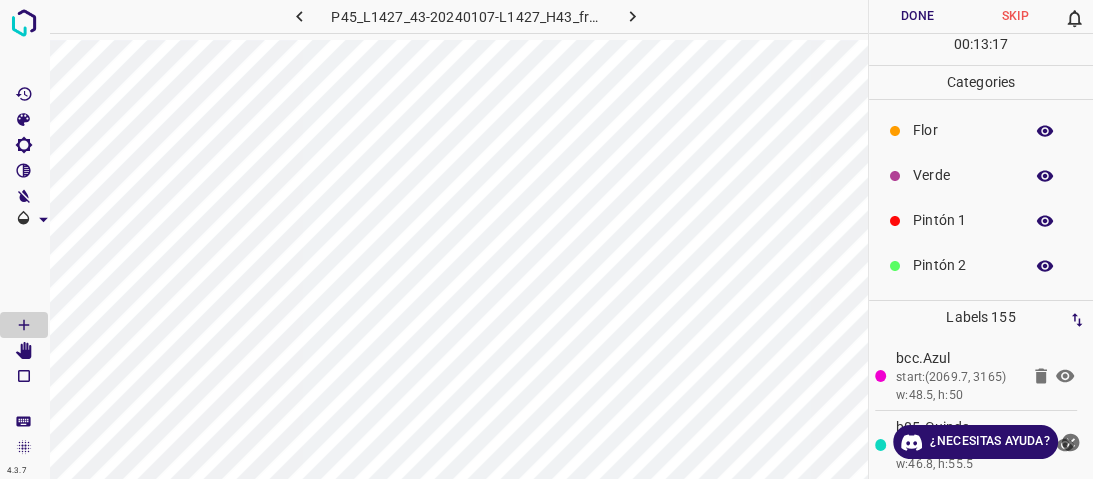 click on "Flor" at bounding box center (963, 130) 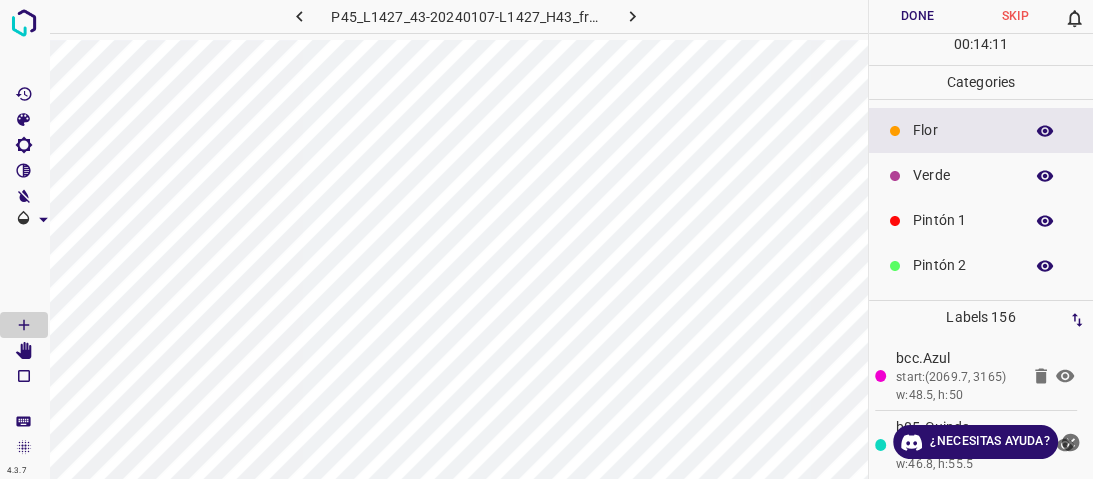click on "Verde" at bounding box center (963, 175) 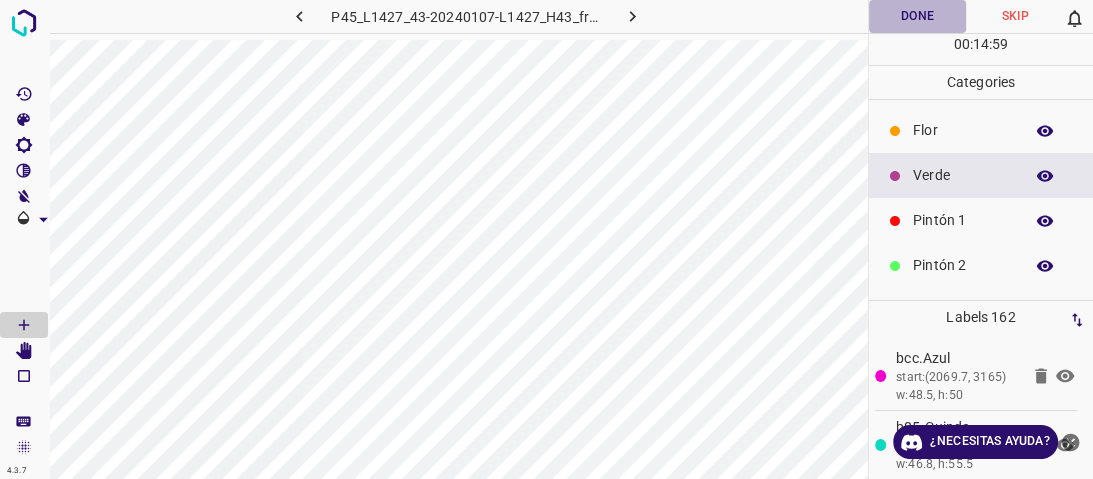 click on "Done" at bounding box center [918, 16] 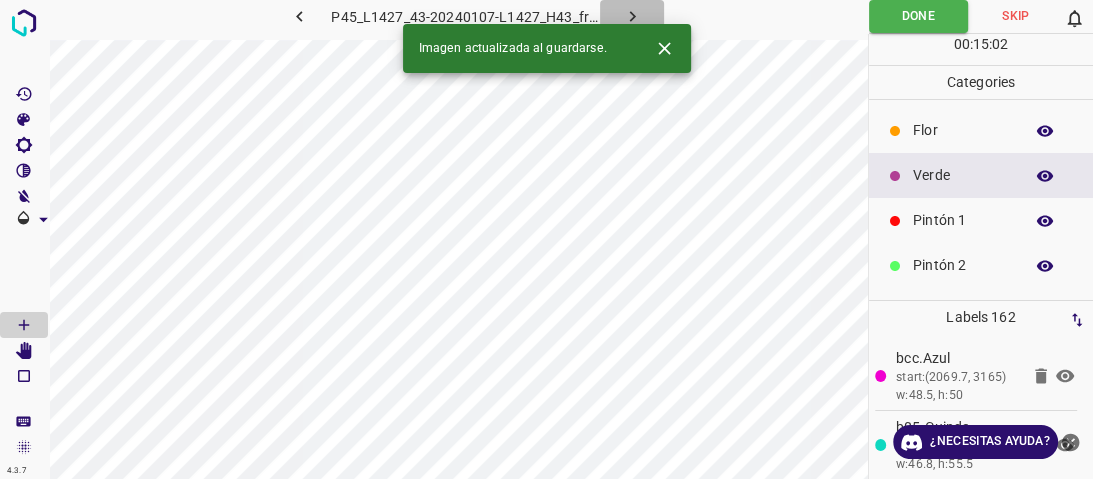 click 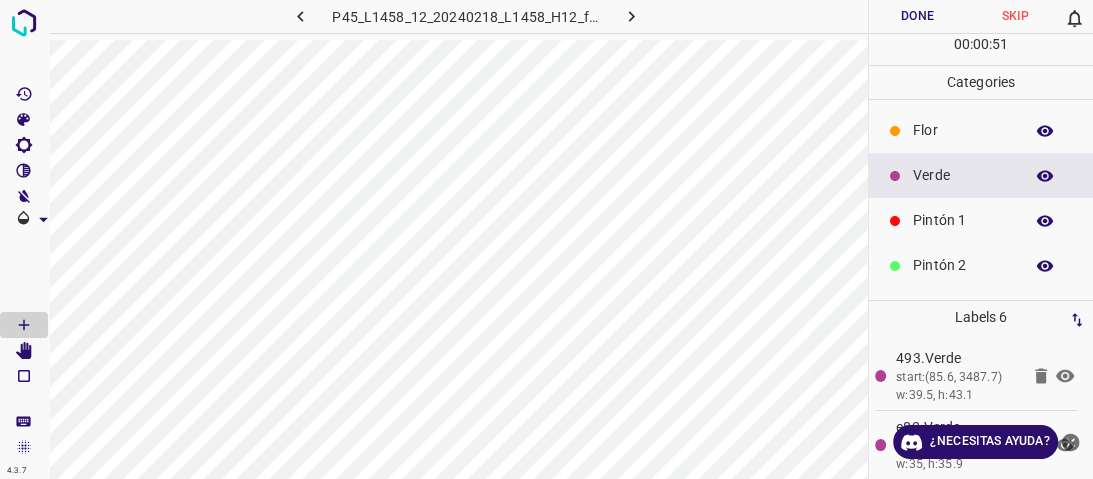 drag, startPoint x: 902, startPoint y: 218, endPoint x: 890, endPoint y: 218, distance: 12 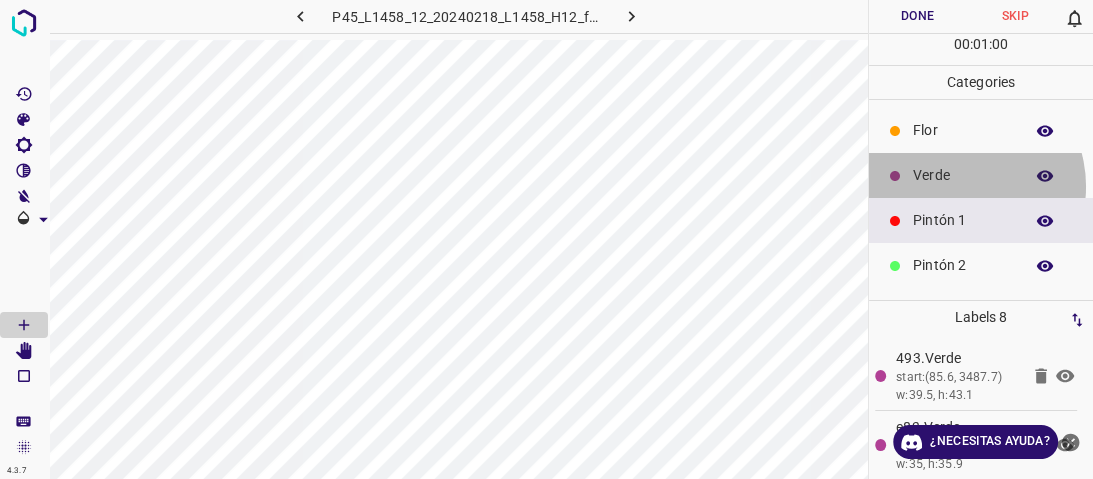 drag, startPoint x: 955, startPoint y: 186, endPoint x: 907, endPoint y: 188, distance: 48.04165 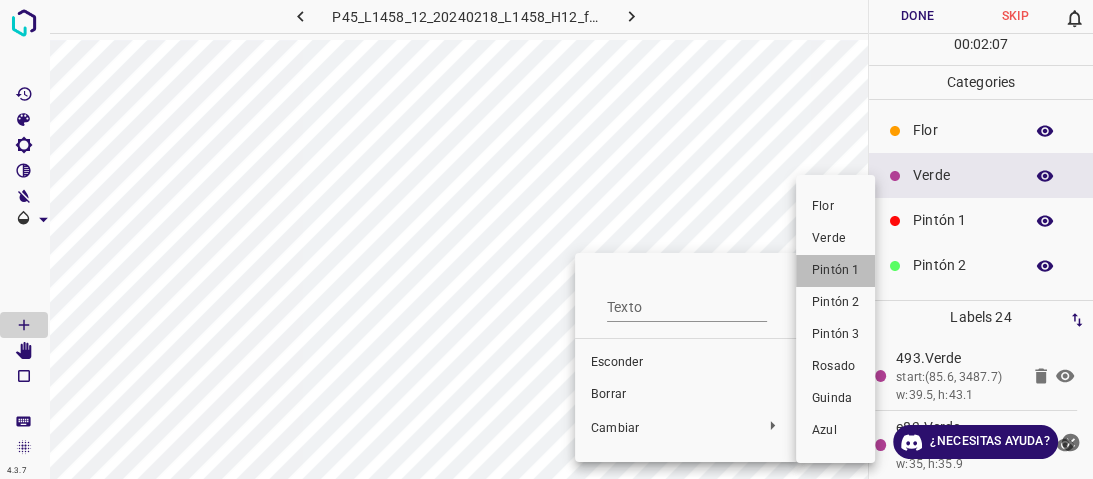 click on "Pintón 1" at bounding box center [835, 270] 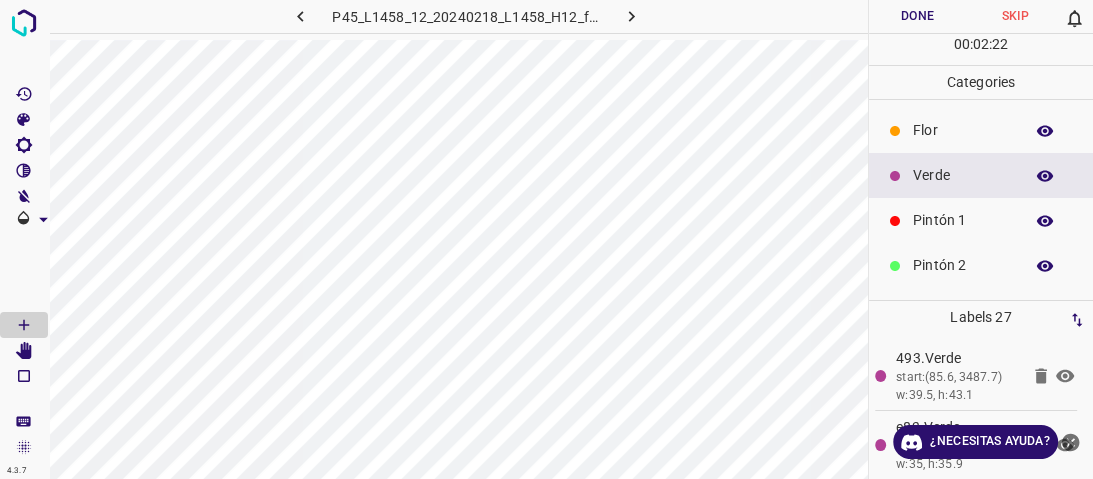 click on "Pintón 2" at bounding box center (981, 265) 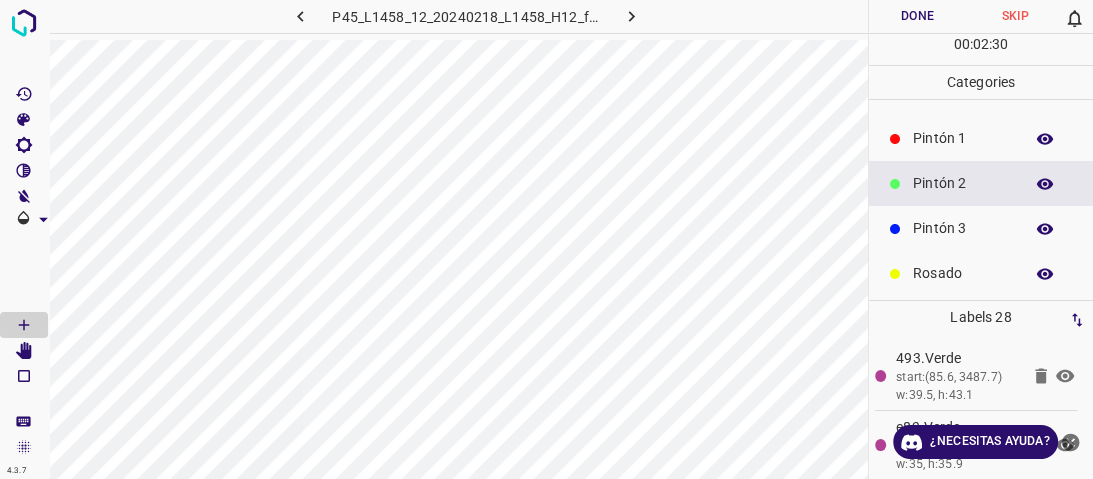 scroll, scrollTop: 160, scrollLeft: 0, axis: vertical 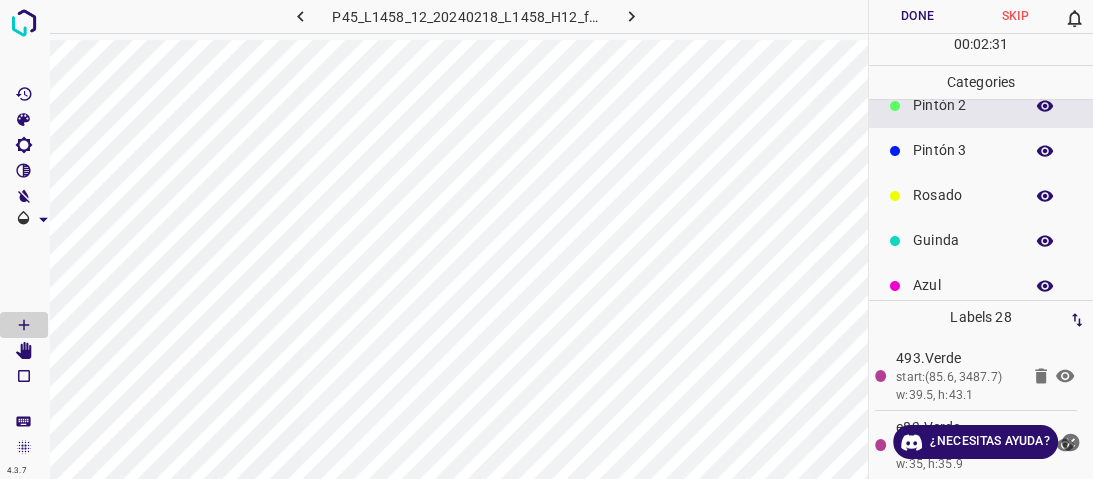 click on "Pintón 3" at bounding box center [981, 150] 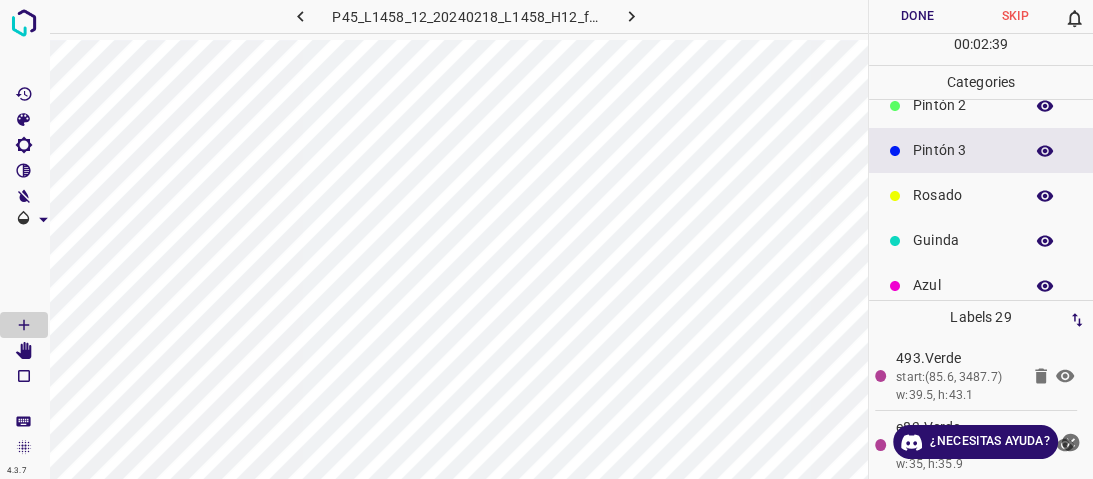 drag, startPoint x: 953, startPoint y: 232, endPoint x: 938, endPoint y: 233, distance: 15.033297 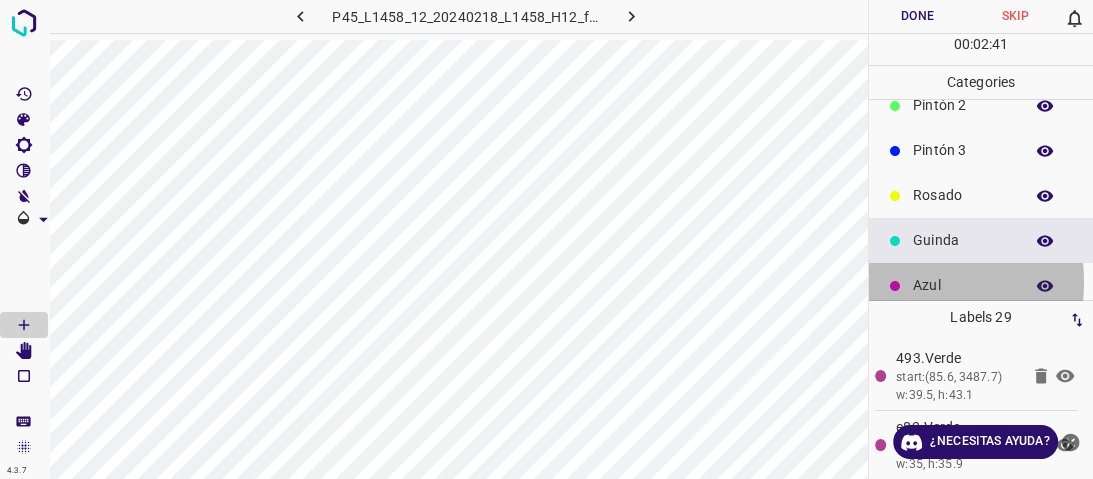 click at bounding box center [895, 286] 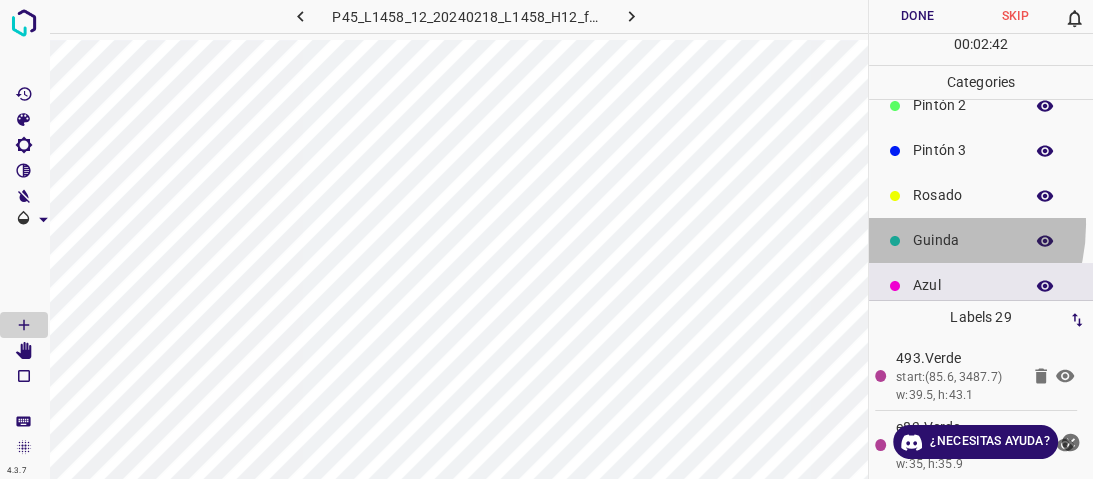 drag, startPoint x: 902, startPoint y: 224, endPoint x: 900, endPoint y: 235, distance: 11.18034 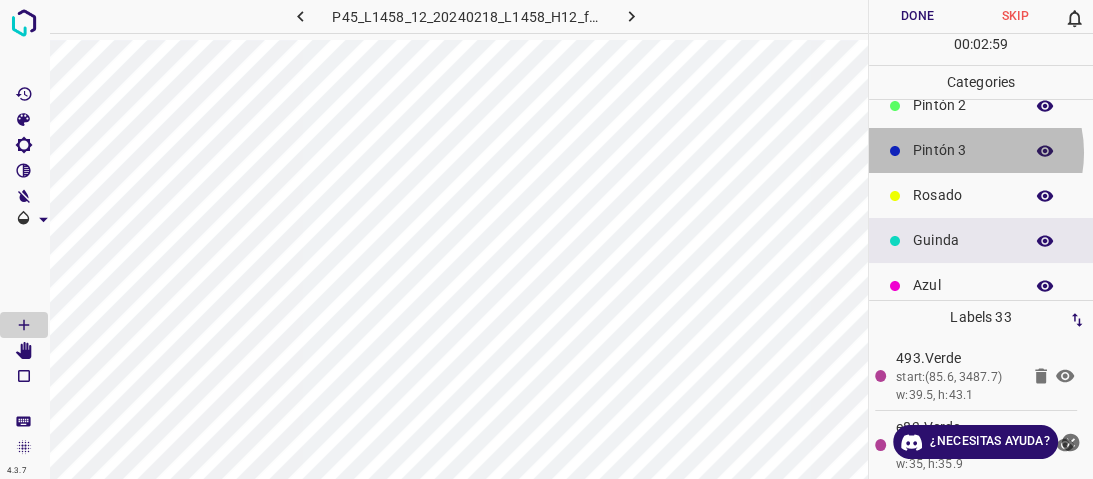 click on "Pintón 3" at bounding box center (963, 150) 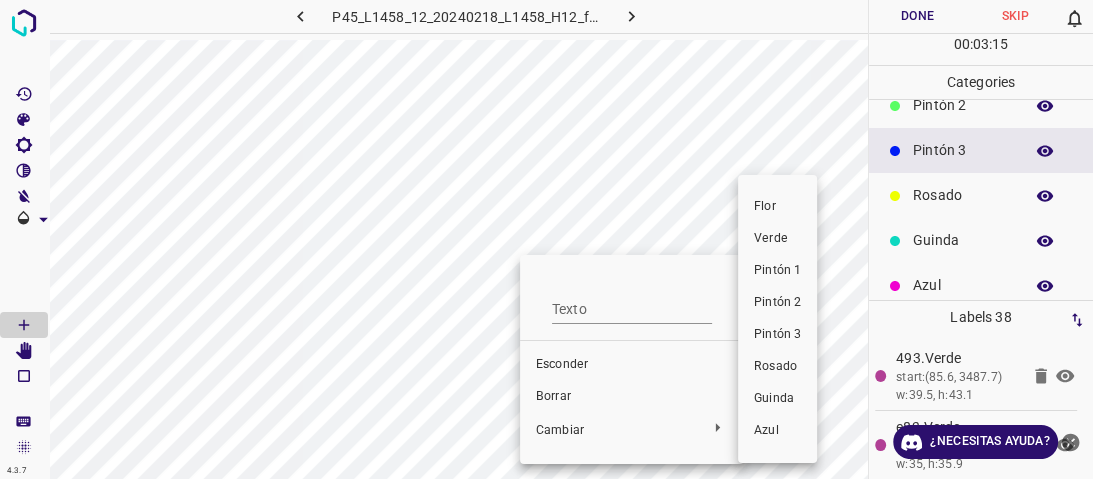 click on "Pintón 1" at bounding box center [777, 270] 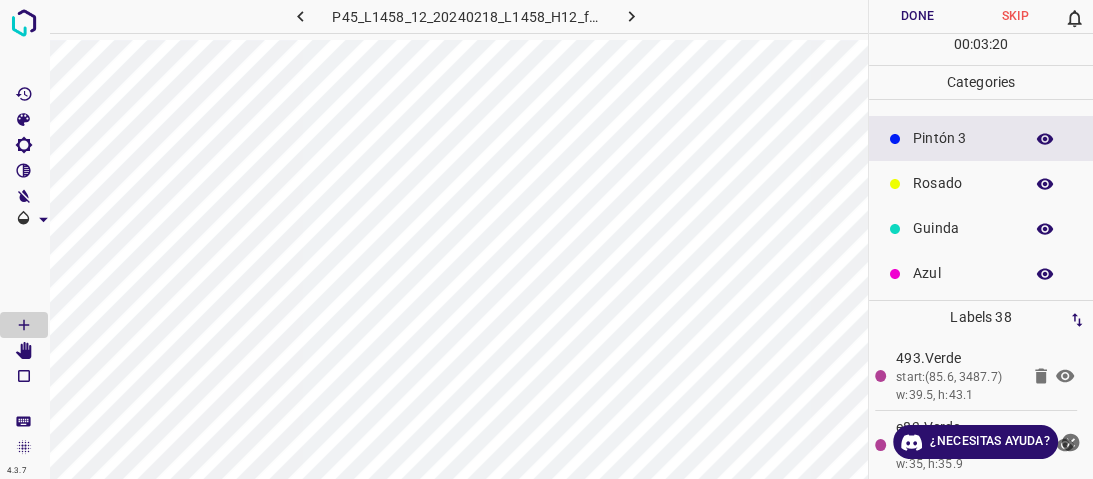 scroll, scrollTop: 176, scrollLeft: 0, axis: vertical 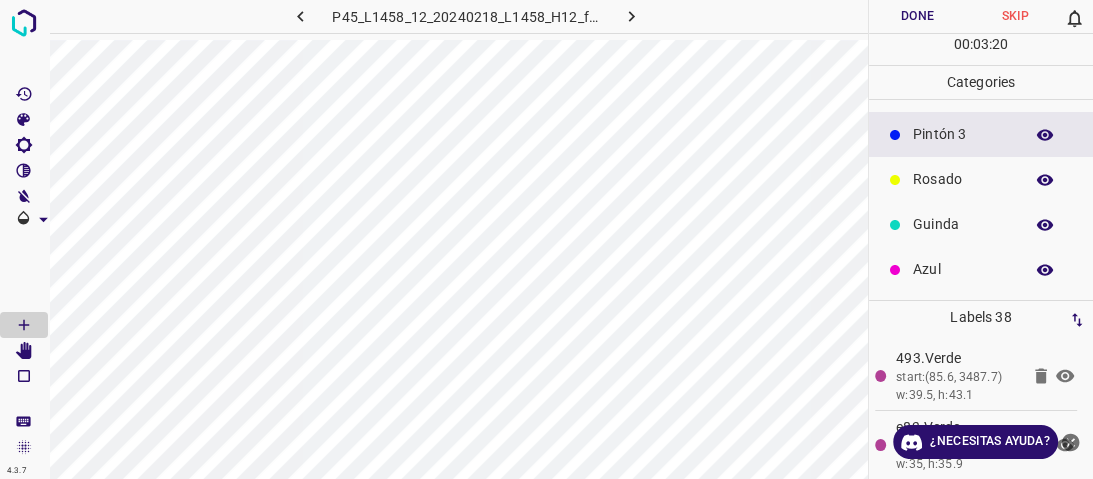 click on "Azul" at bounding box center [981, 269] 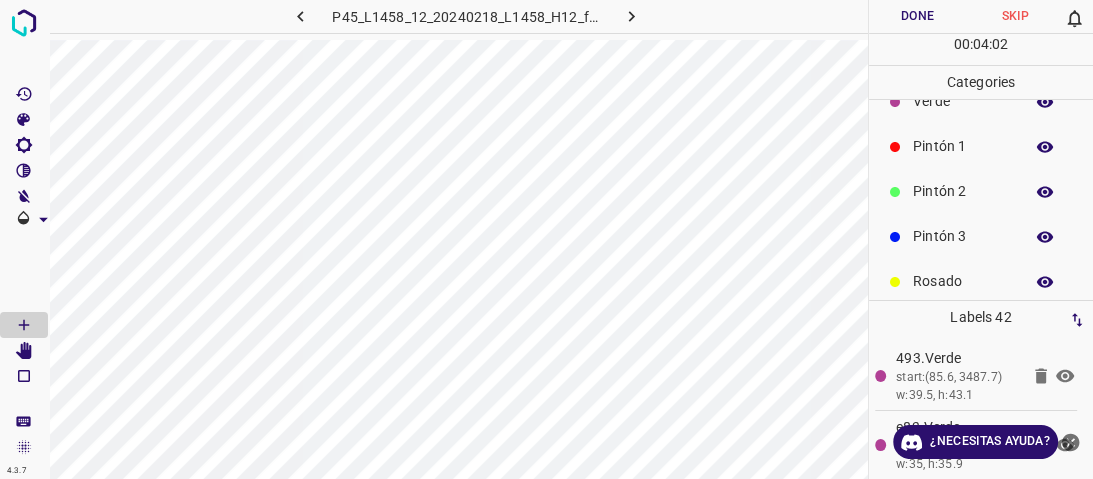 scroll, scrollTop: 0, scrollLeft: 0, axis: both 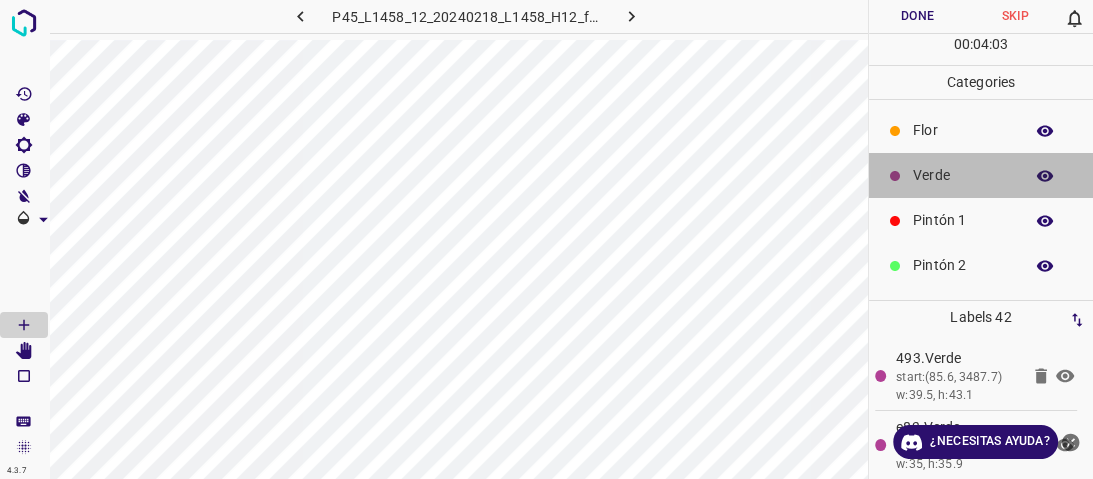 click on "Verde" at bounding box center [963, 175] 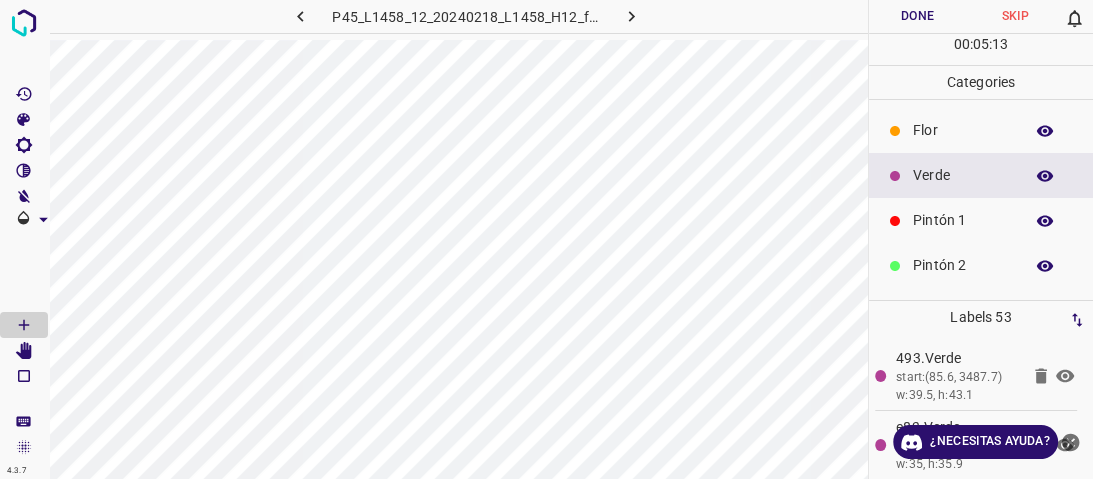 click on "Flor" at bounding box center [963, 130] 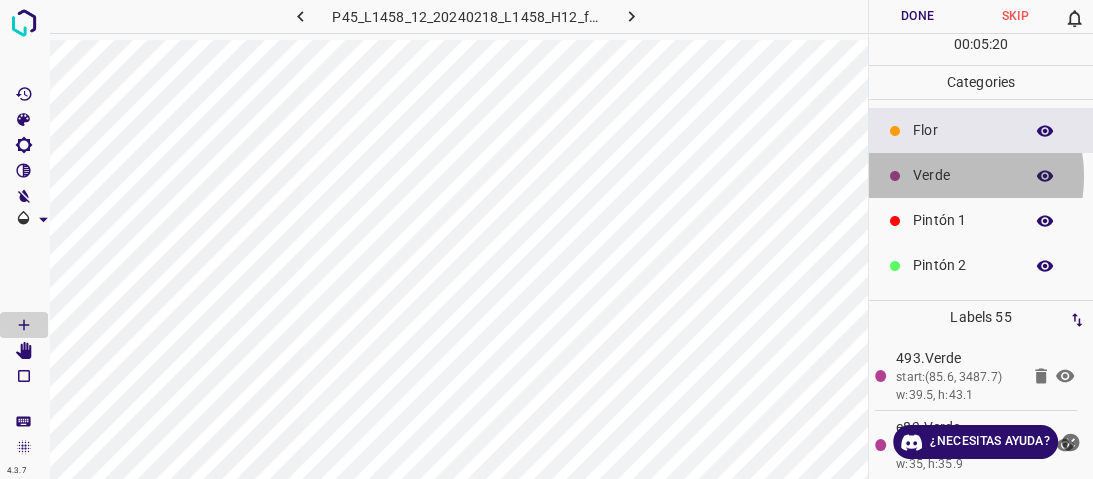 drag, startPoint x: 928, startPoint y: 176, endPoint x: 918, endPoint y: 172, distance: 10.770329 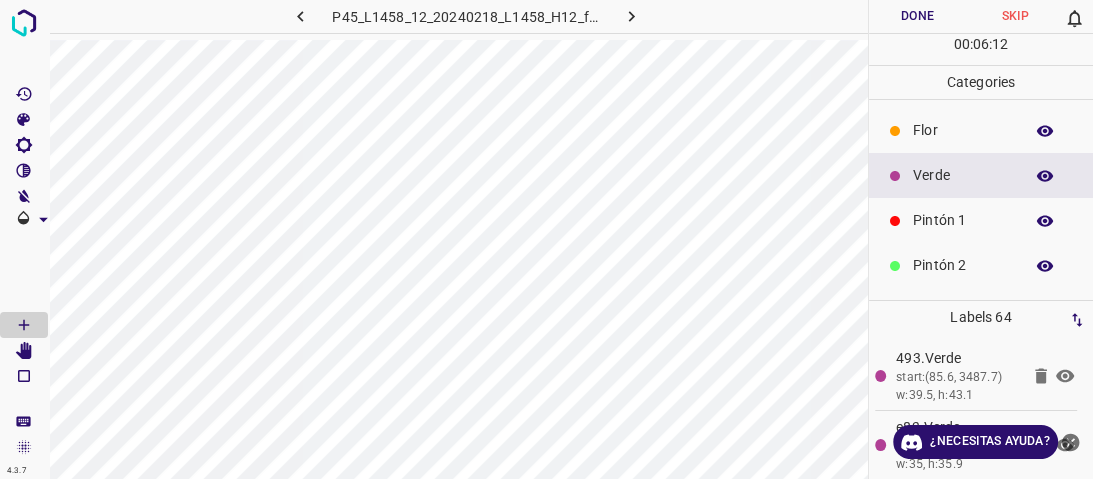 click on "Verde" at bounding box center [981, 175] 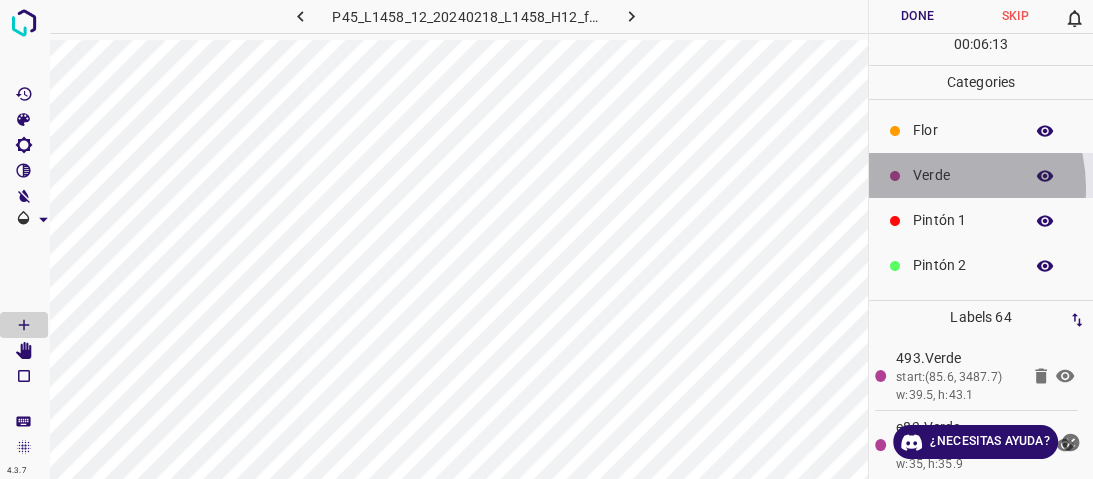 click on "Verde" at bounding box center (981, 175) 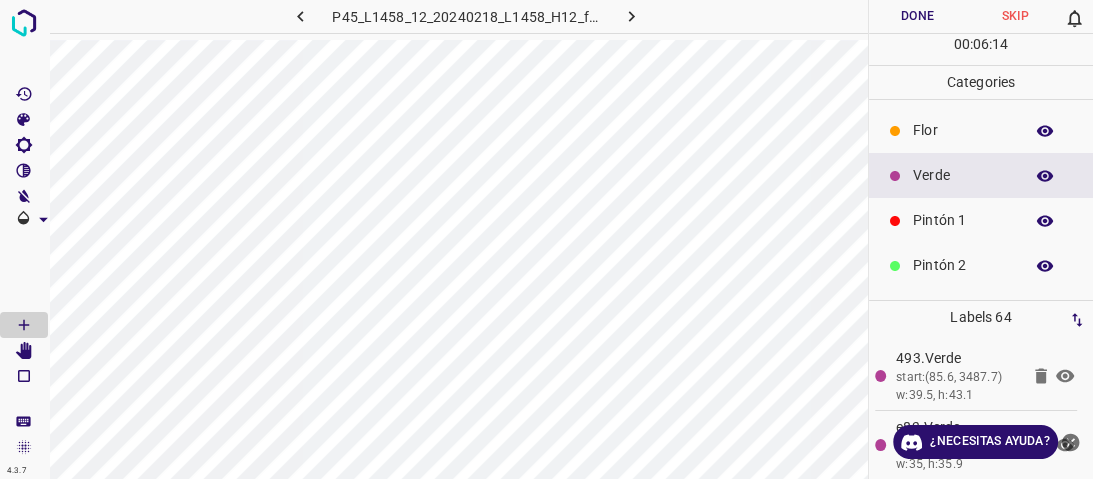 click on "Verde" at bounding box center (981, 175) 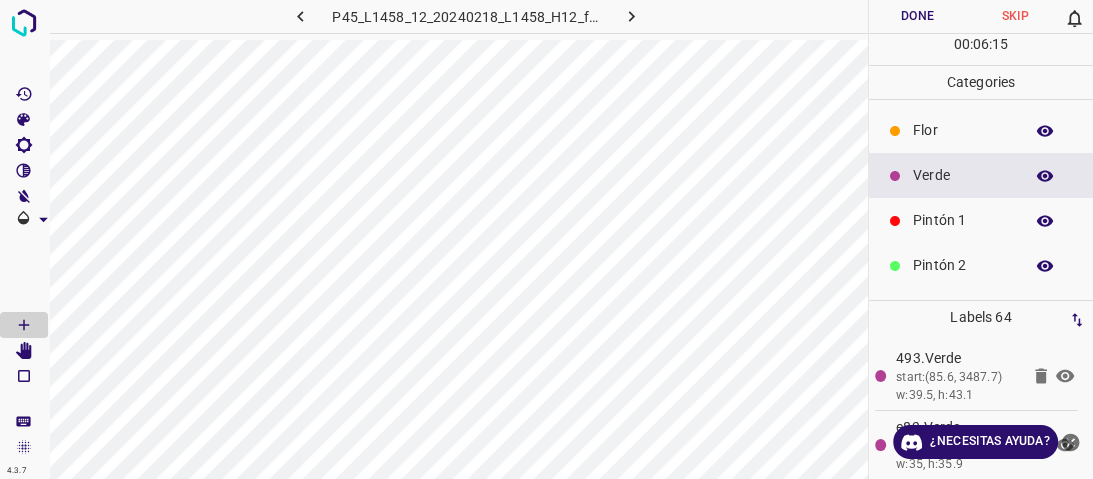 click on "Verde" at bounding box center (981, 175) 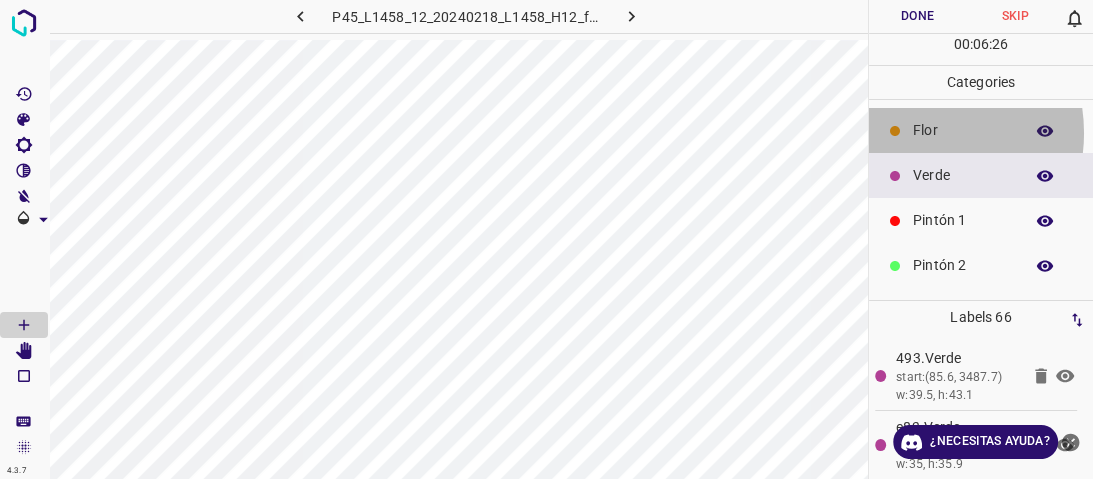 click on "Flor" at bounding box center (981, 130) 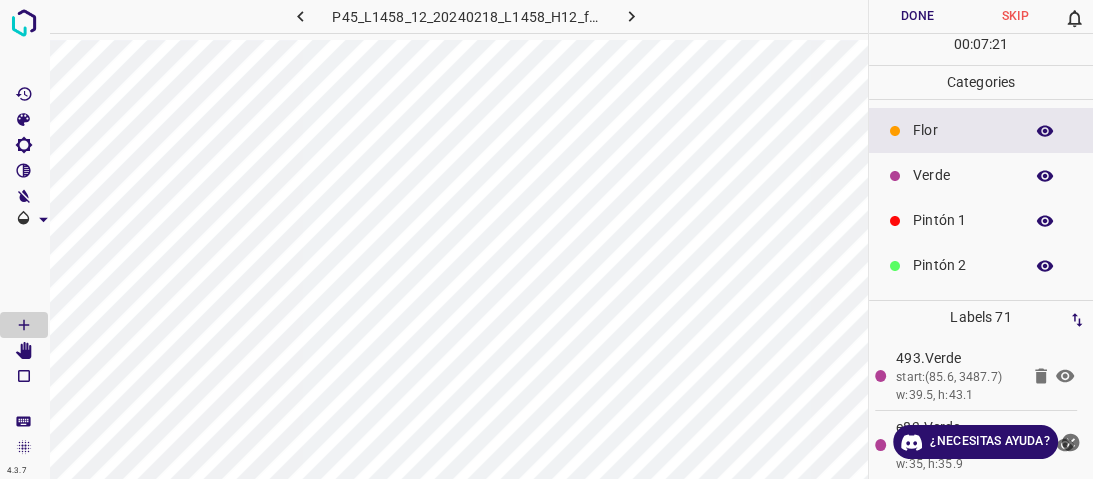 click on "Verde" at bounding box center [963, 175] 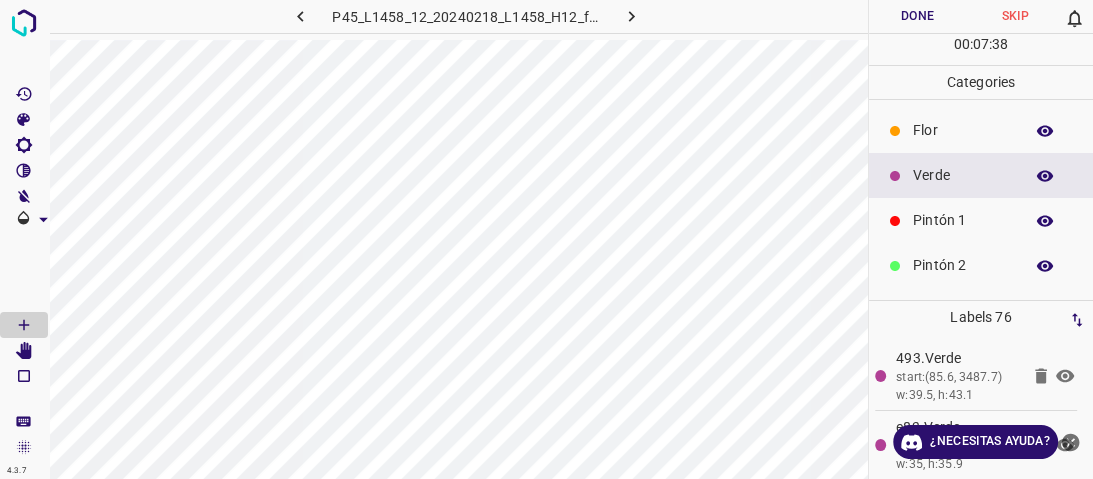 scroll, scrollTop: 176, scrollLeft: 0, axis: vertical 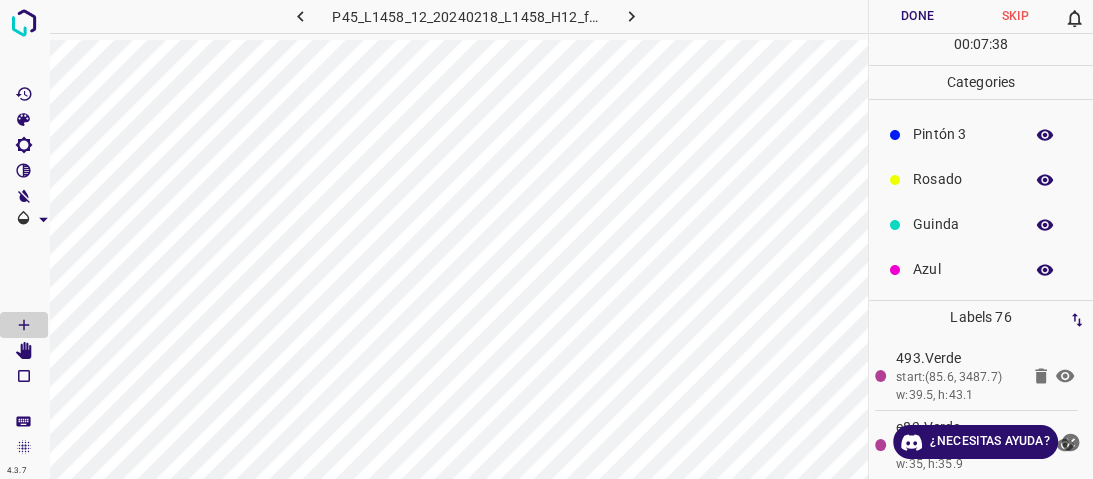 drag, startPoint x: 950, startPoint y: 274, endPoint x: 932, endPoint y: 268, distance: 18.973665 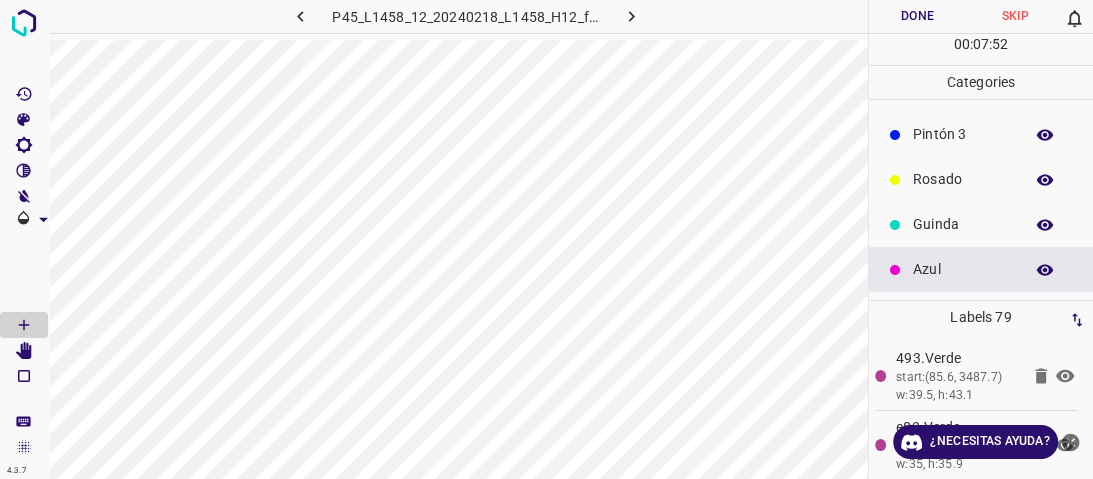 scroll, scrollTop: 16, scrollLeft: 0, axis: vertical 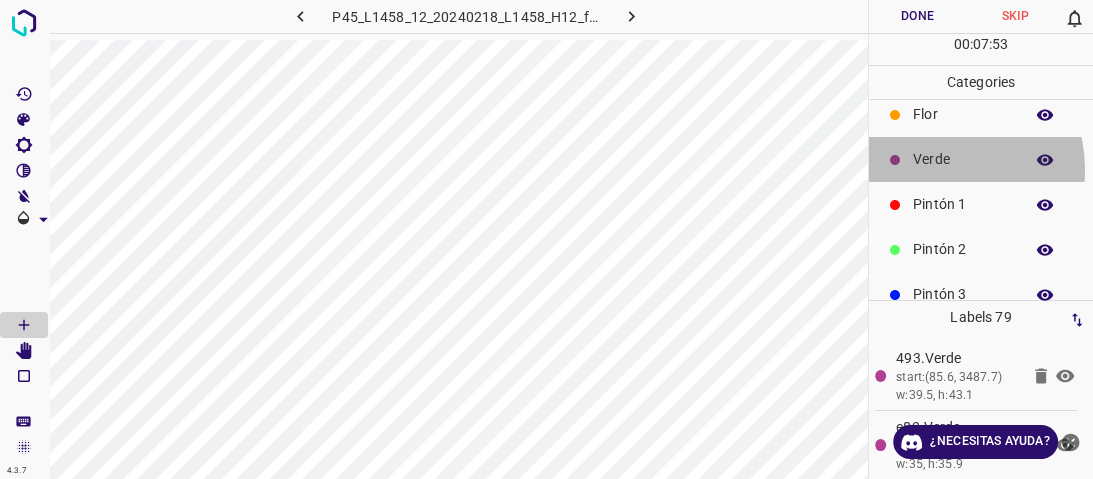 drag, startPoint x: 936, startPoint y: 169, endPoint x: 925, endPoint y: 173, distance: 11.7046995 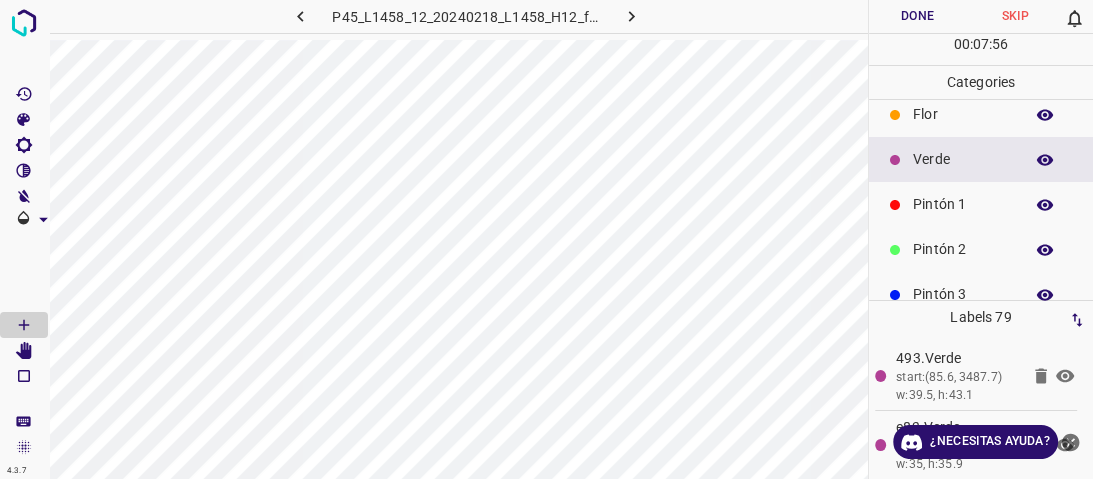 drag, startPoint x: 874, startPoint y: 176, endPoint x: 966, endPoint y: 149, distance: 95.880135 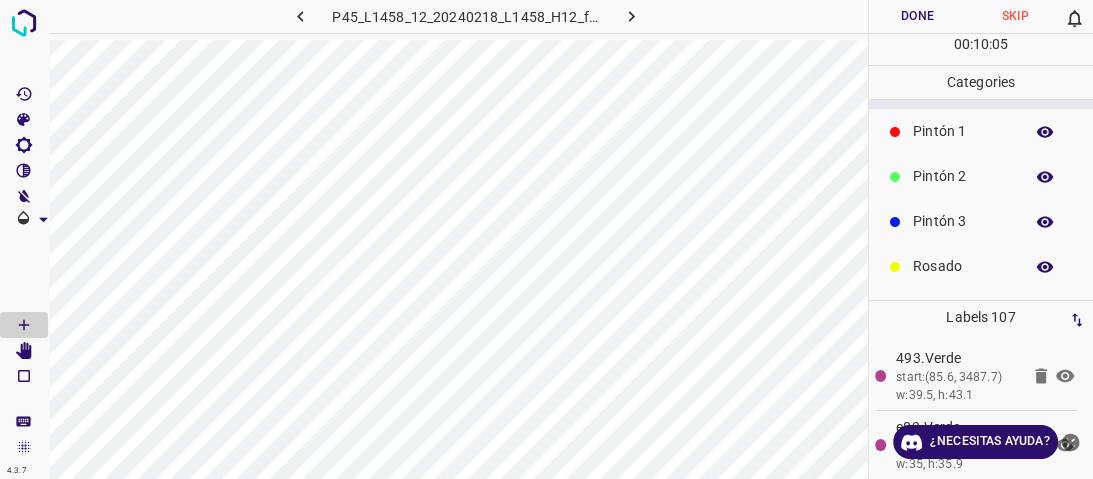 scroll, scrollTop: 176, scrollLeft: 0, axis: vertical 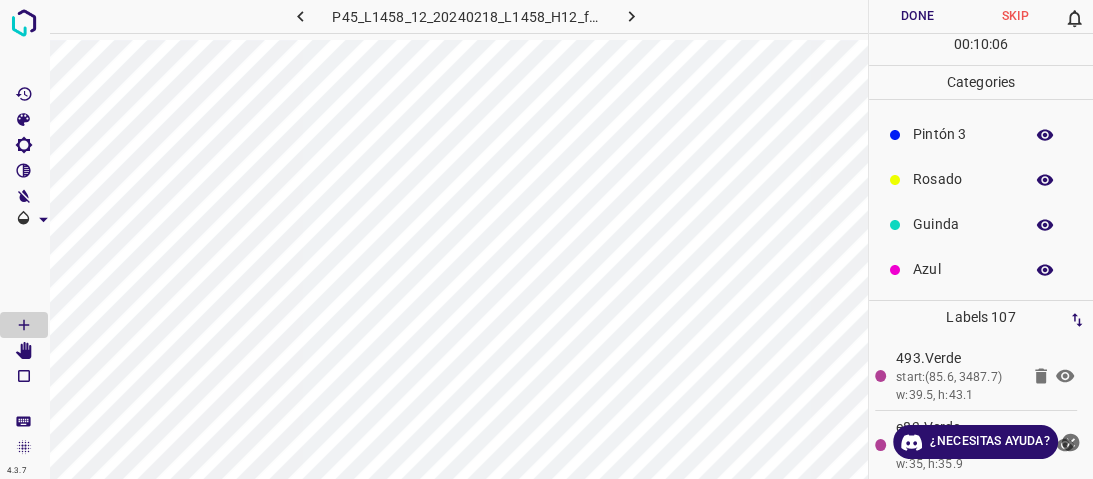 click on "Azul" at bounding box center (981, 269) 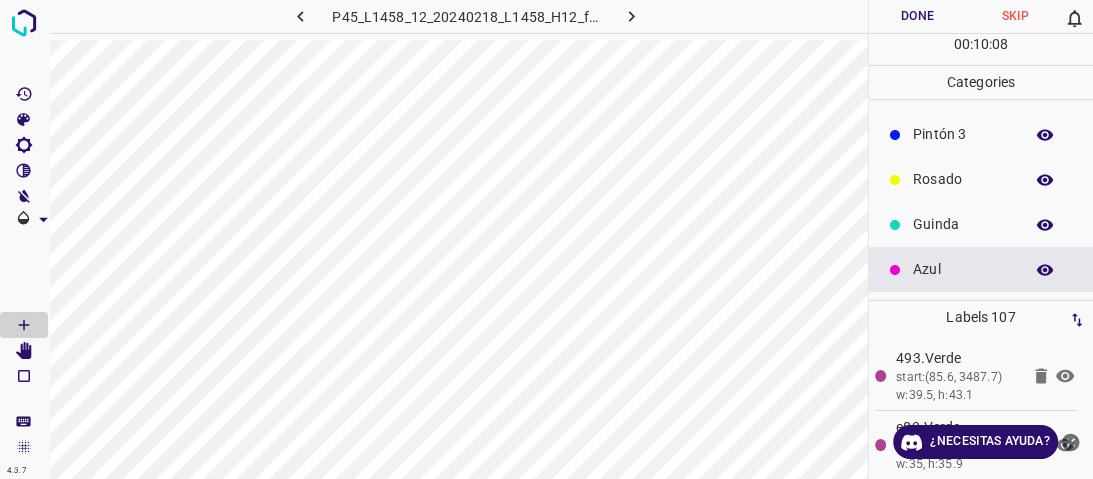drag, startPoint x: 988, startPoint y: 249, endPoint x: 920, endPoint y: 269, distance: 70.88018 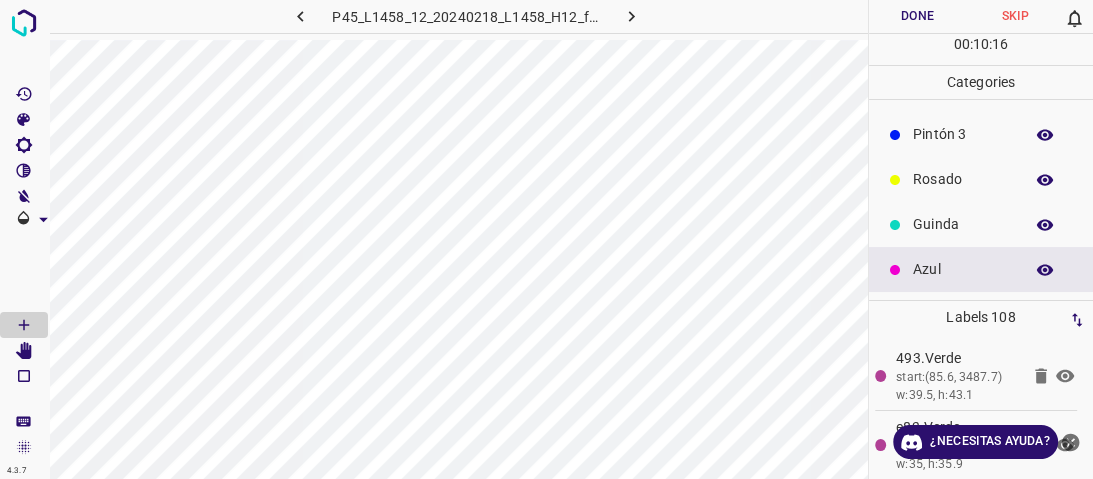 click on "Rosado" at bounding box center [963, 179] 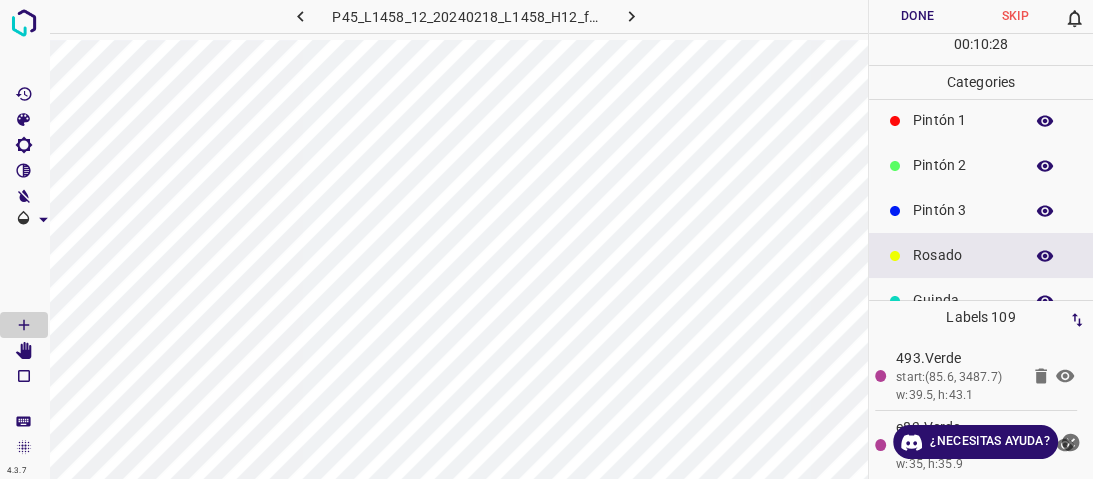 scroll, scrollTop: 0, scrollLeft: 0, axis: both 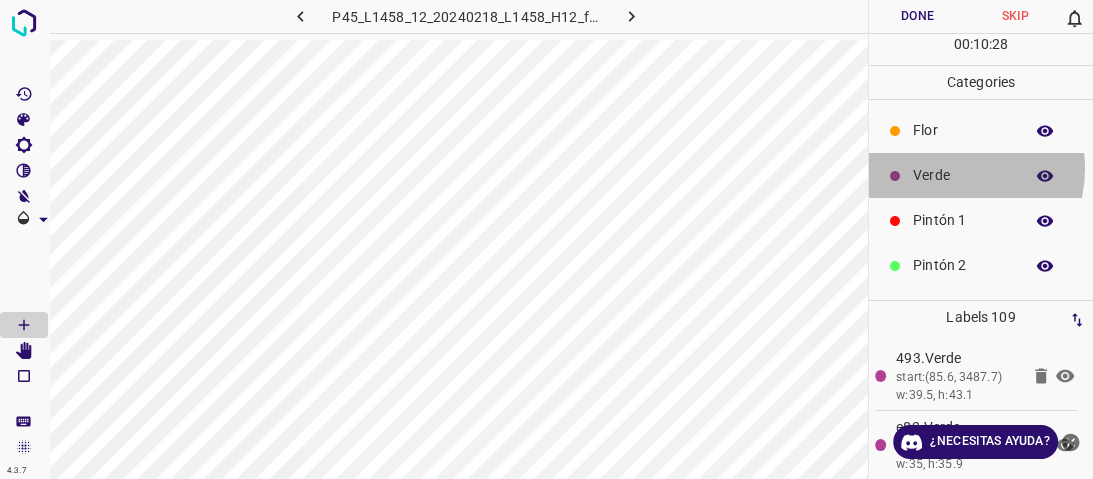 click on "Verde" at bounding box center [963, 175] 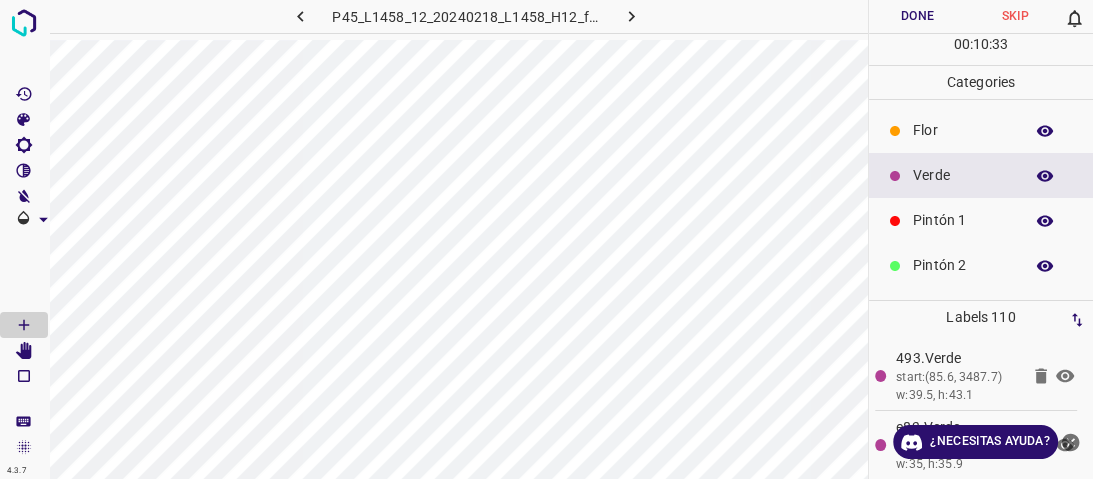 click on "Flor" at bounding box center [963, 130] 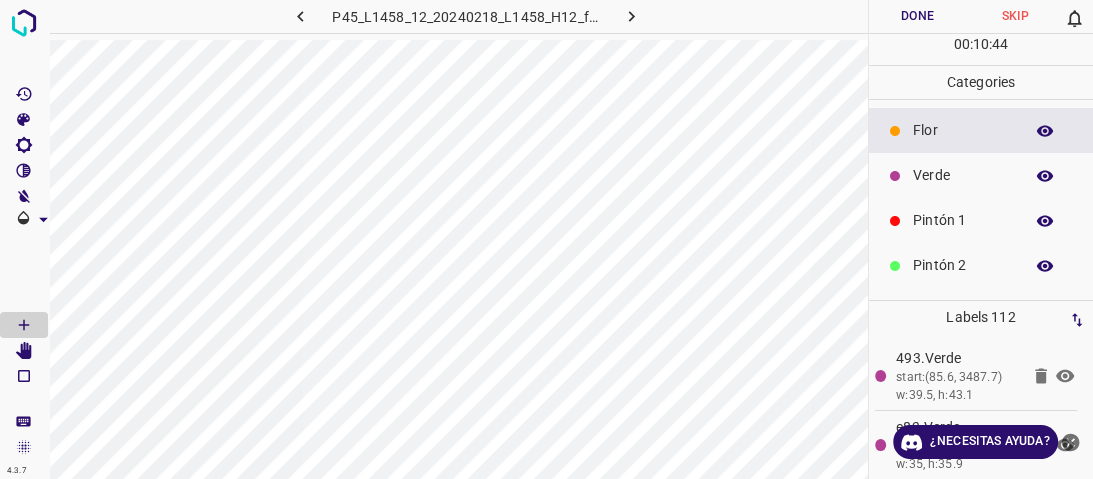 drag, startPoint x: 956, startPoint y: 185, endPoint x: 944, endPoint y: 184, distance: 12.0415945 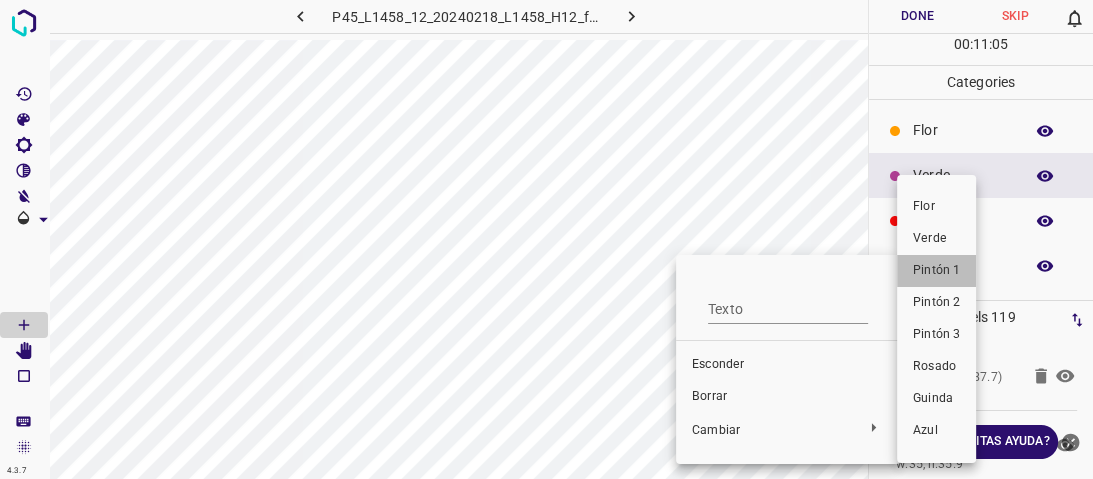 drag, startPoint x: 948, startPoint y: 279, endPoint x: 743, endPoint y: 199, distance: 220.05681 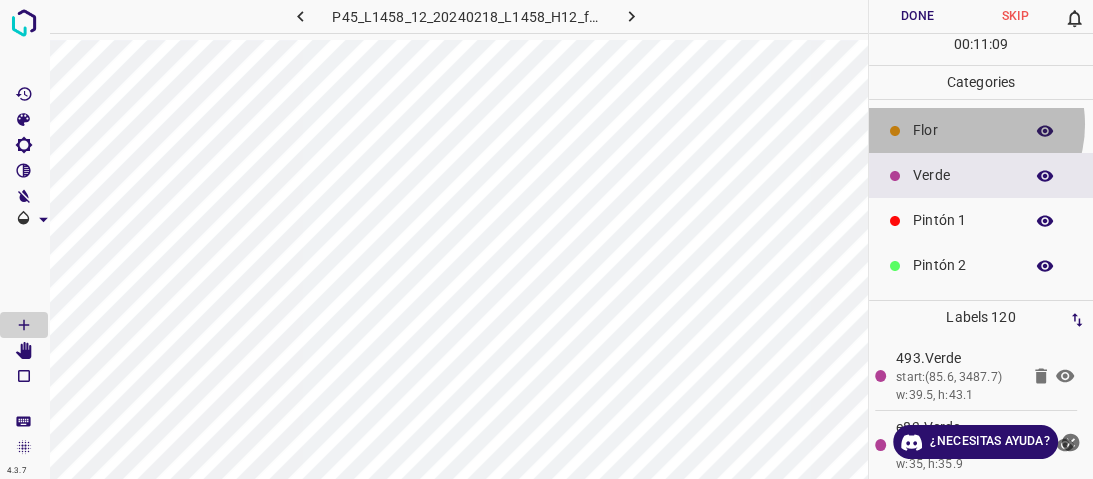 click on "Flor" at bounding box center [963, 130] 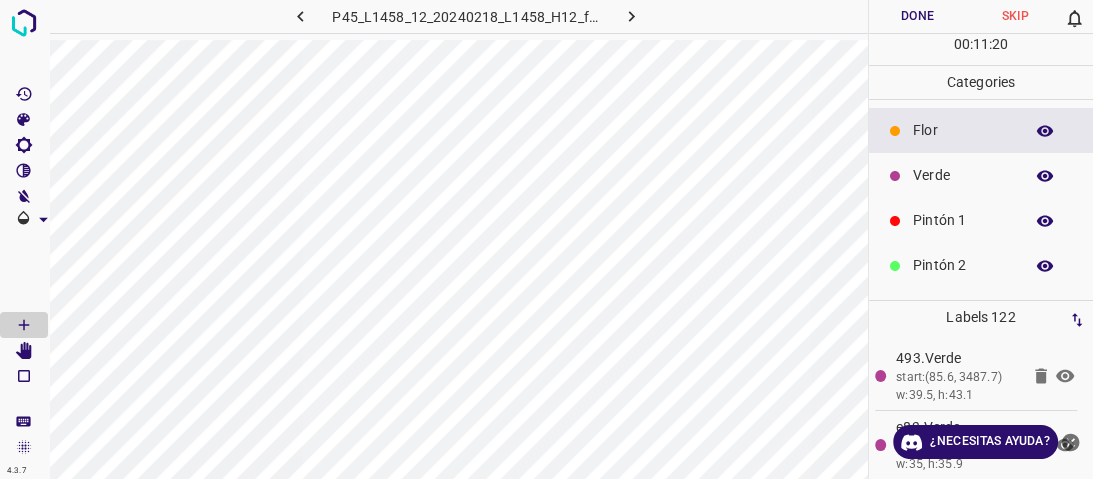 click on "Verde" at bounding box center [981, 175] 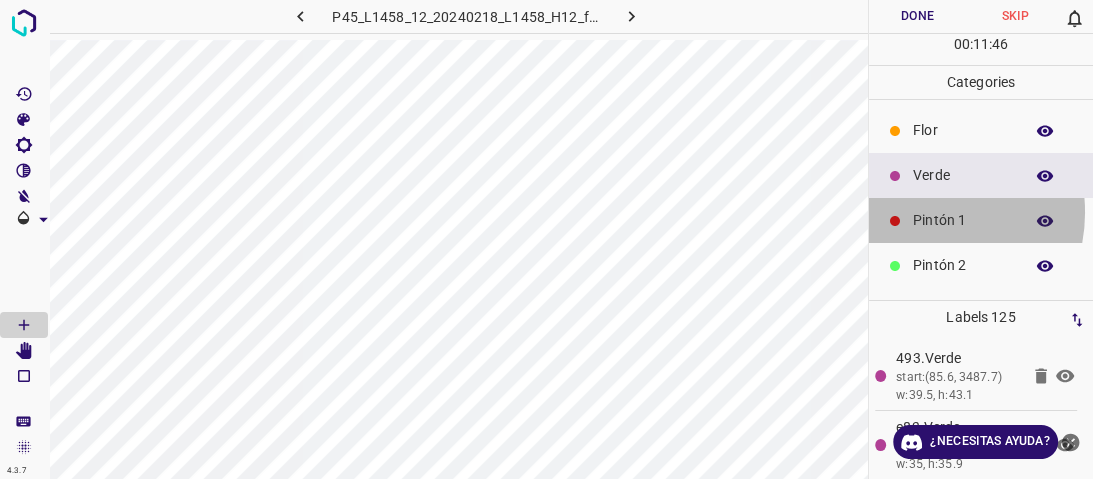 click on "Pintón 1" at bounding box center [963, 220] 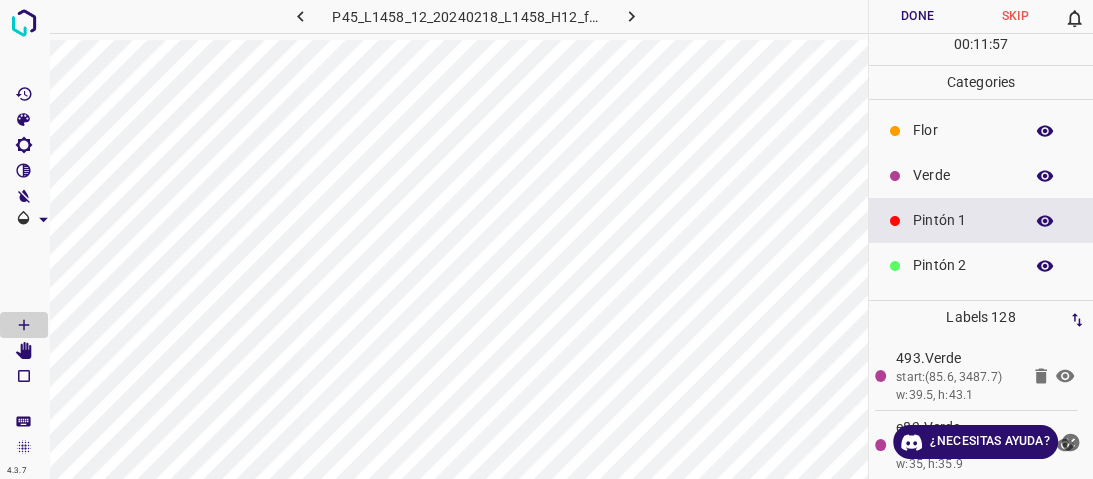 drag, startPoint x: 920, startPoint y: 184, endPoint x: 904, endPoint y: 181, distance: 16.27882 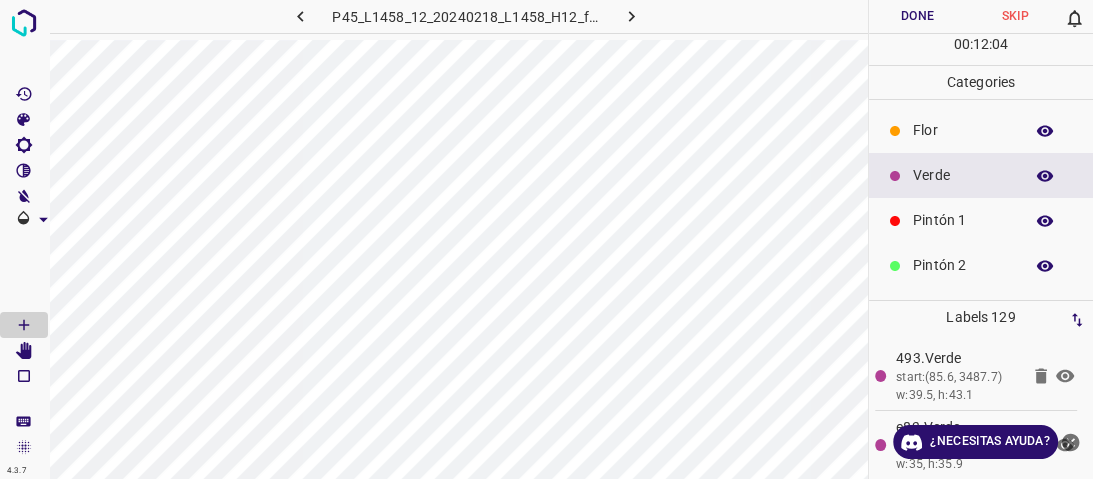 drag, startPoint x: 903, startPoint y: 233, endPoint x: 891, endPoint y: 238, distance: 13 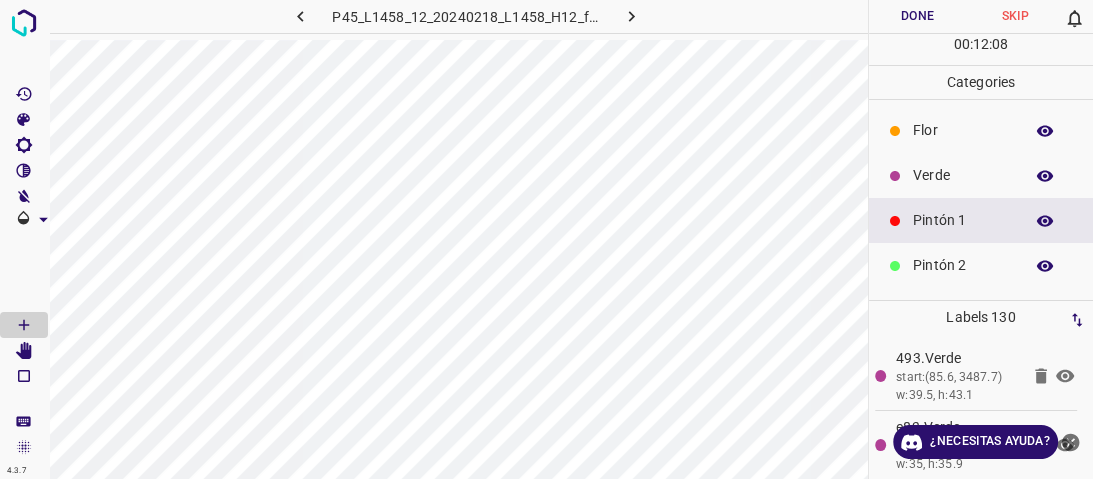 drag, startPoint x: 940, startPoint y: 188, endPoint x: 928, endPoint y: 190, distance: 12.165525 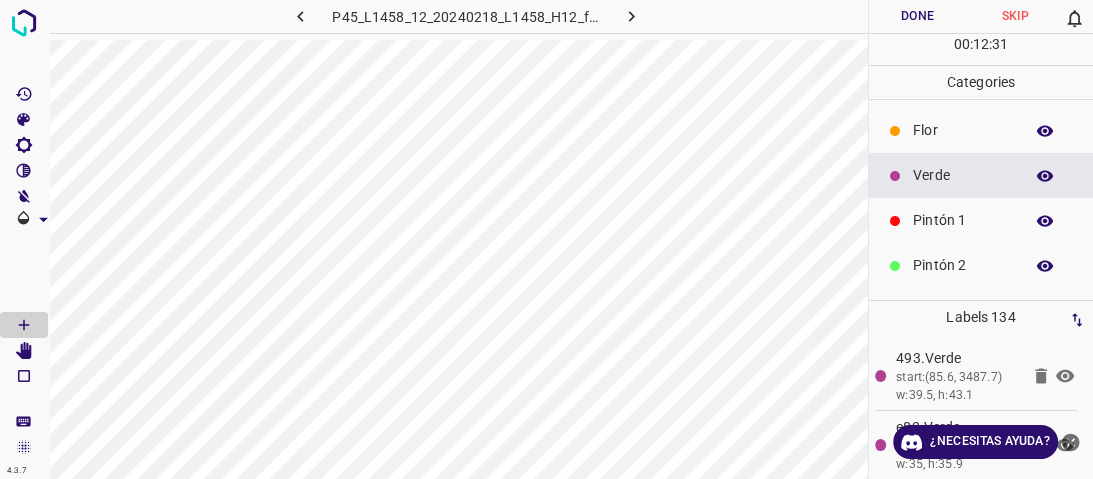 click on "Verde" at bounding box center (981, 175) 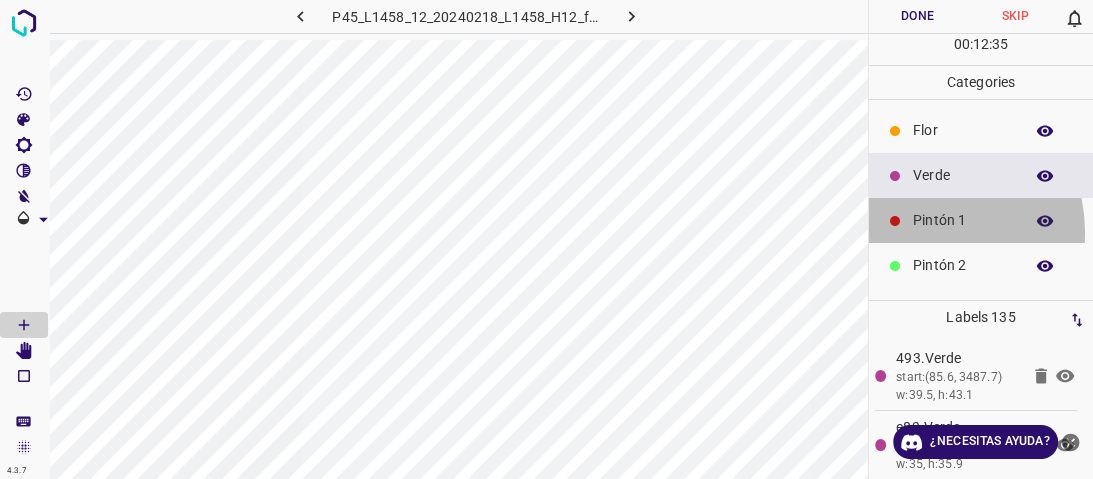drag, startPoint x: 913, startPoint y: 232, endPoint x: 901, endPoint y: 228, distance: 12.649111 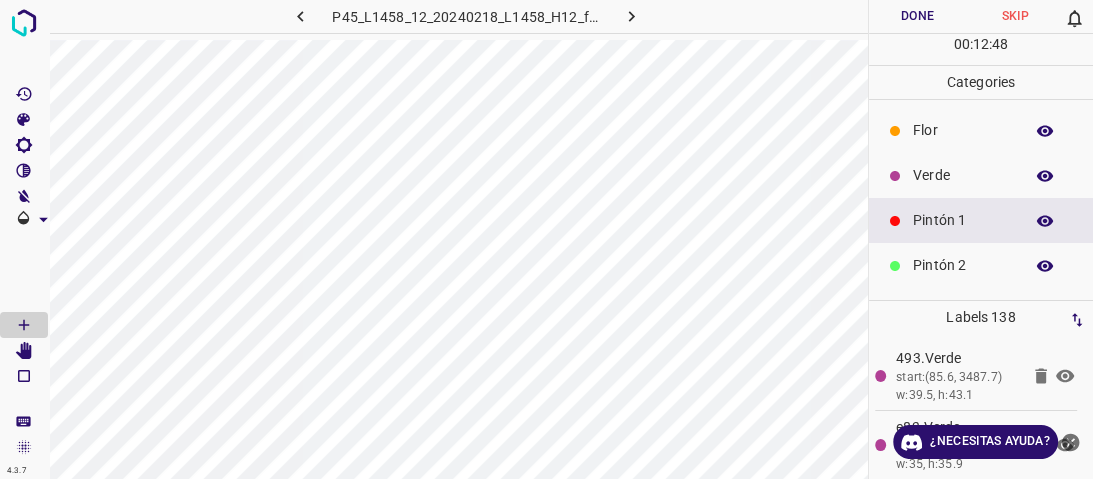 drag, startPoint x: 924, startPoint y: 184, endPoint x: 909, endPoint y: 184, distance: 15 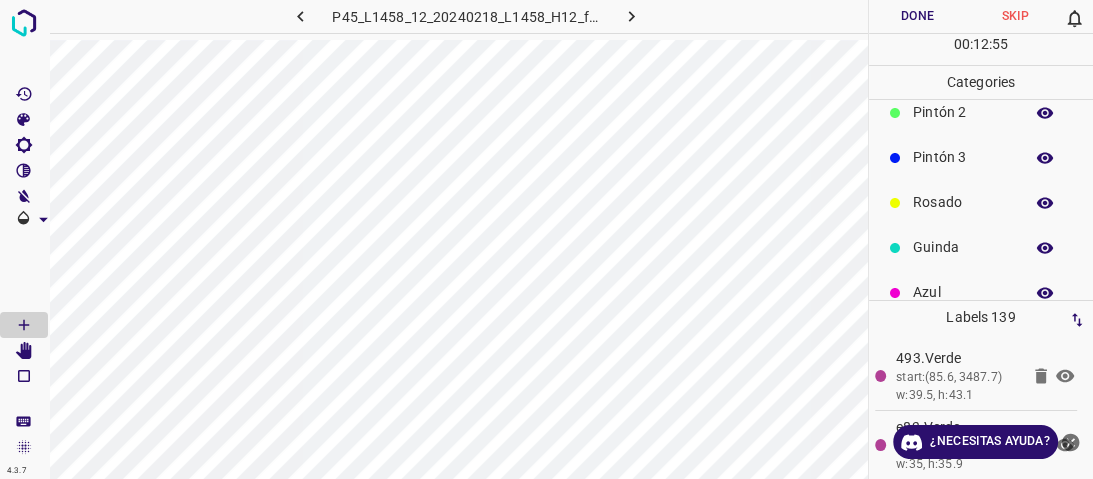 scroll, scrollTop: 160, scrollLeft: 0, axis: vertical 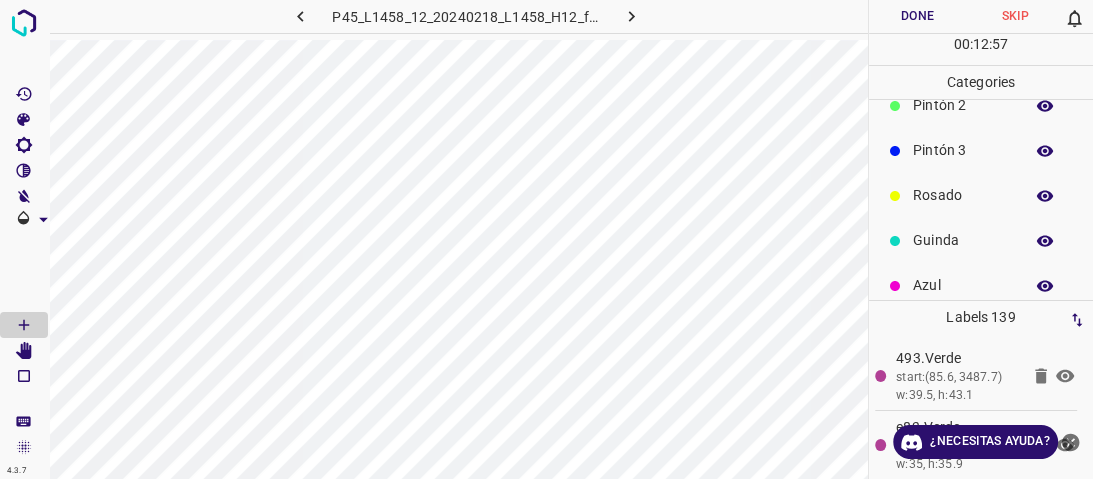 drag, startPoint x: 932, startPoint y: 247, endPoint x: 893, endPoint y: 243, distance: 39.20459 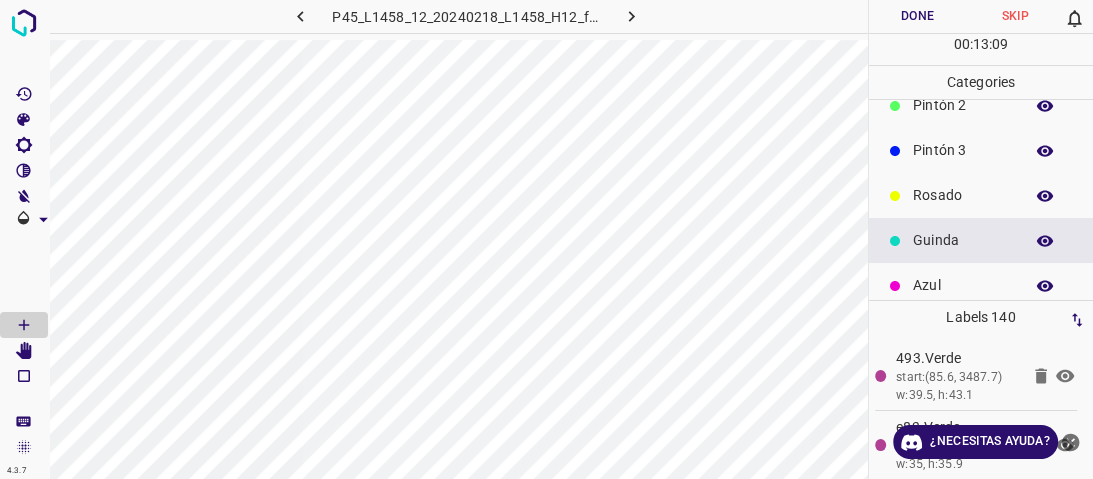 scroll, scrollTop: 0, scrollLeft: 0, axis: both 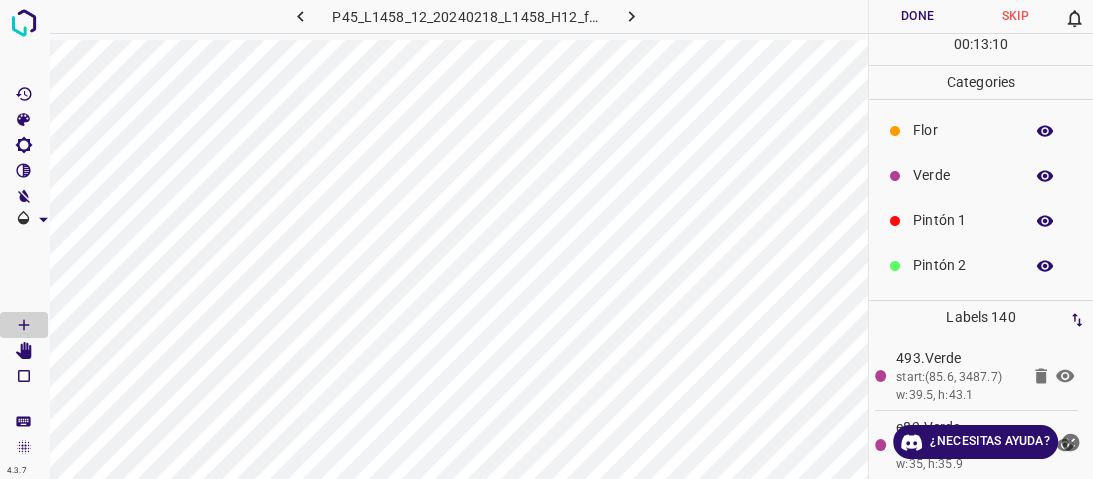 click on "Verde" at bounding box center [963, 175] 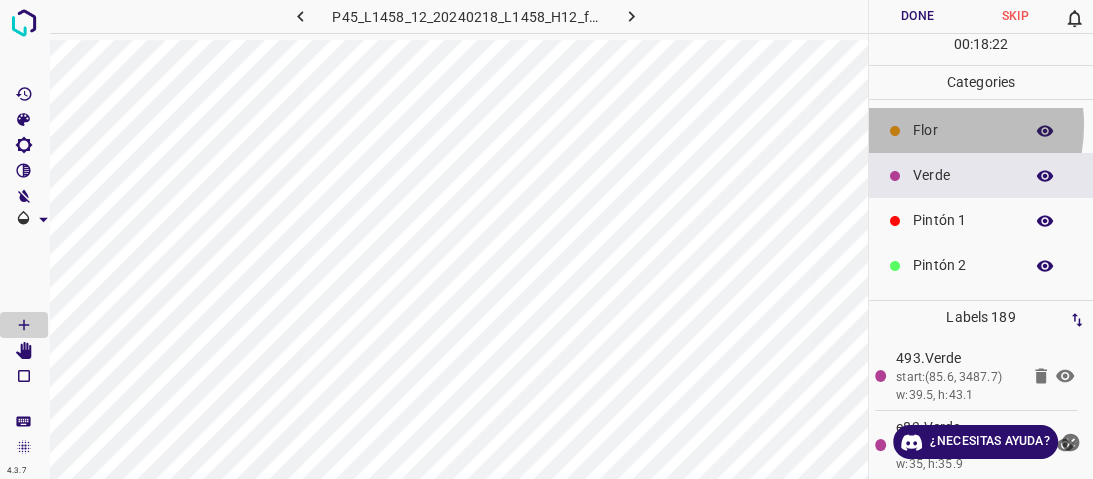 click on "Flor" at bounding box center (981, 130) 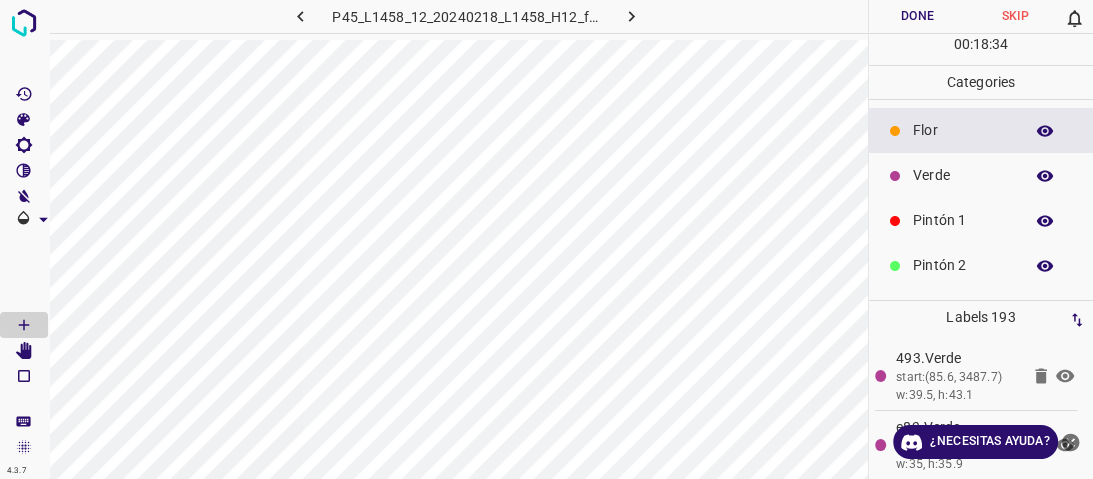 drag, startPoint x: 937, startPoint y: 176, endPoint x: 918, endPoint y: 180, distance: 19.416489 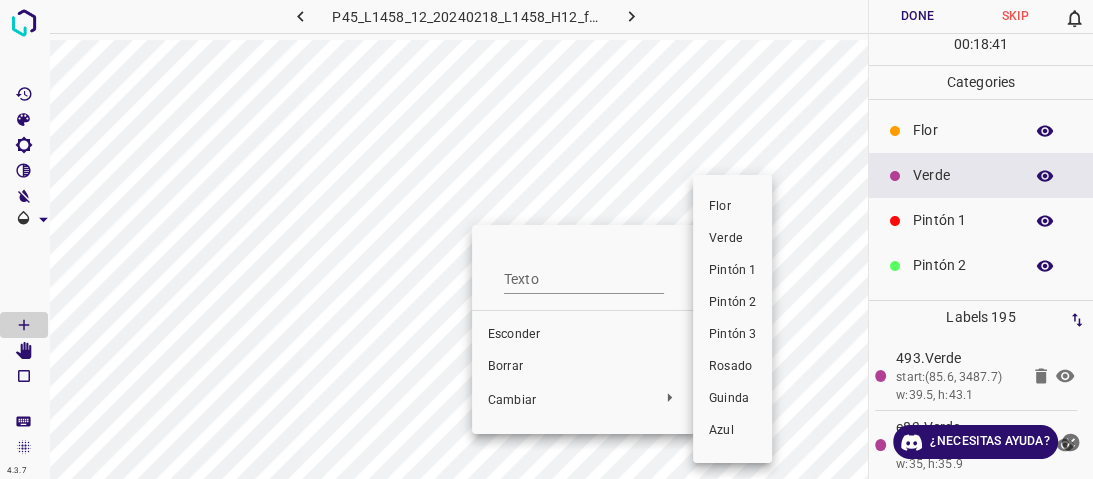 click on "Pintón 1" at bounding box center (732, 271) 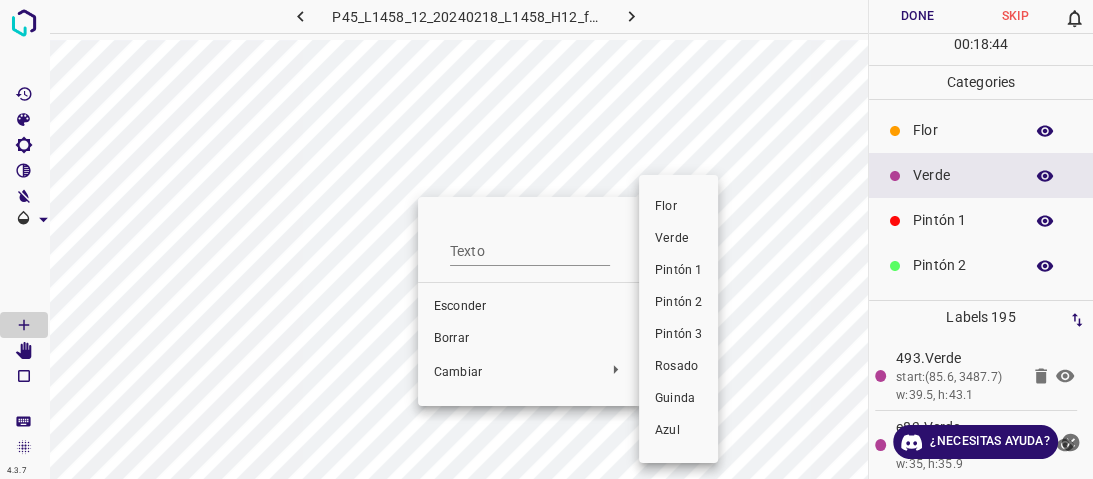 click on "Pintón 1" at bounding box center [678, 270] 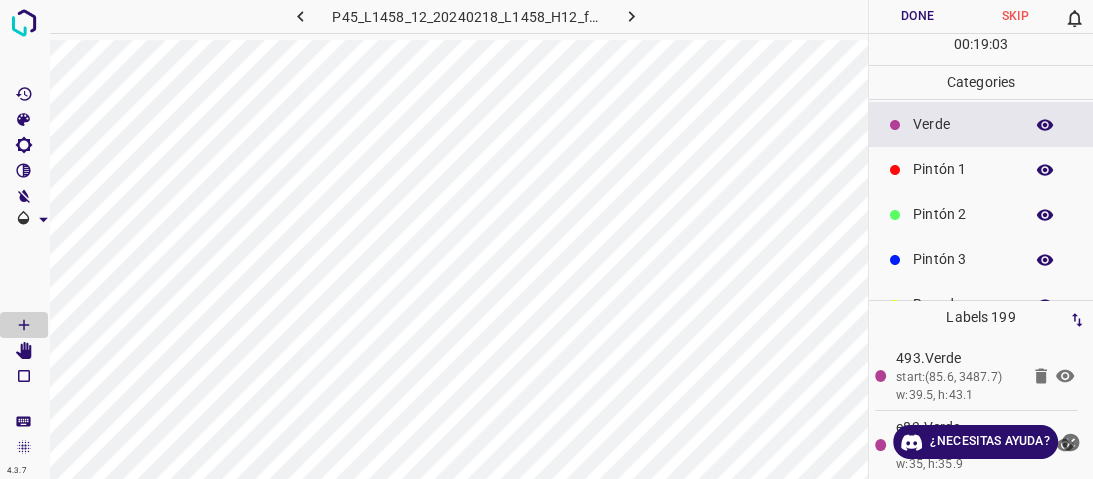 scroll, scrollTop: 176, scrollLeft: 0, axis: vertical 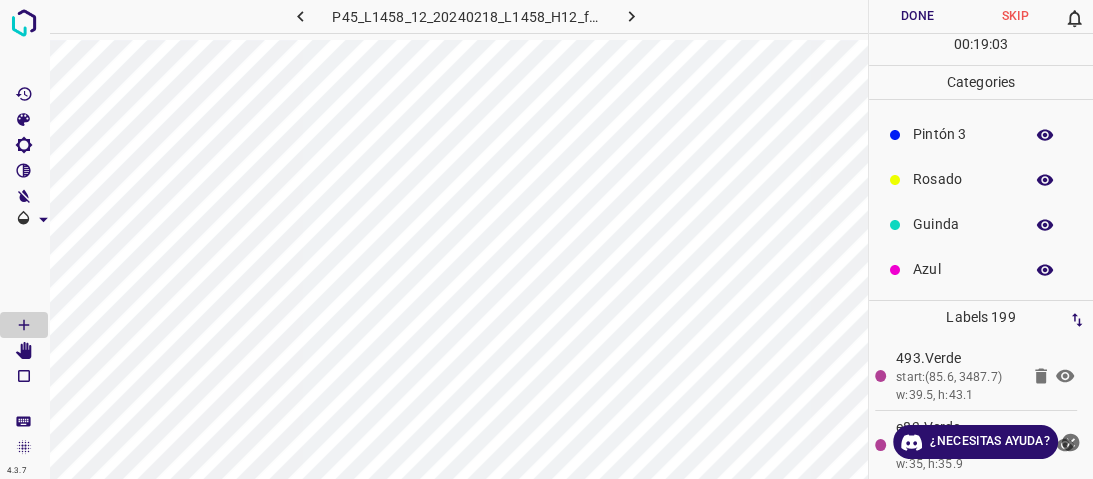 click on "Azul" at bounding box center (981, 269) 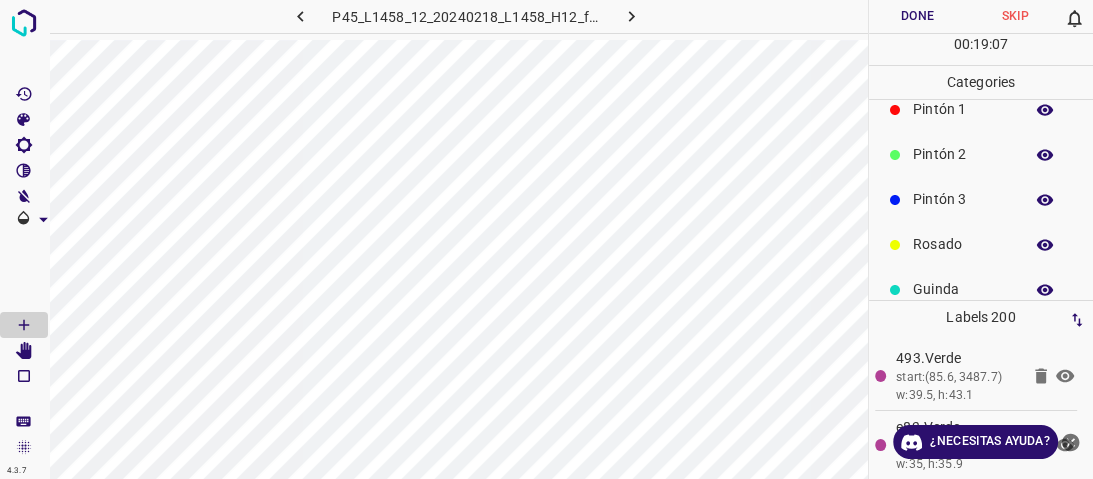 scroll, scrollTop: 6, scrollLeft: 0, axis: vertical 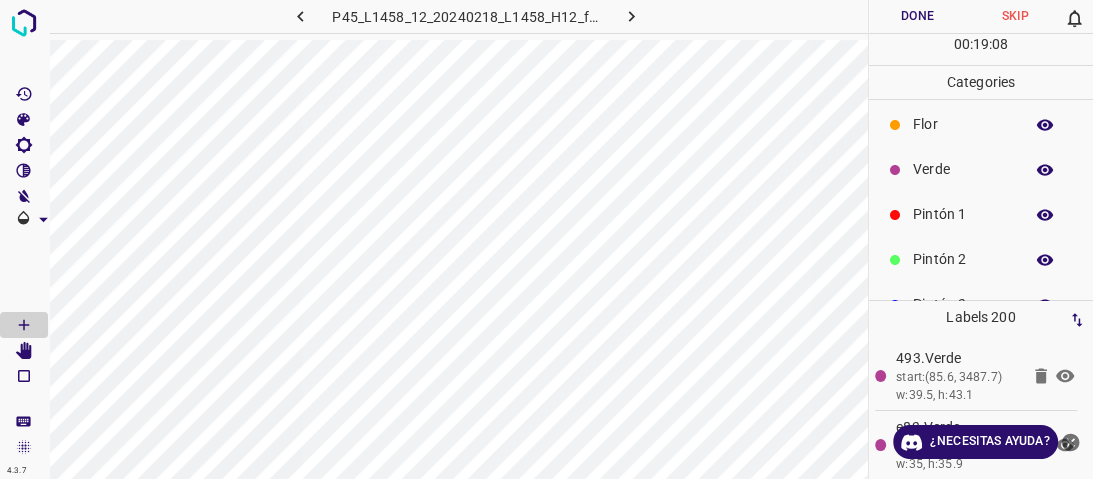 drag, startPoint x: 952, startPoint y: 168, endPoint x: 942, endPoint y: 174, distance: 11.661903 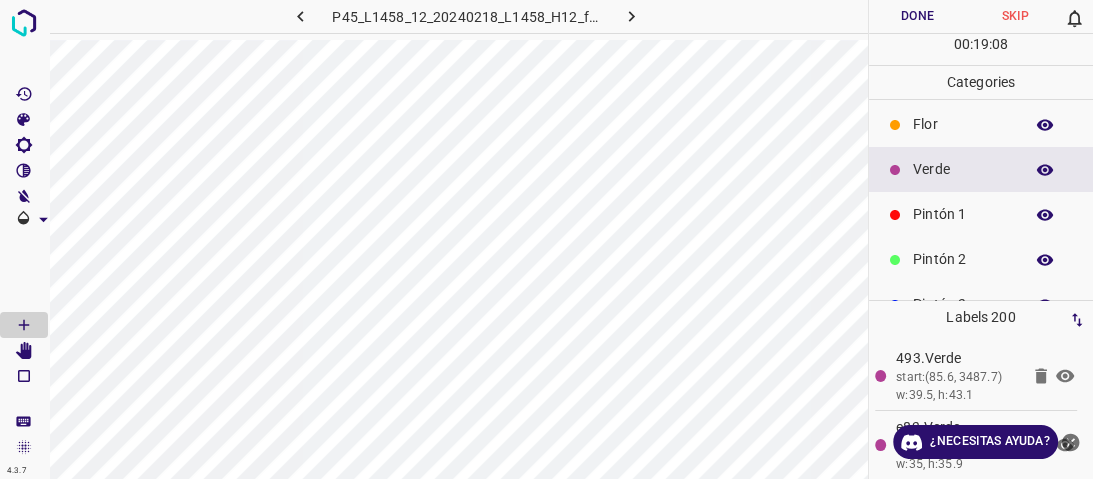 scroll, scrollTop: 0, scrollLeft: 0, axis: both 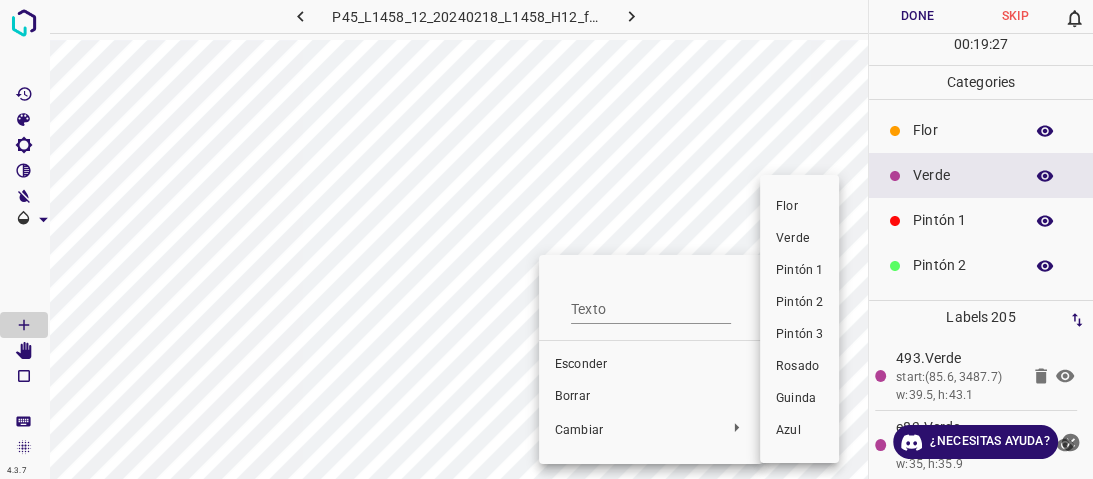 click on "Pintón 1" at bounding box center [799, 270] 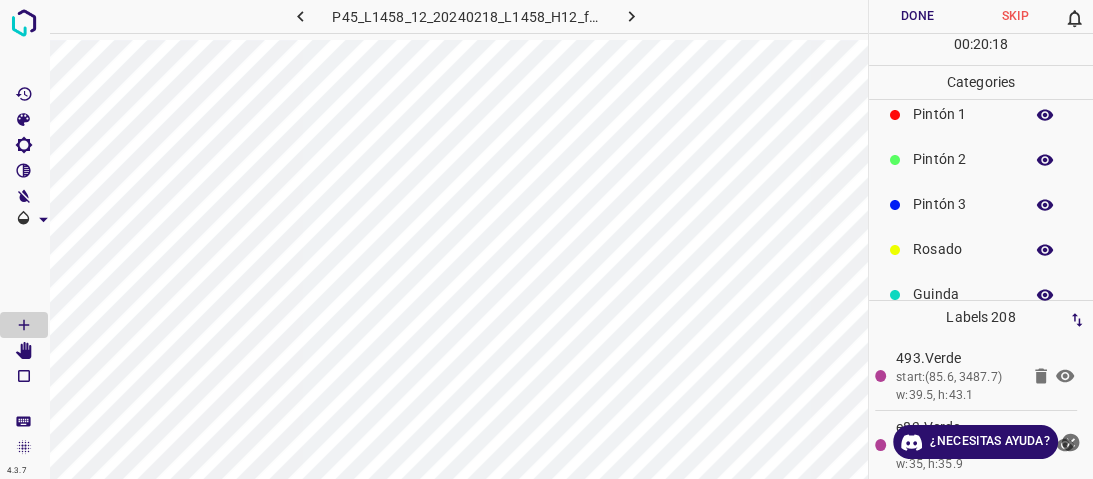 scroll, scrollTop: 176, scrollLeft: 0, axis: vertical 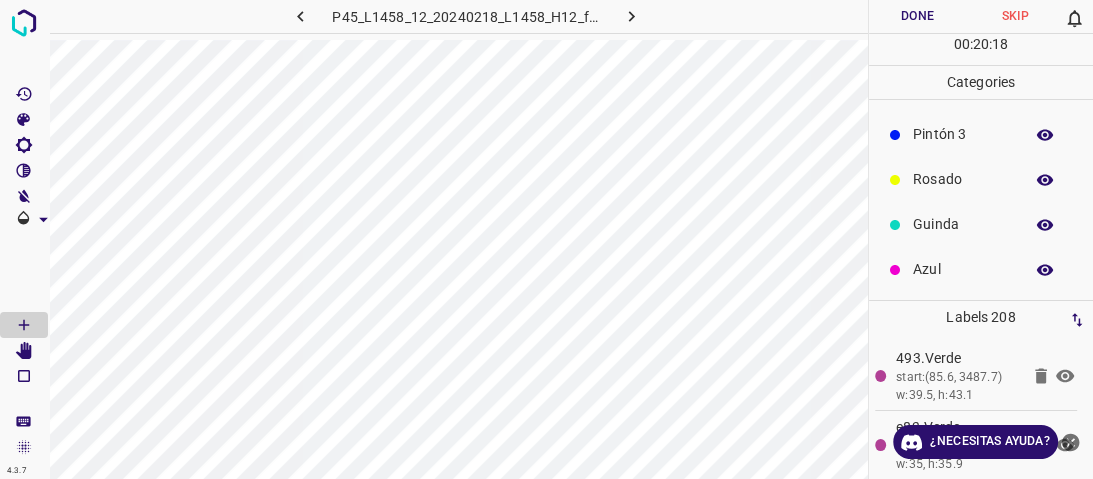 click on "Azul" at bounding box center [981, 269] 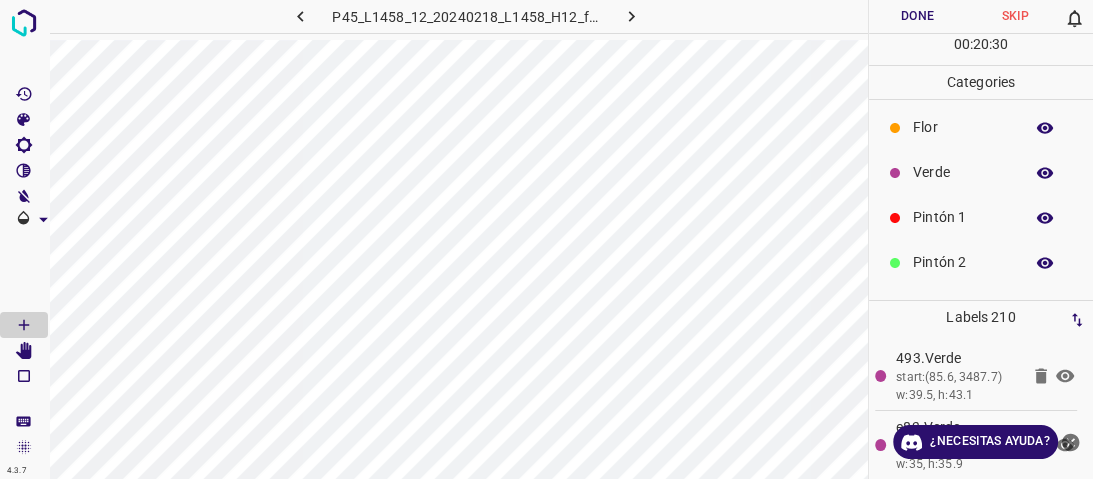 scroll, scrollTop: 0, scrollLeft: 0, axis: both 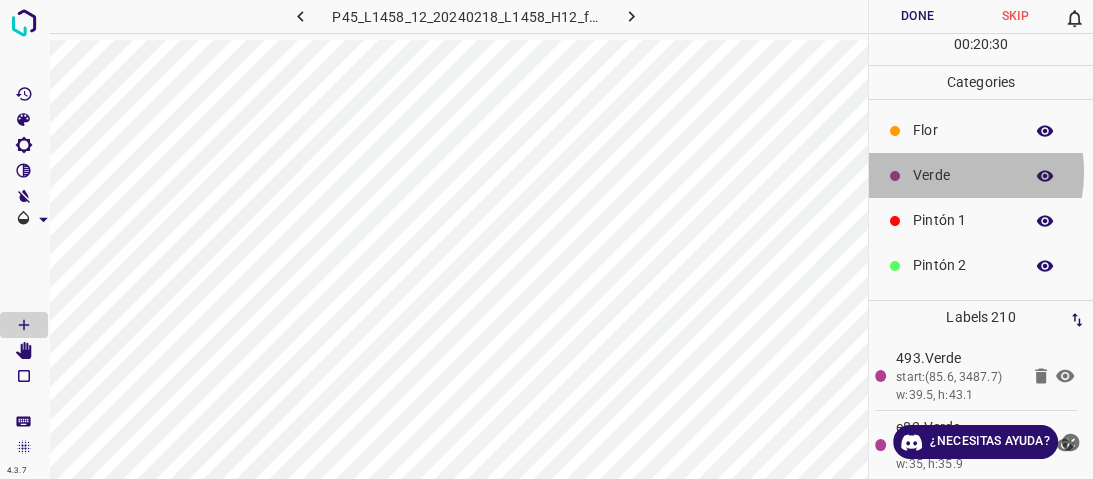 click on "Verde" at bounding box center [963, 175] 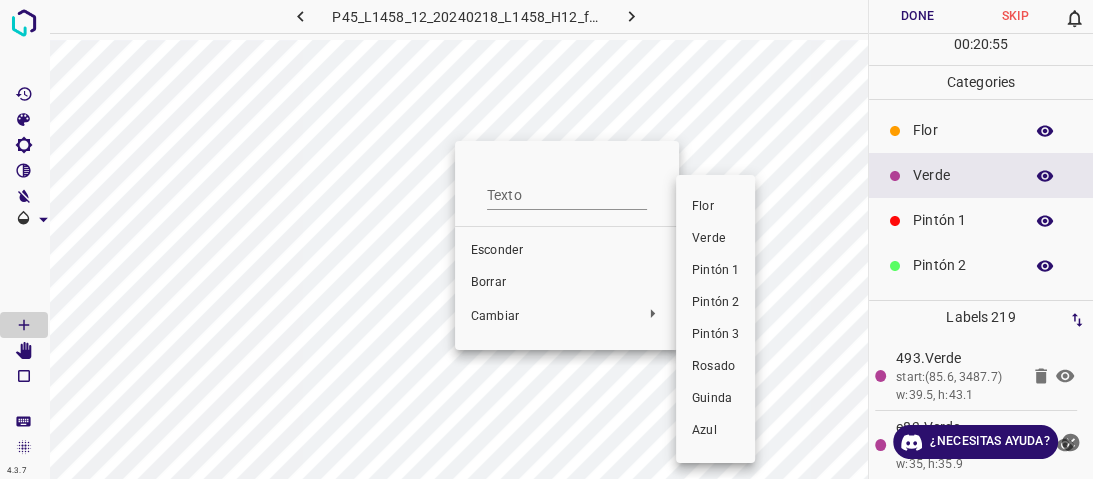 drag, startPoint x: 706, startPoint y: 265, endPoint x: 428, endPoint y: 147, distance: 302.00662 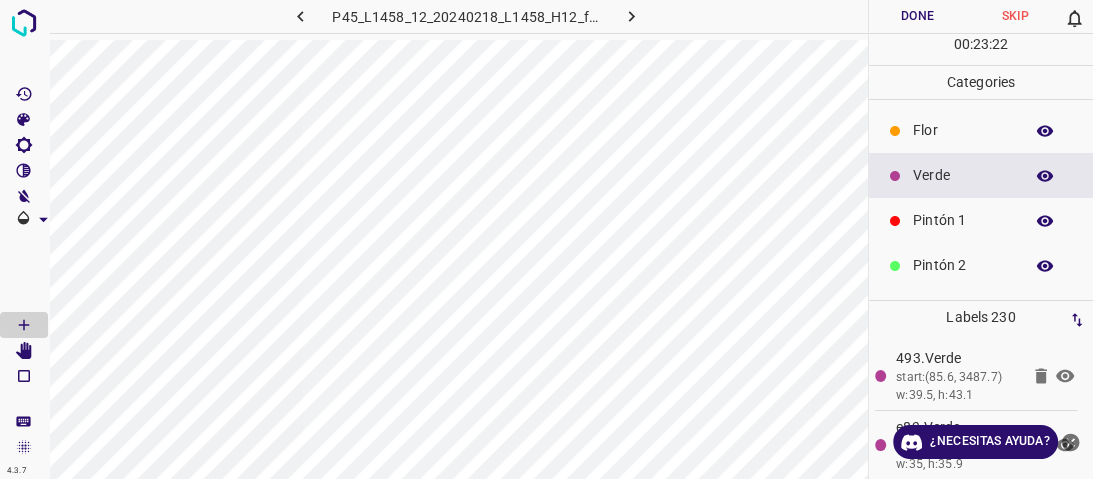 scroll, scrollTop: 160, scrollLeft: 0, axis: vertical 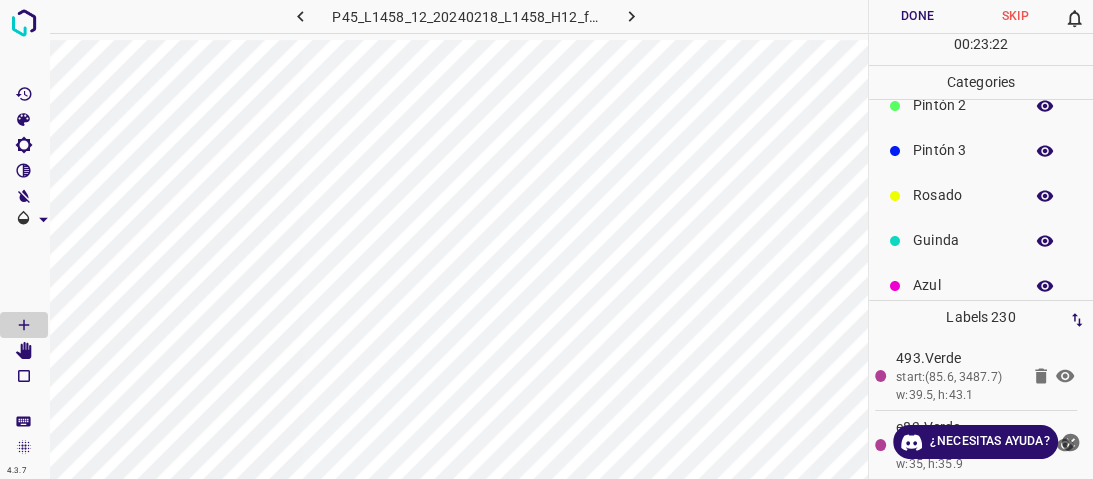 drag, startPoint x: 942, startPoint y: 241, endPoint x: 932, endPoint y: 242, distance: 10.049875 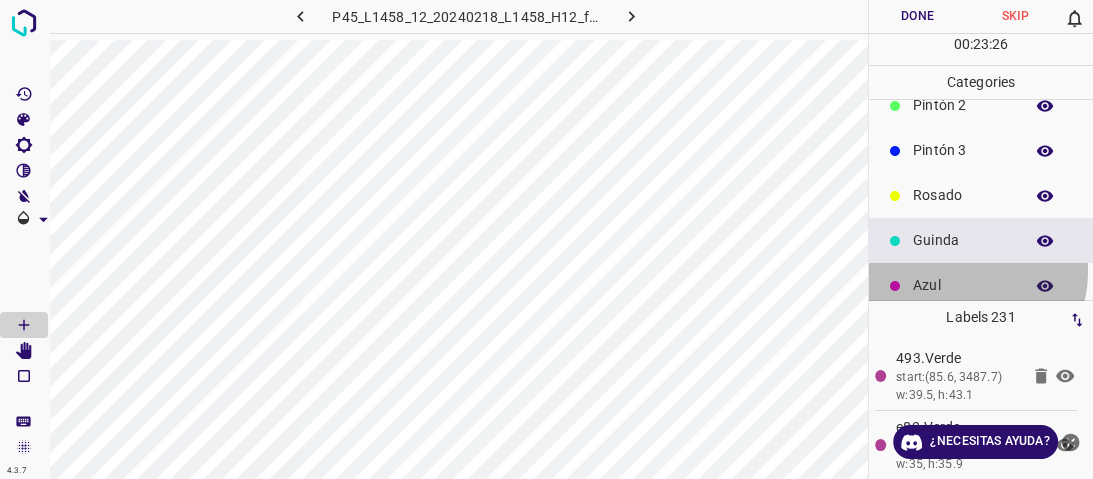 drag, startPoint x: 972, startPoint y: 273, endPoint x: 960, endPoint y: 277, distance: 12.649111 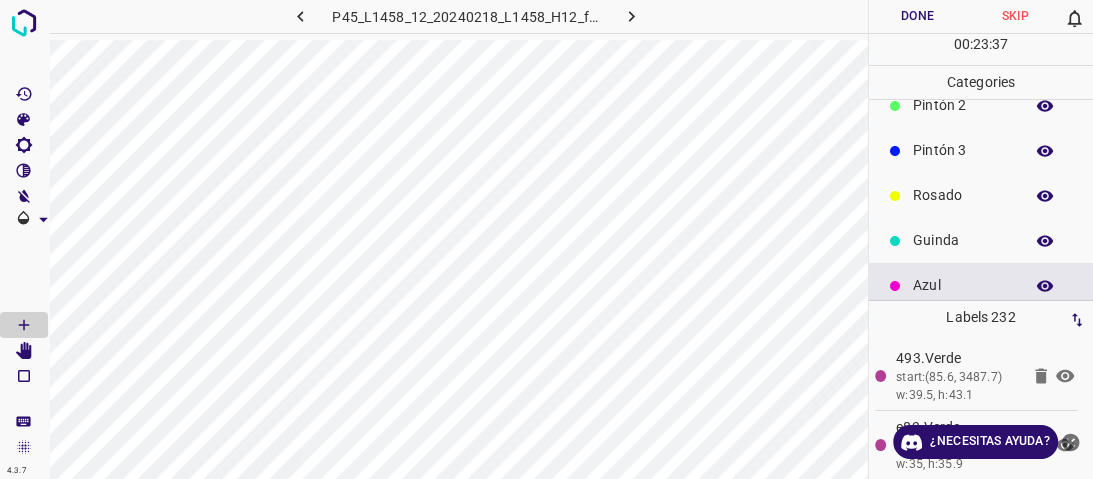 scroll, scrollTop: 0, scrollLeft: 0, axis: both 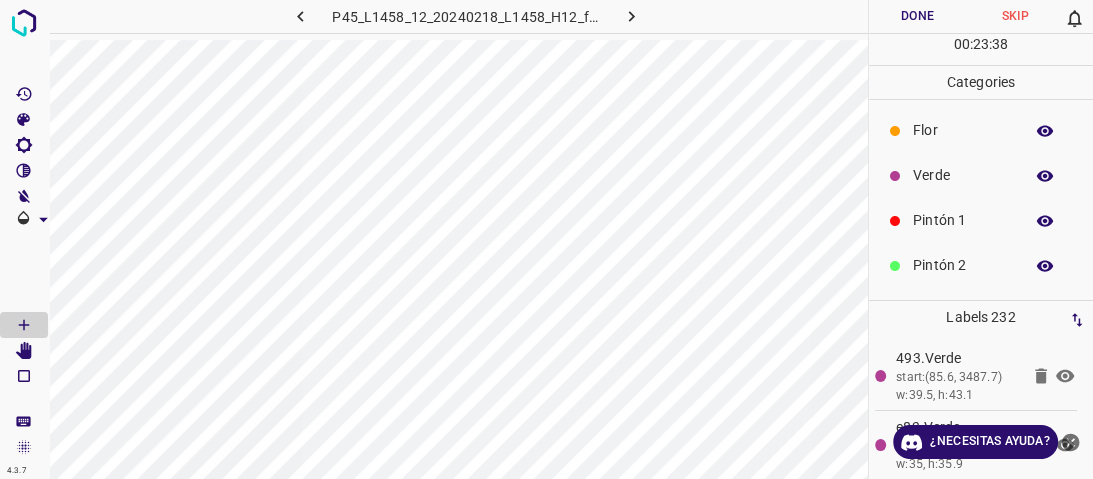 click on "Flor" at bounding box center (963, 130) 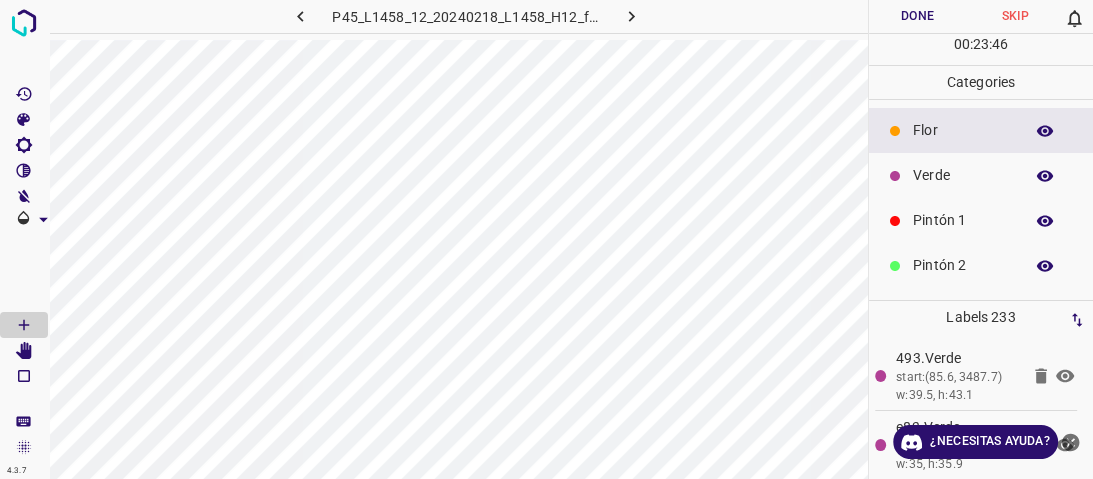 click on "Verde" at bounding box center (963, 175) 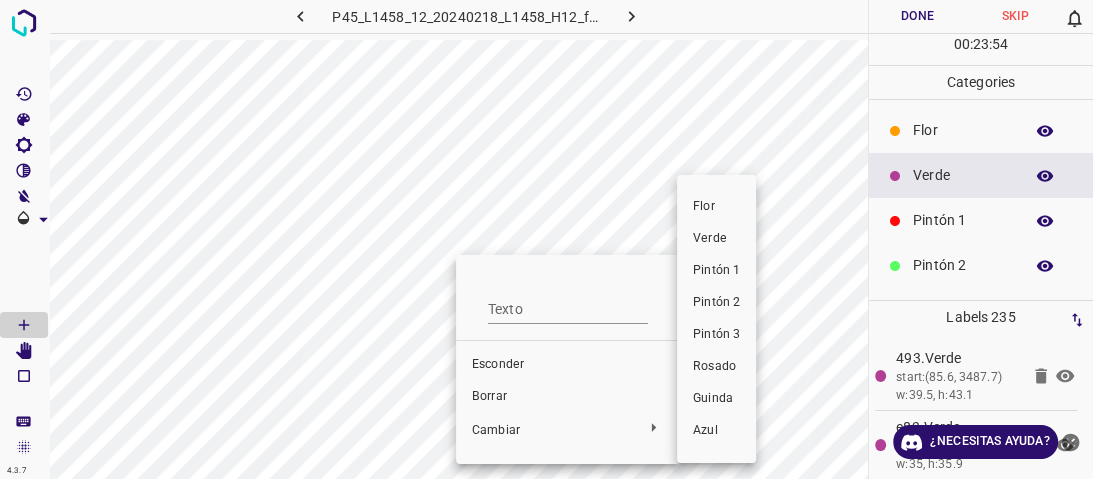 drag, startPoint x: 742, startPoint y: 297, endPoint x: 448, endPoint y: 272, distance: 295.061 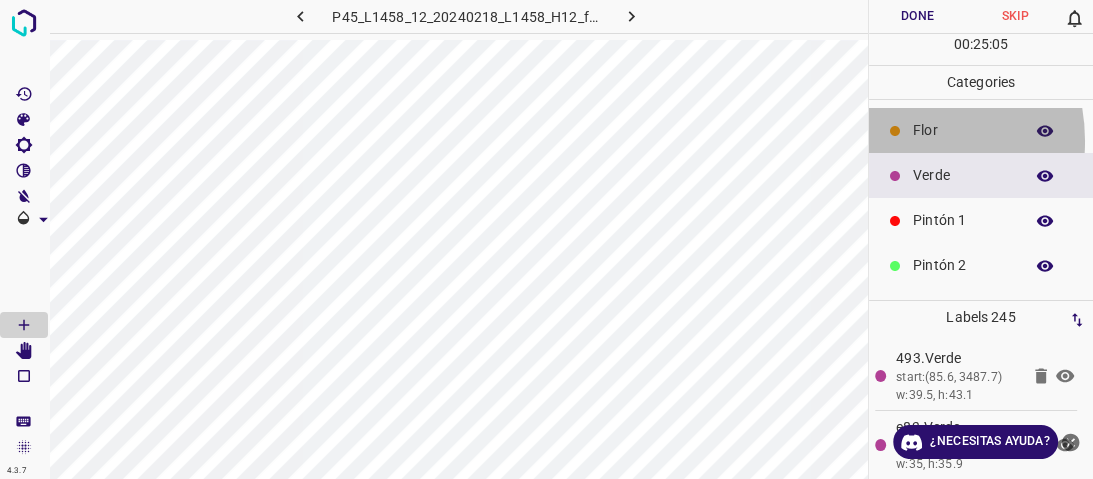 click on "Flor" at bounding box center [981, 130] 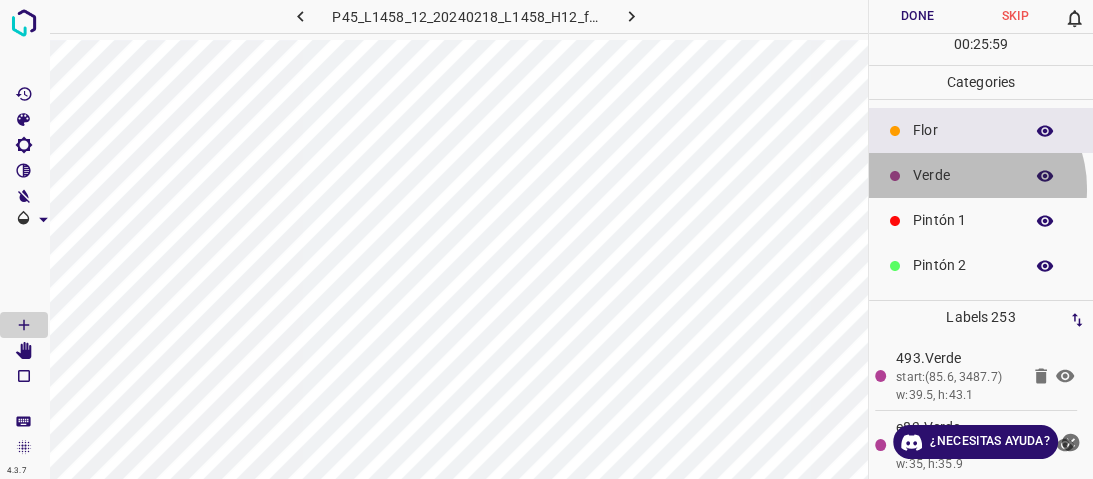 click on "Verde" at bounding box center [981, 175] 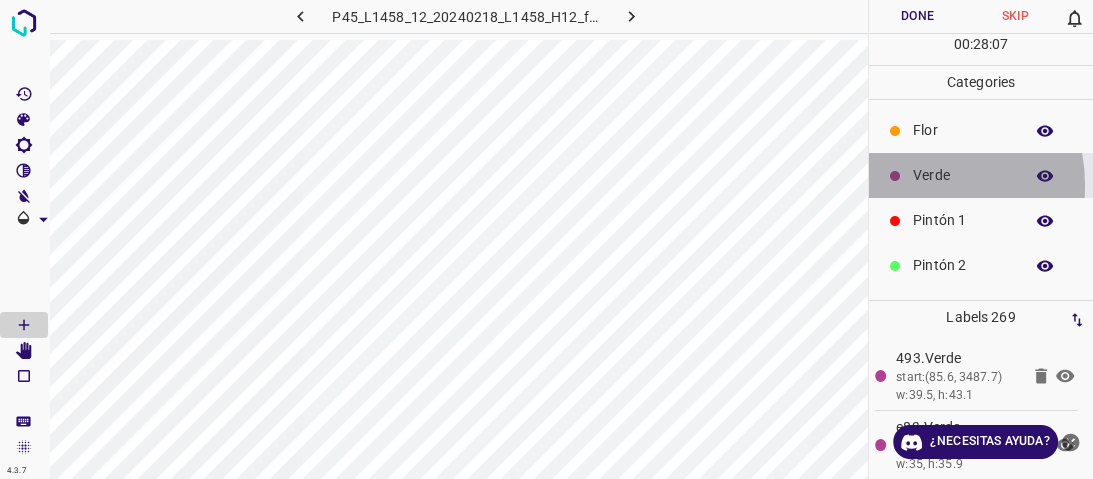 click on "Verde" at bounding box center (981, 175) 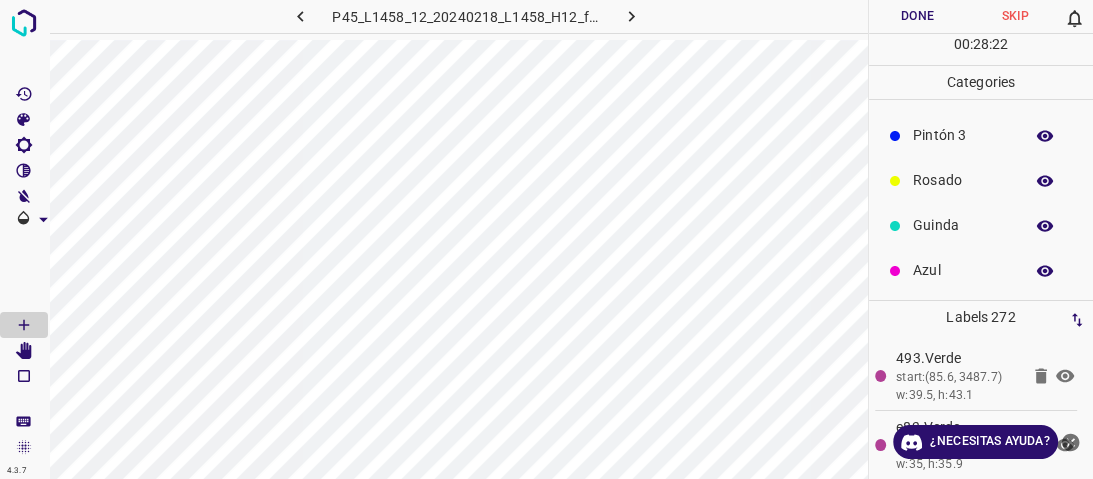 scroll, scrollTop: 176, scrollLeft: 0, axis: vertical 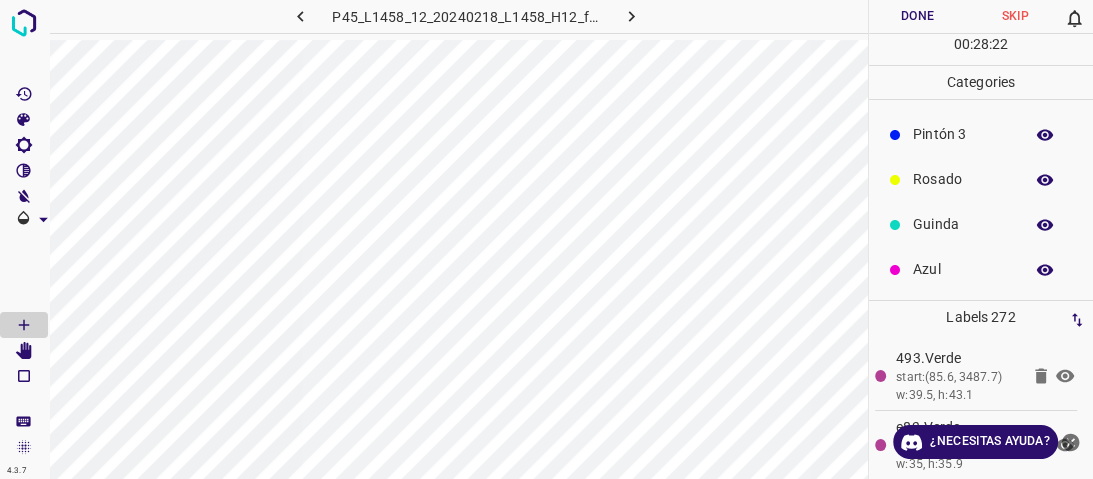 click on "Azul" at bounding box center [963, 269] 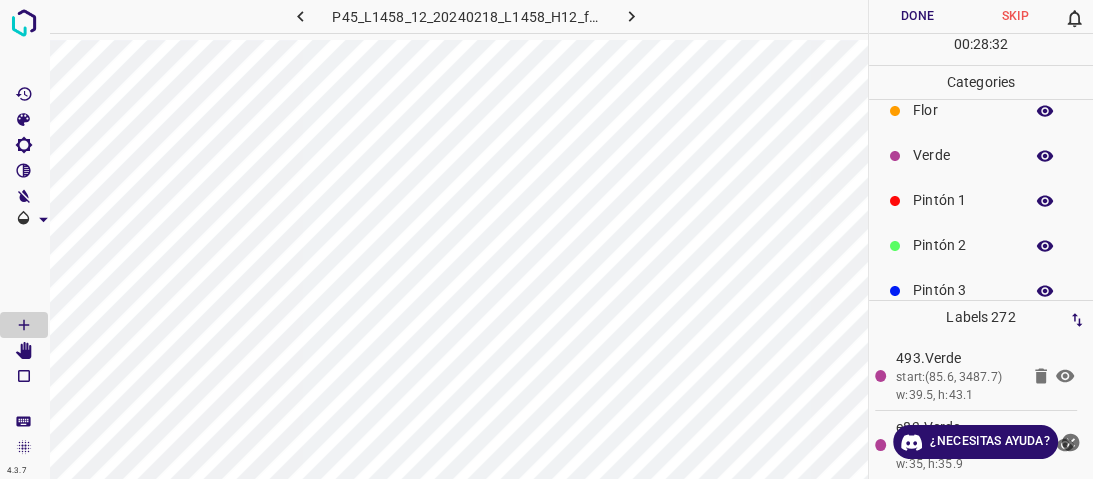 scroll, scrollTop: 16, scrollLeft: 0, axis: vertical 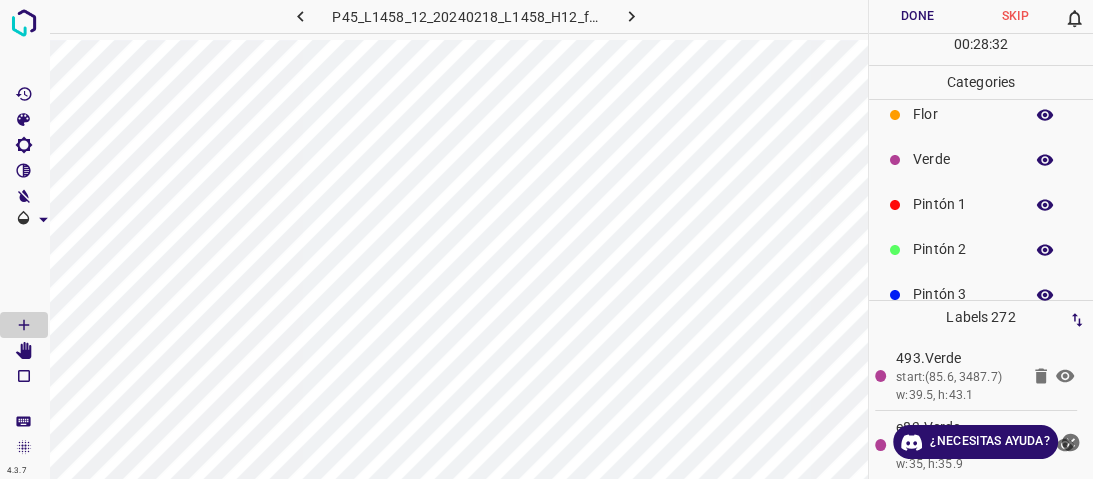drag, startPoint x: 986, startPoint y: 187, endPoint x: 977, endPoint y: 194, distance: 11.401754 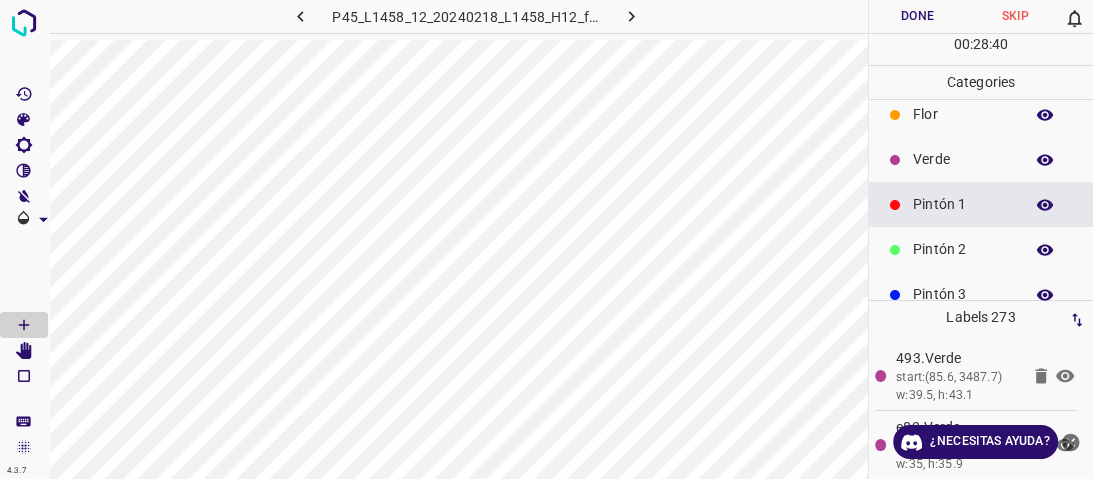 click on "Verde" at bounding box center [963, 159] 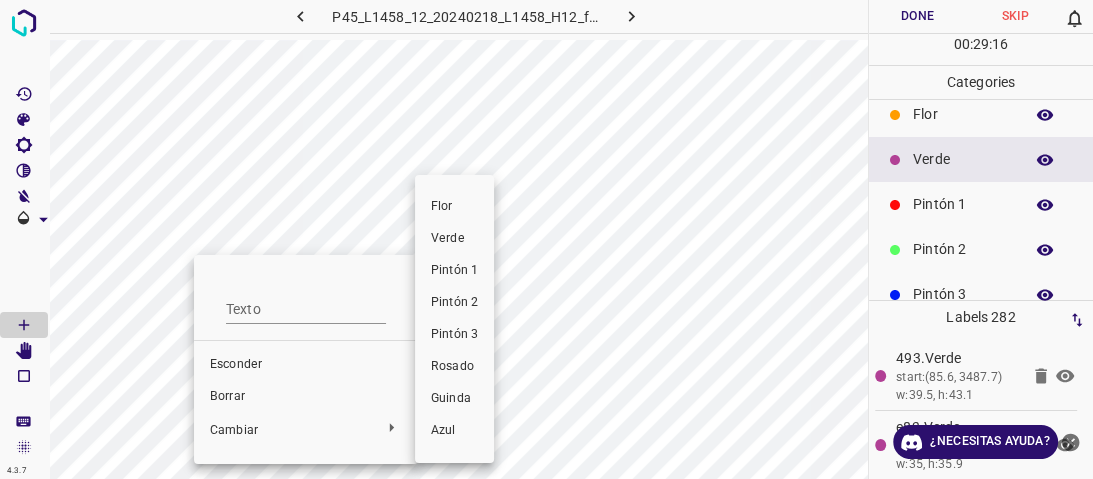 click on "Pintón 1" at bounding box center (454, 271) 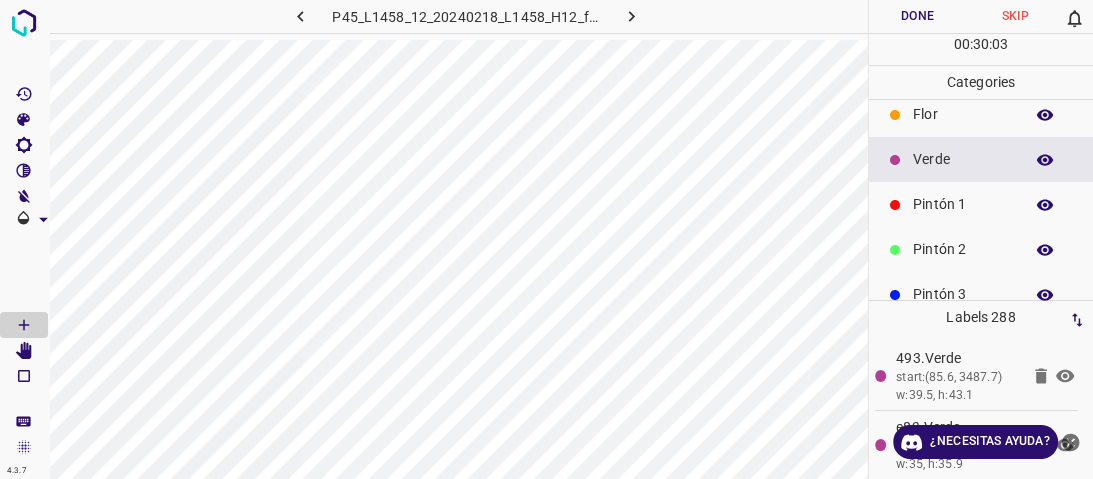 click on "Pintón 1" at bounding box center [963, 204] 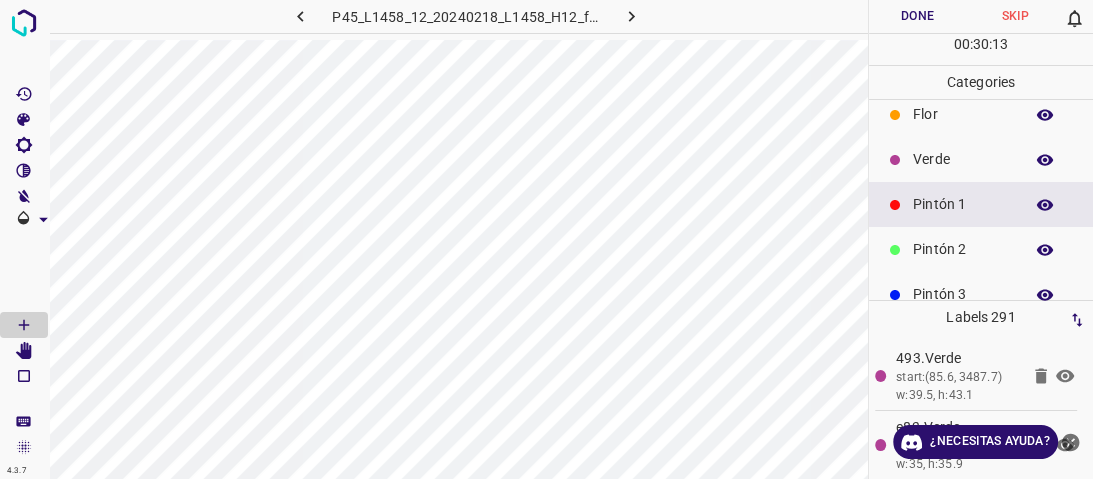 click on "Verde" at bounding box center (963, 159) 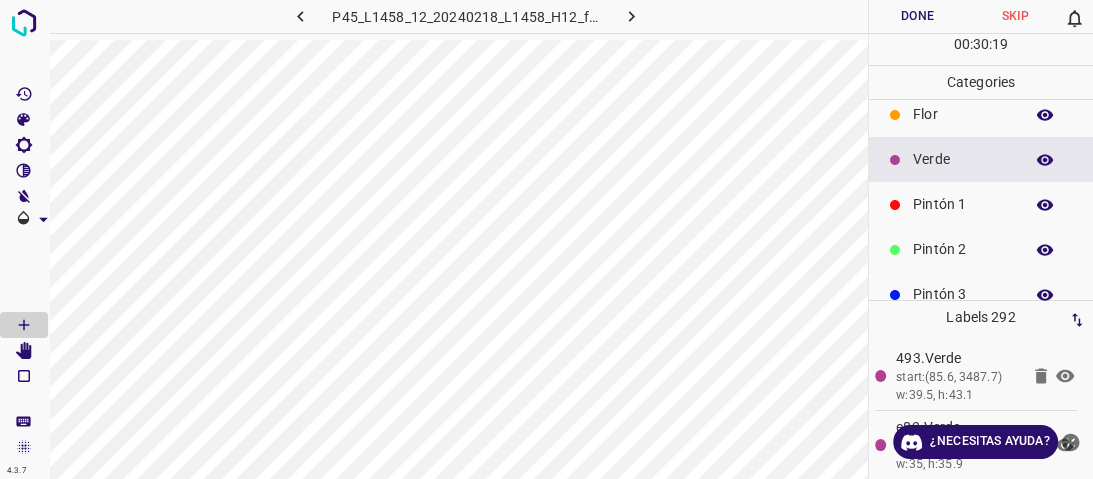 click on "Pintón 2" at bounding box center [963, 249] 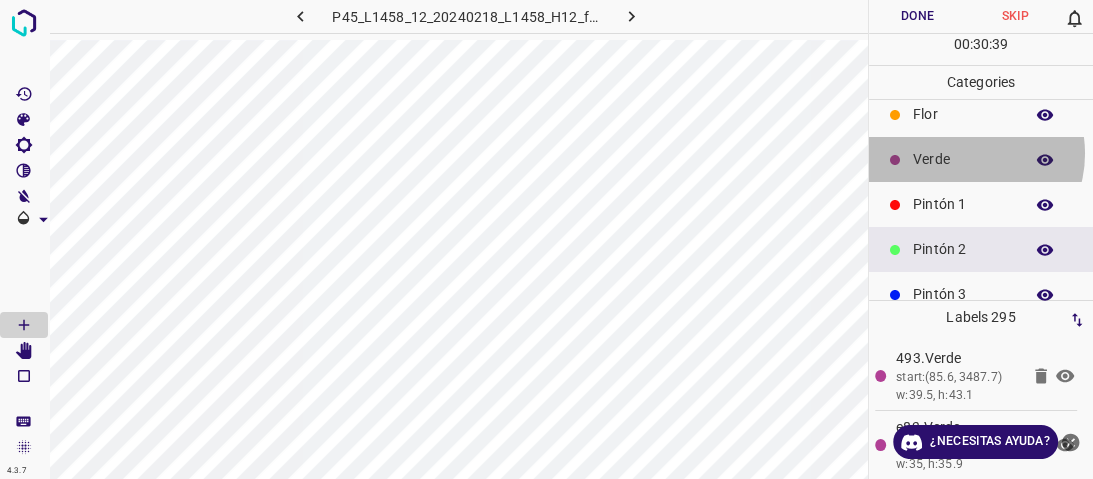 click on "Verde" at bounding box center (963, 159) 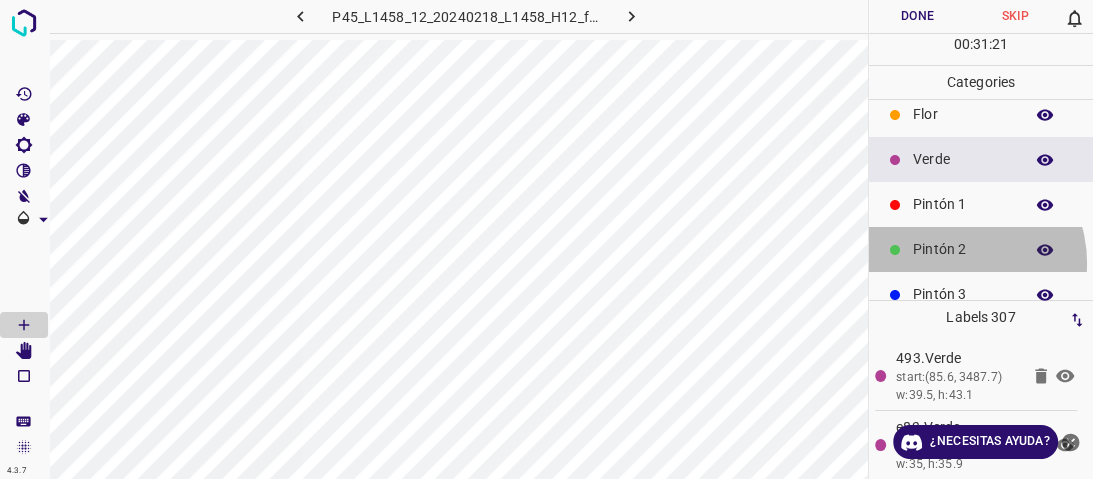 click on "Pintón 2" at bounding box center (981, 249) 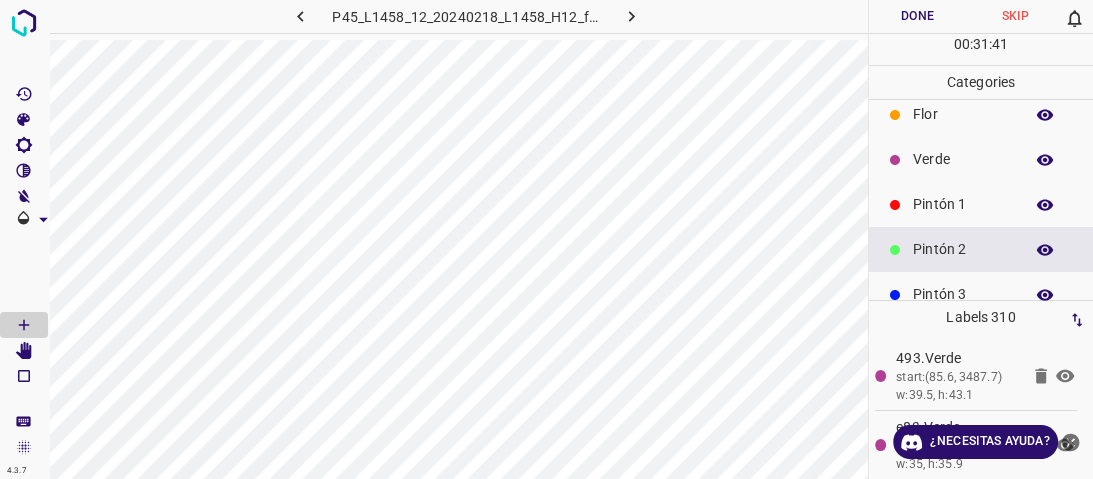 click on "Pintón 1" at bounding box center [981, 204] 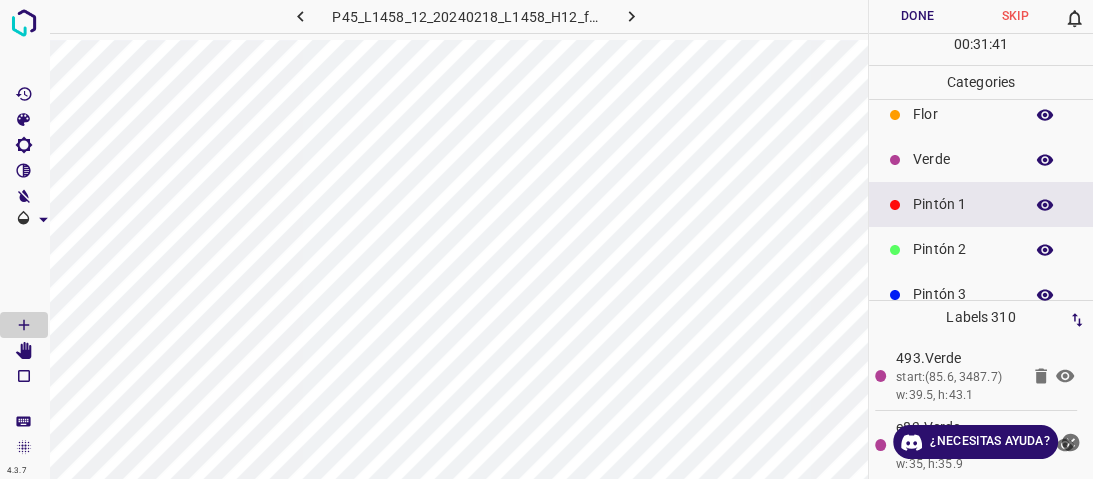 click on "Verde" at bounding box center (963, 159) 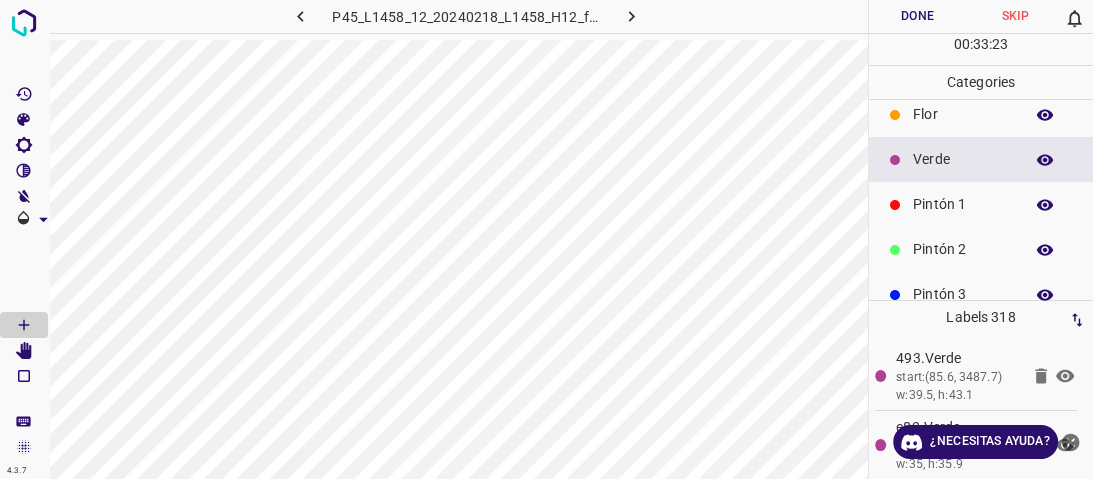 click on "Flor" at bounding box center (981, 114) 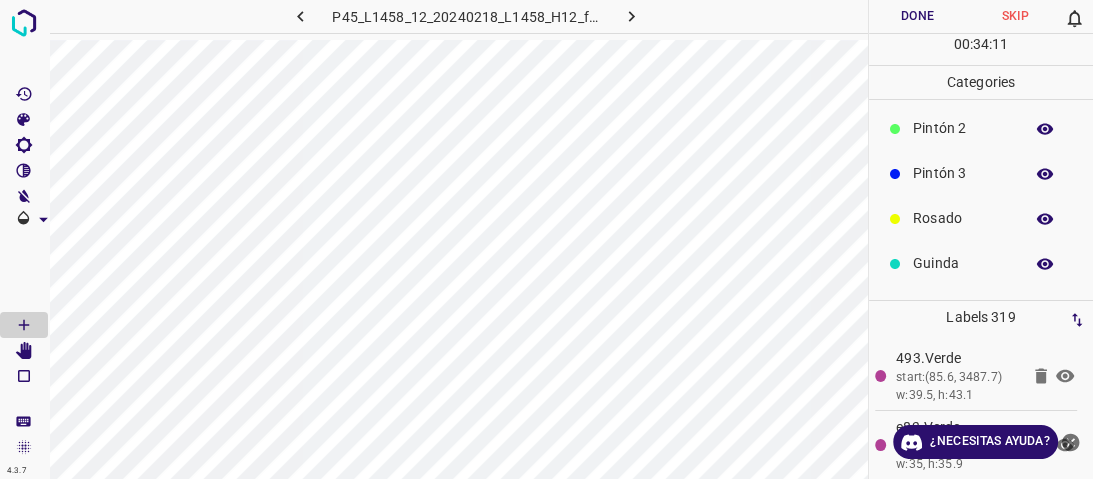 scroll, scrollTop: 176, scrollLeft: 0, axis: vertical 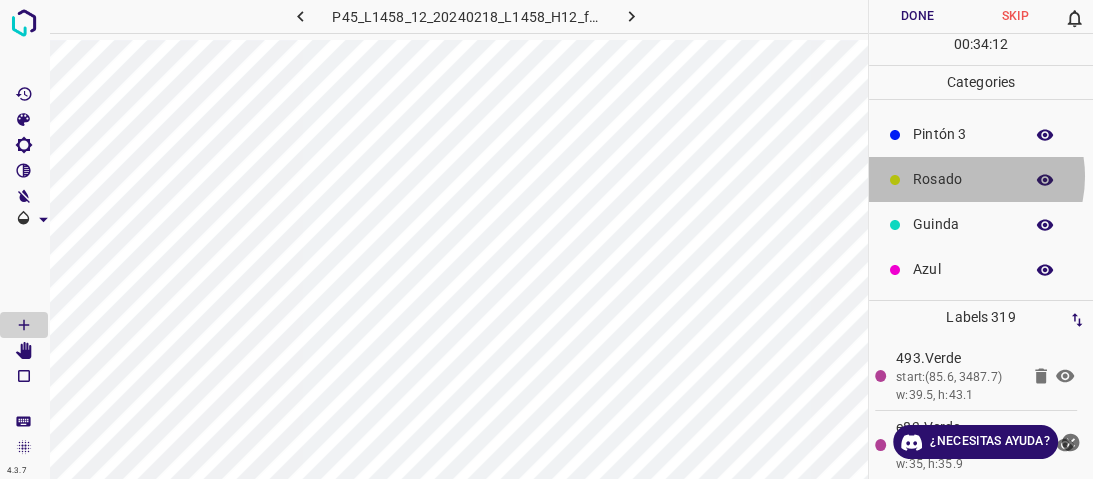 click on "Rosado" at bounding box center [963, 179] 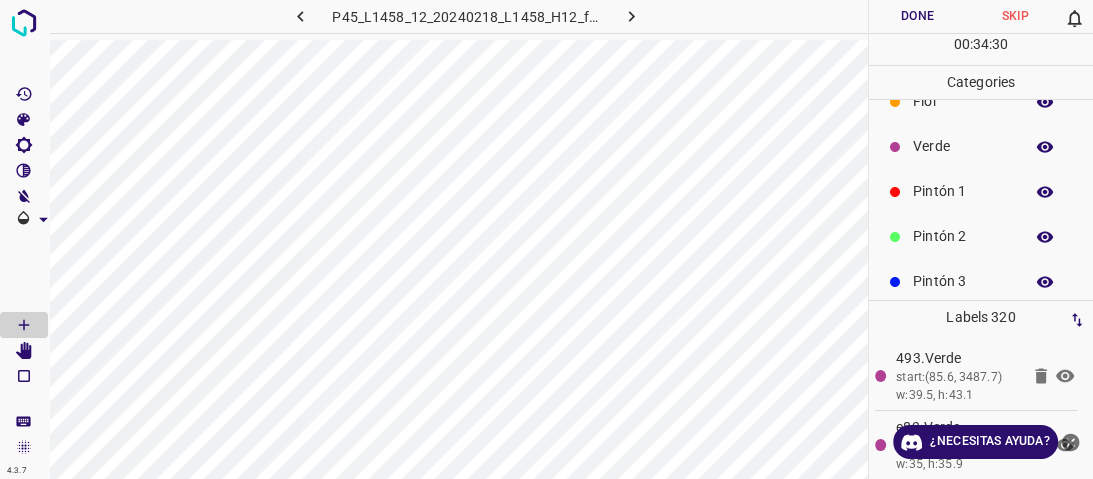 scroll, scrollTop: 0, scrollLeft: 0, axis: both 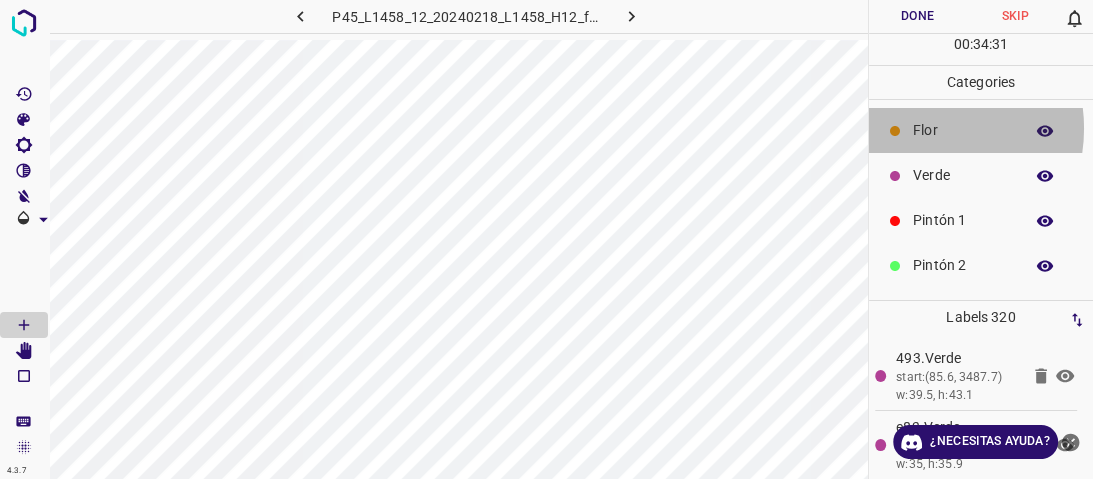 click on "Flor" at bounding box center [963, 130] 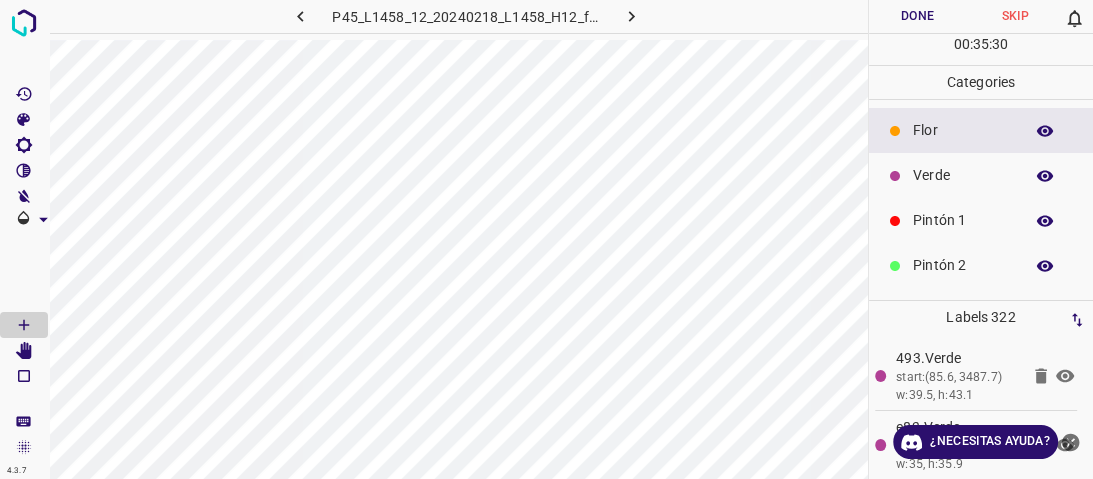 click on "Verde" at bounding box center [963, 175] 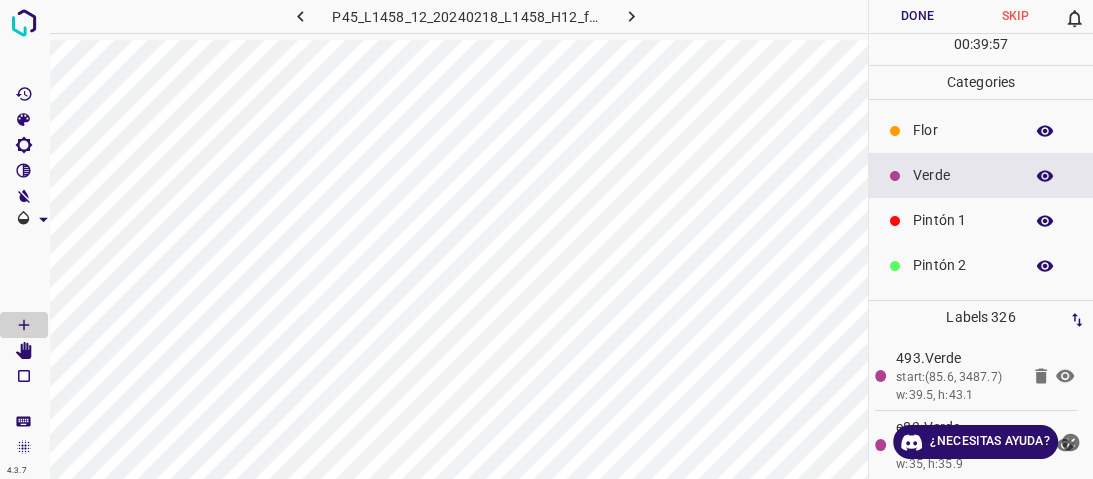 click on "Done" at bounding box center [918, 16] 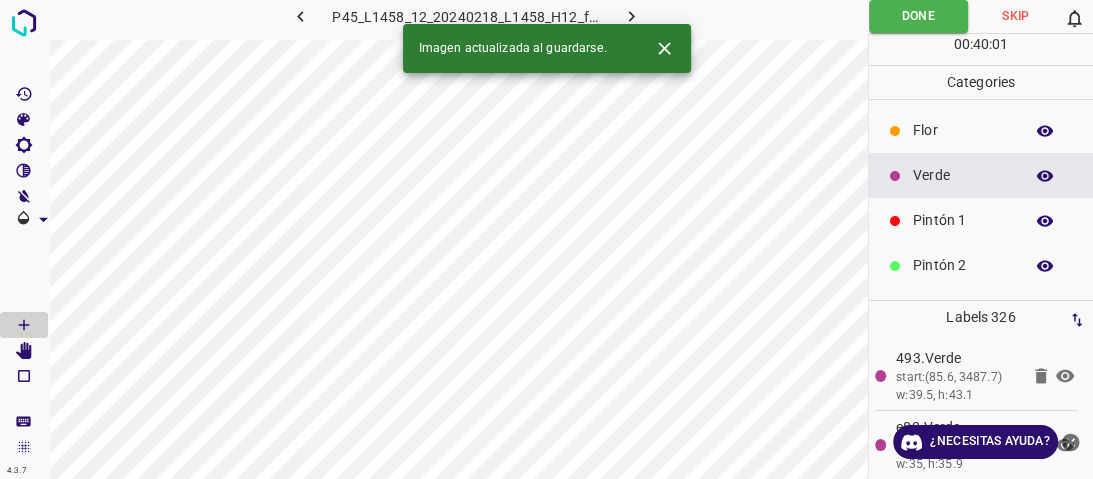 click 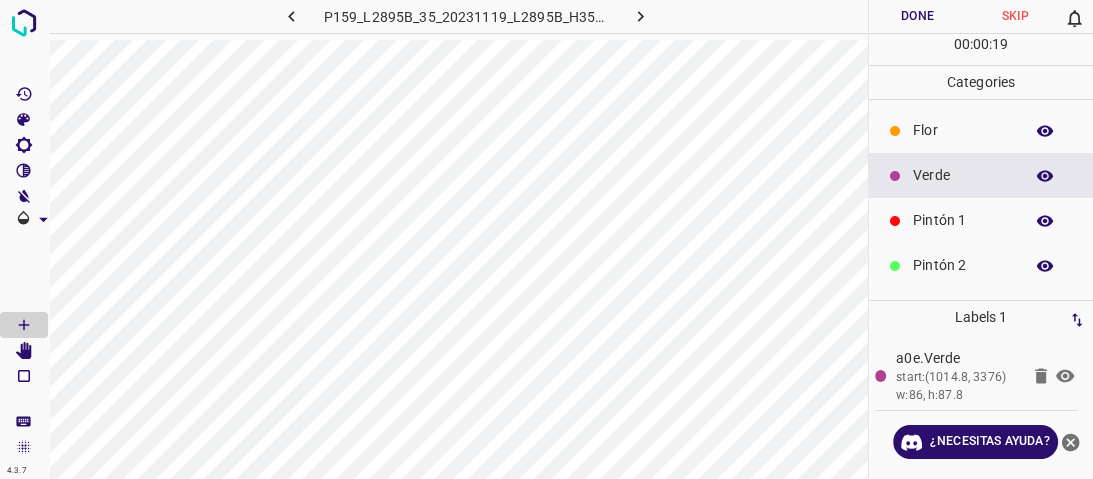 drag, startPoint x: 913, startPoint y: 216, endPoint x: 901, endPoint y: 214, distance: 12.165525 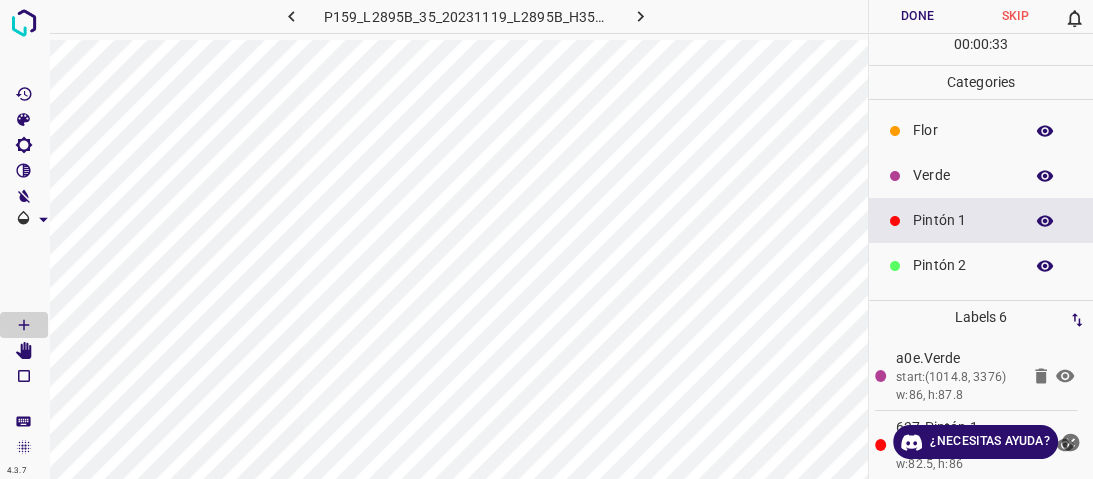 click 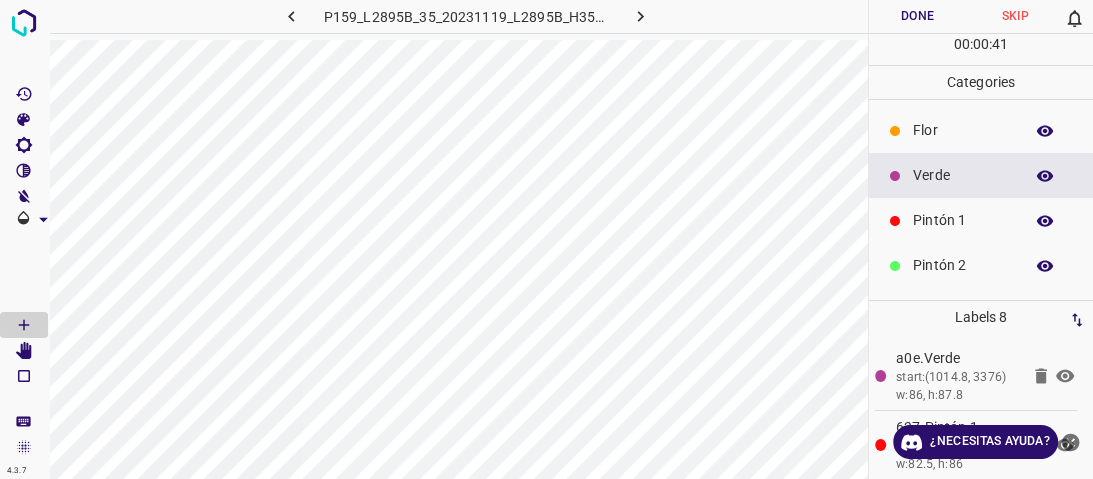 drag, startPoint x: 931, startPoint y: 204, endPoint x: 902, endPoint y: 214, distance: 30.675724 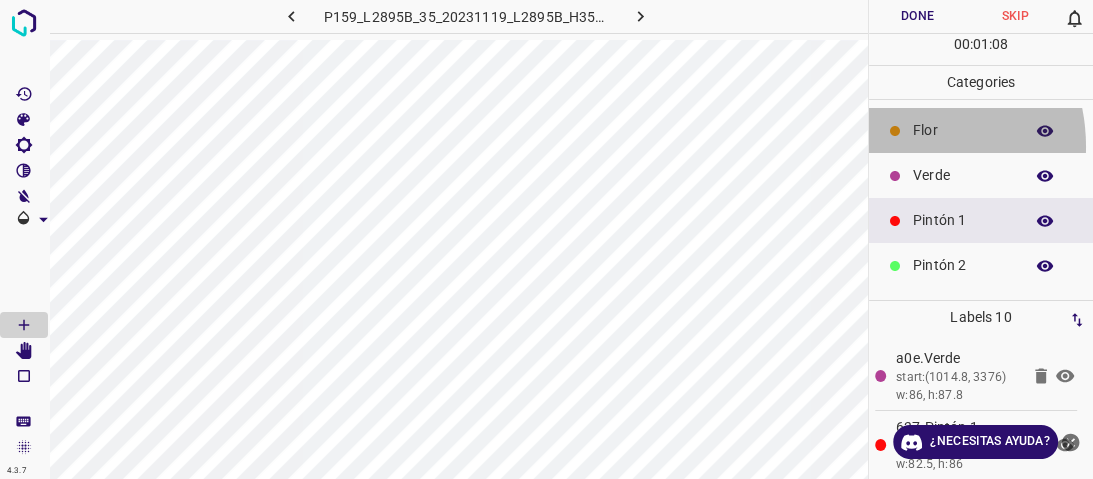 click on "Flor" at bounding box center [981, 130] 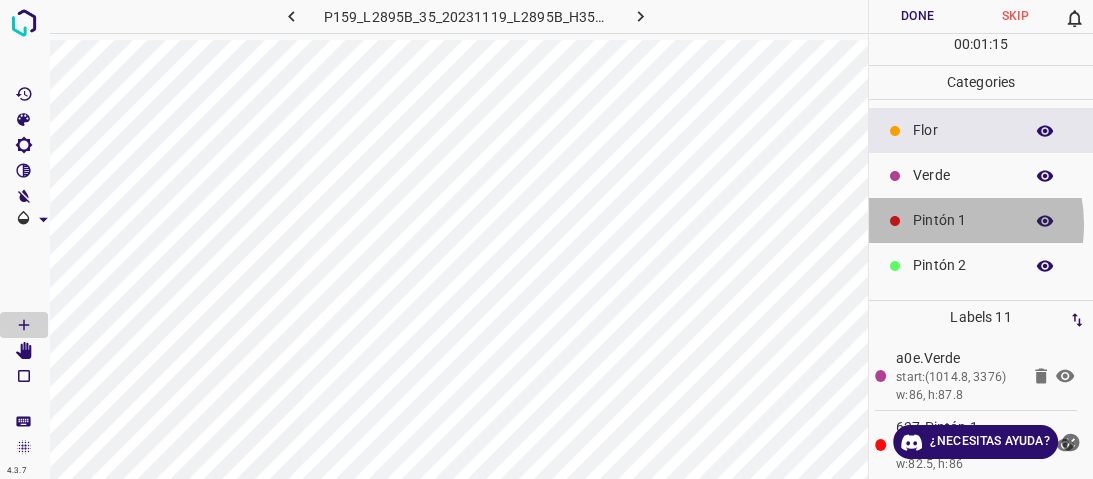 click on "Pintón 1" at bounding box center (963, 220) 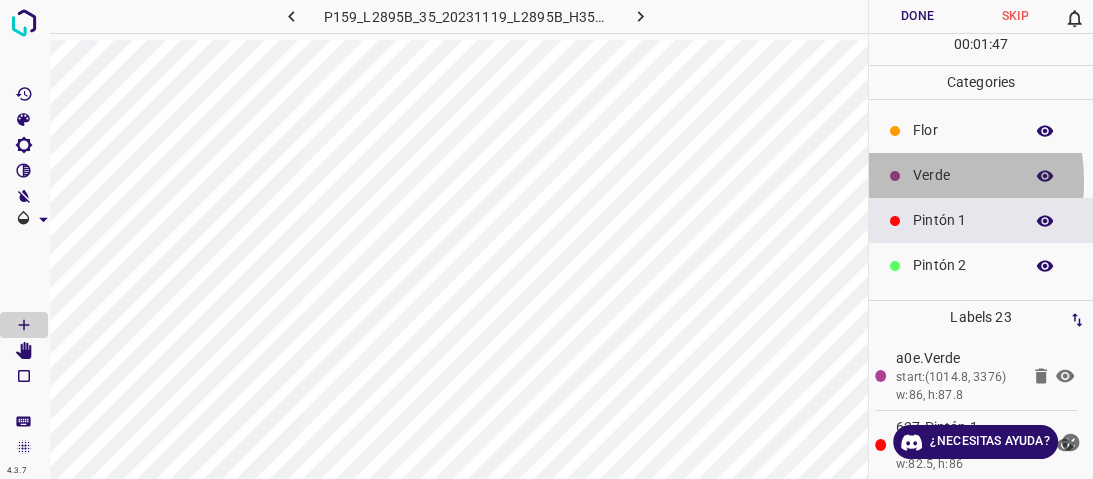 click at bounding box center (895, 176) 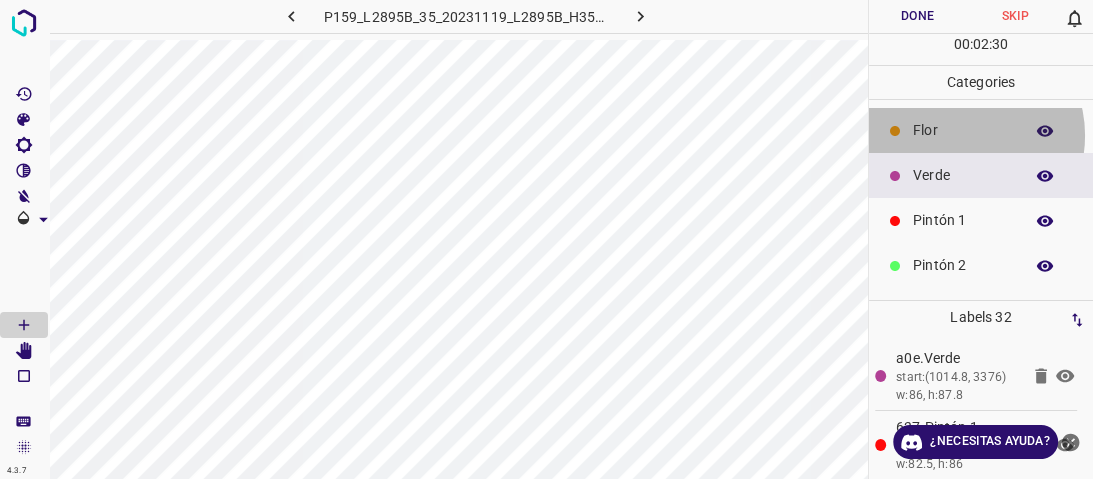 click on "Flor" at bounding box center (963, 130) 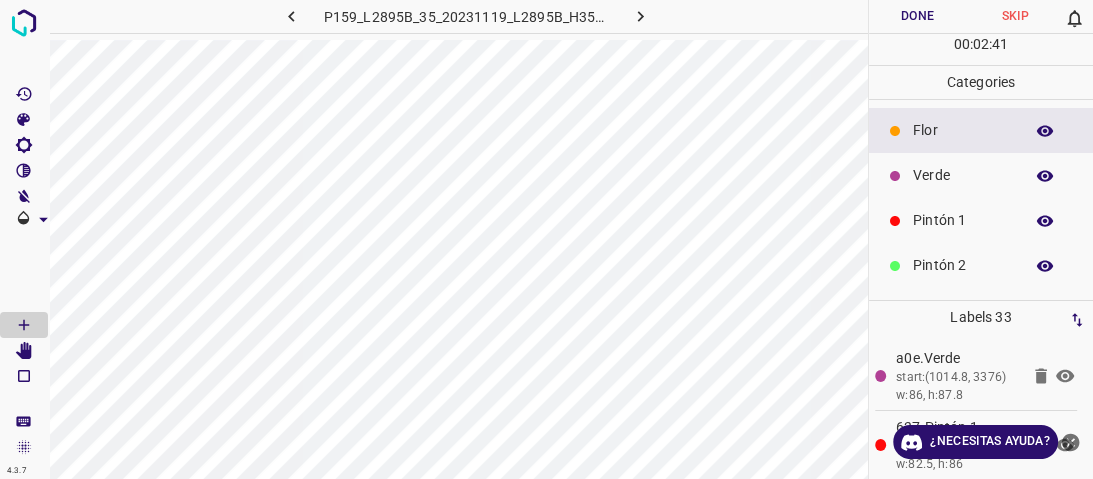 drag, startPoint x: 952, startPoint y: 182, endPoint x: 937, endPoint y: 184, distance: 15.132746 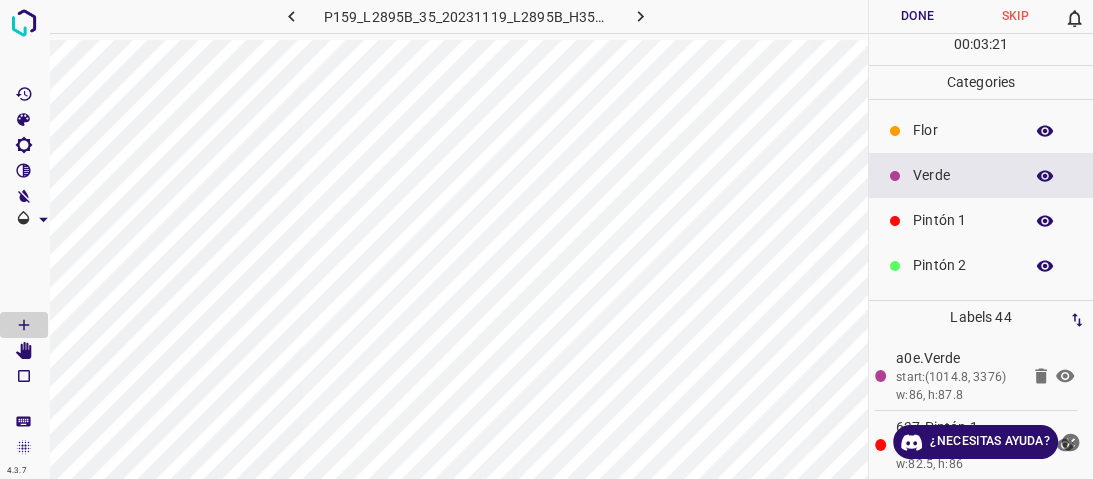 click on "Pintón 1" at bounding box center [963, 220] 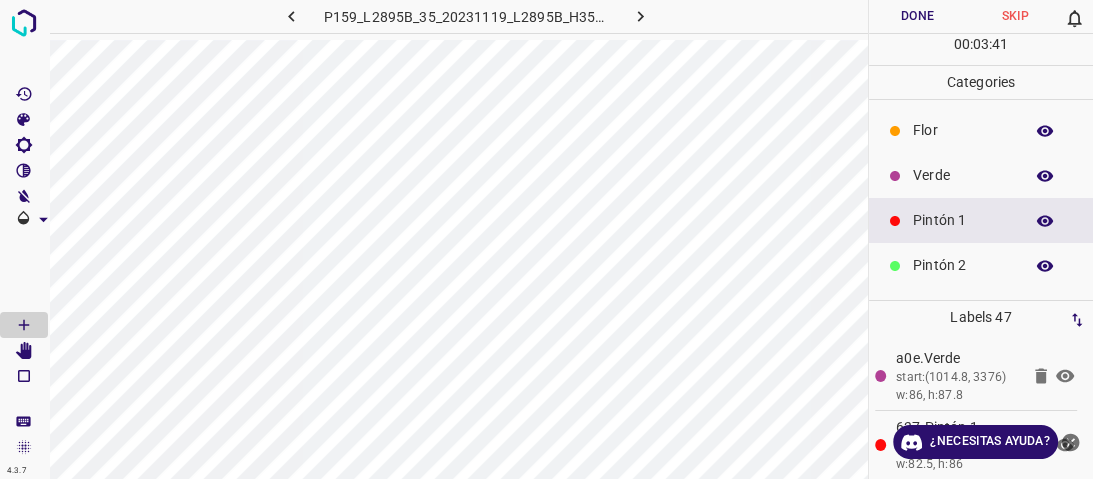 click on "Pintón 1" at bounding box center (963, 220) 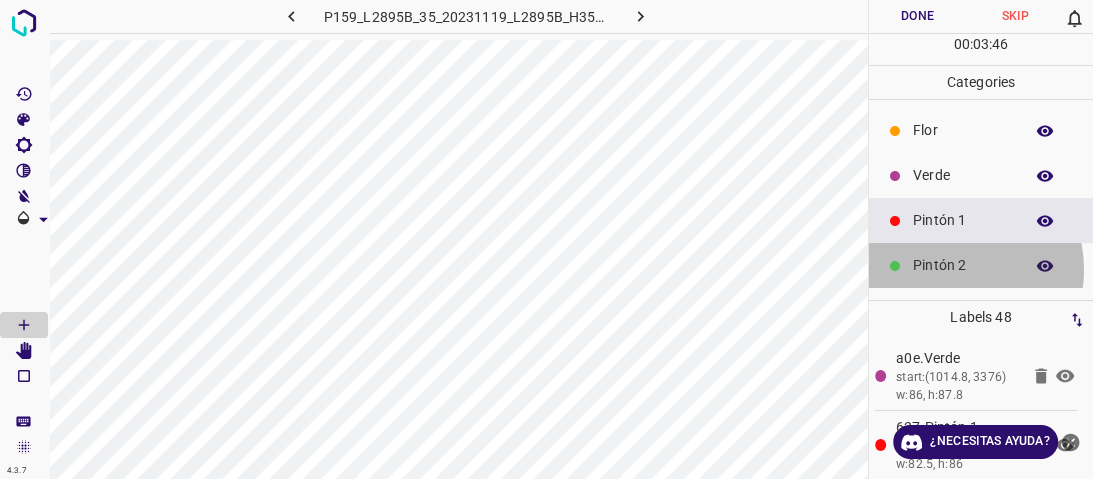 click on "Pintón 2" at bounding box center [963, 265] 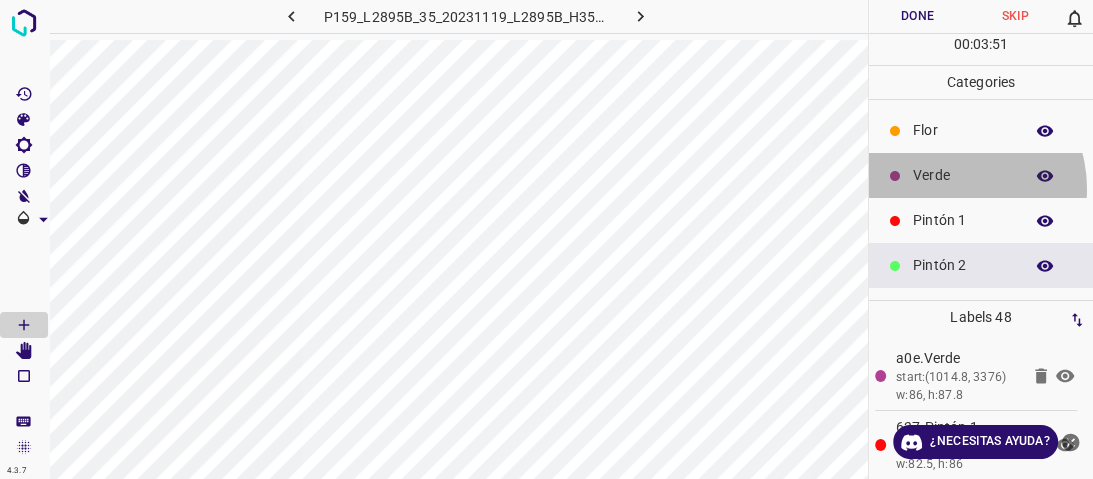 click on "Verde" at bounding box center (981, 175) 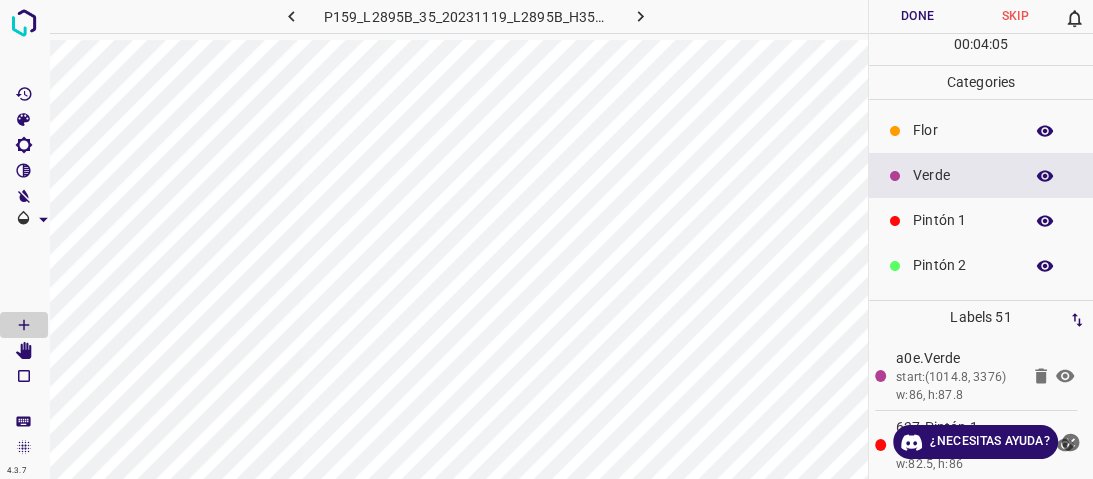 drag, startPoint x: 956, startPoint y: 230, endPoint x: 884, endPoint y: 263, distance: 79.20227 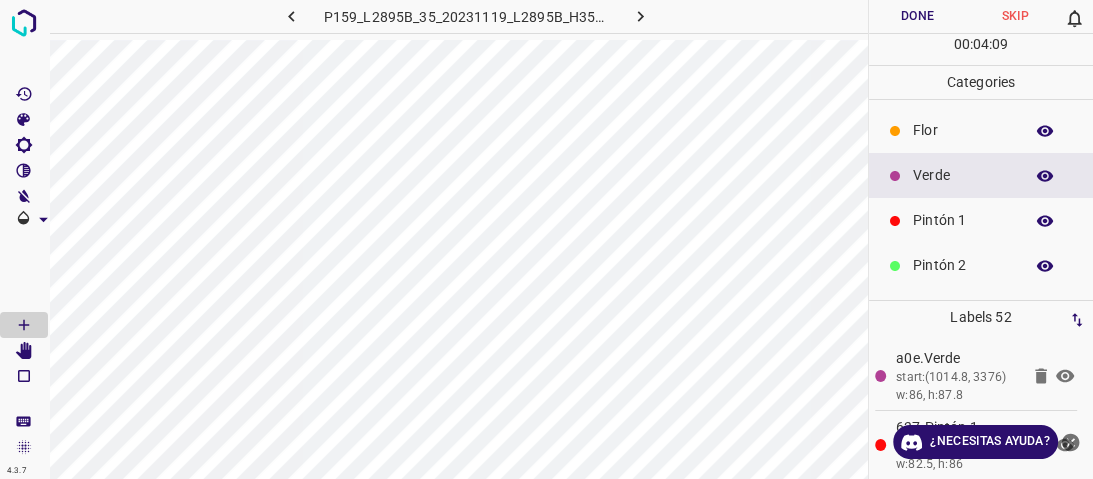 click on "Pintón 1" at bounding box center (963, 220) 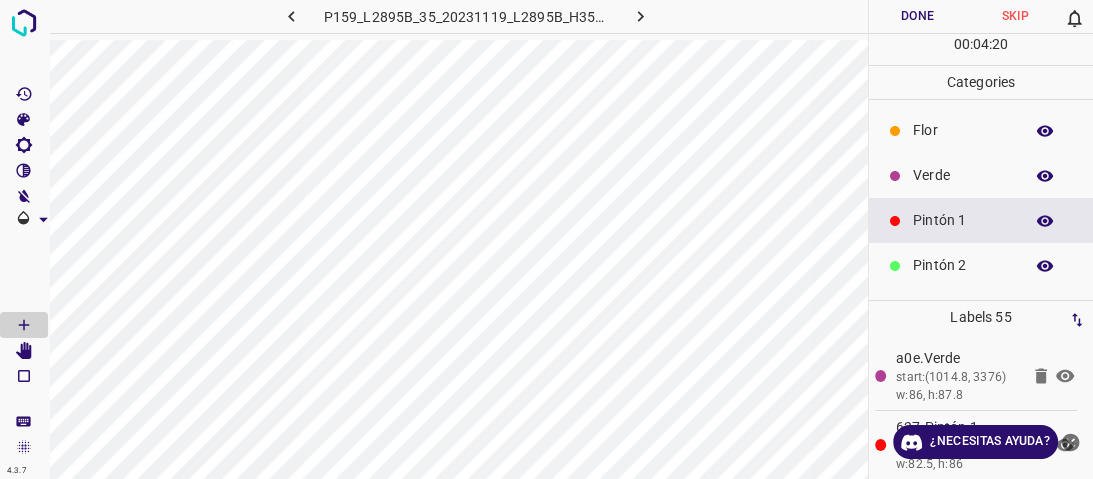 drag, startPoint x: 945, startPoint y: 178, endPoint x: 892, endPoint y: 186, distance: 53.600372 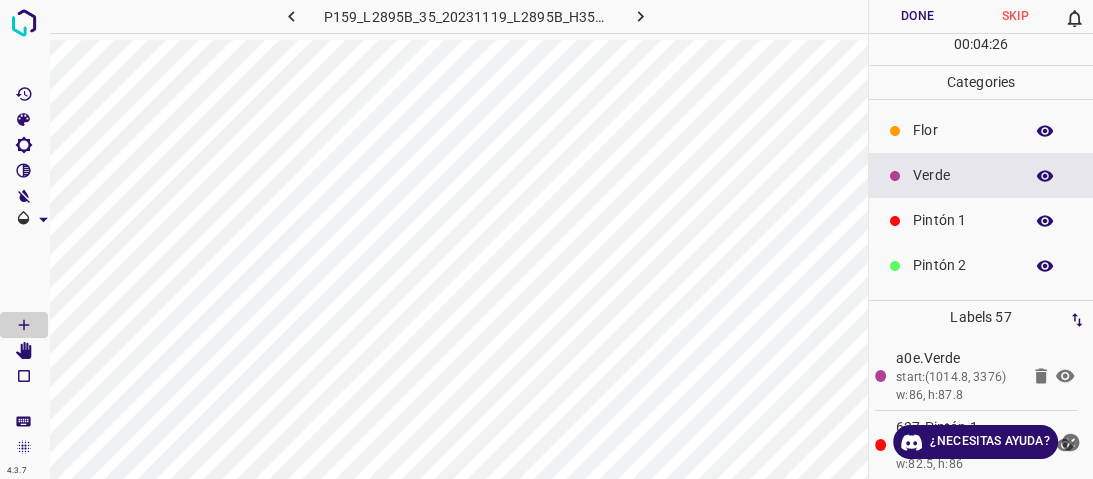 click on "Pintón 1" at bounding box center (981, 220) 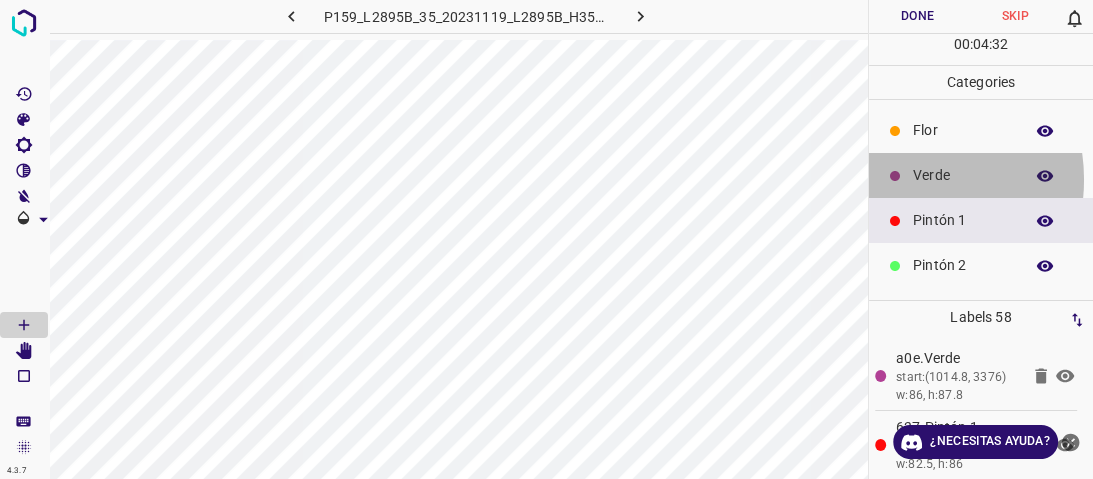 click at bounding box center [895, 176] 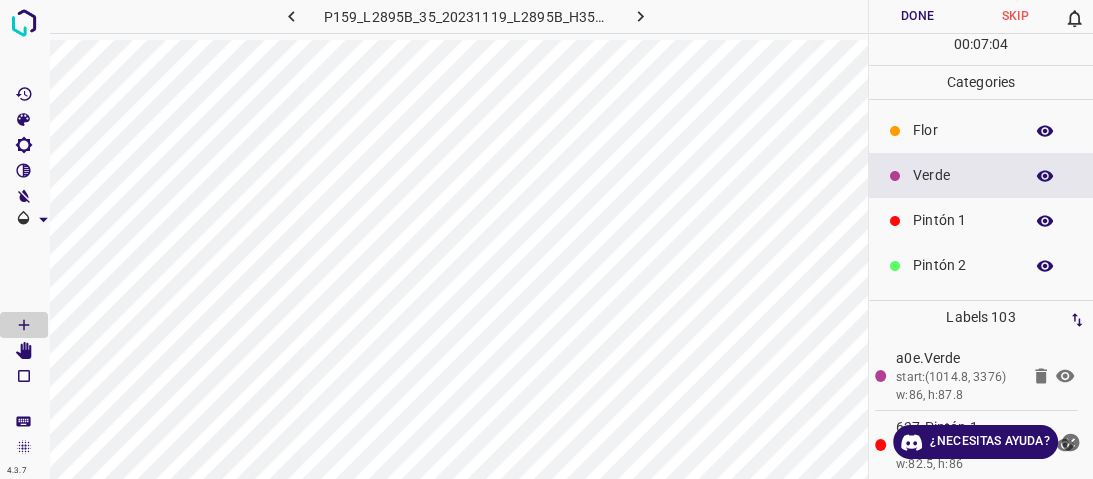 click on "Pintón 1" at bounding box center (963, 220) 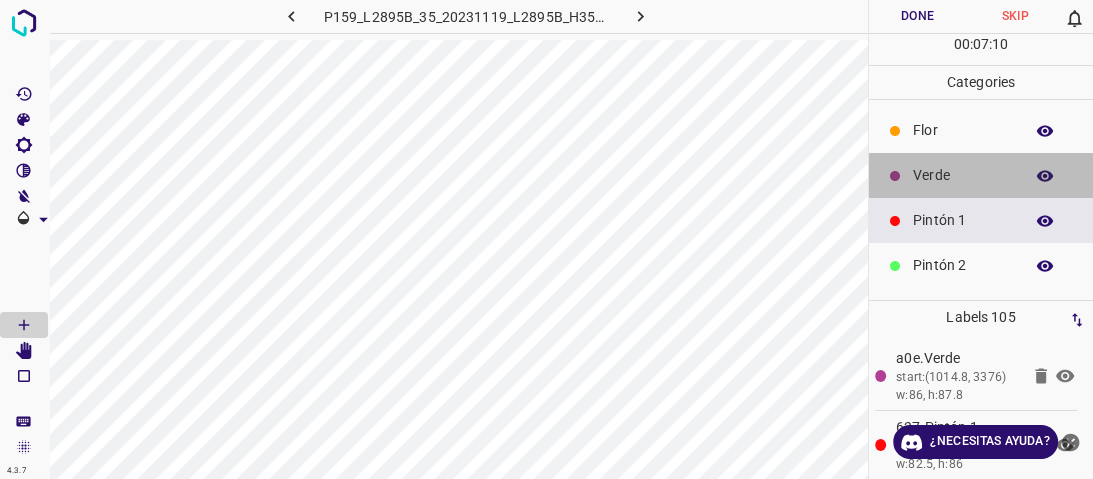 drag, startPoint x: 980, startPoint y: 173, endPoint x: 972, endPoint y: 184, distance: 13.601471 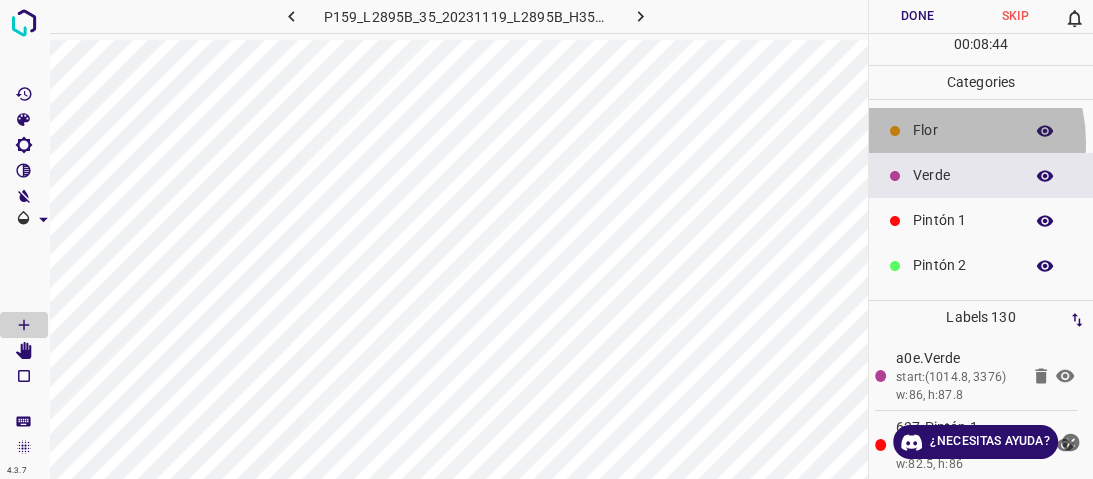 click on "Flor" at bounding box center [981, 130] 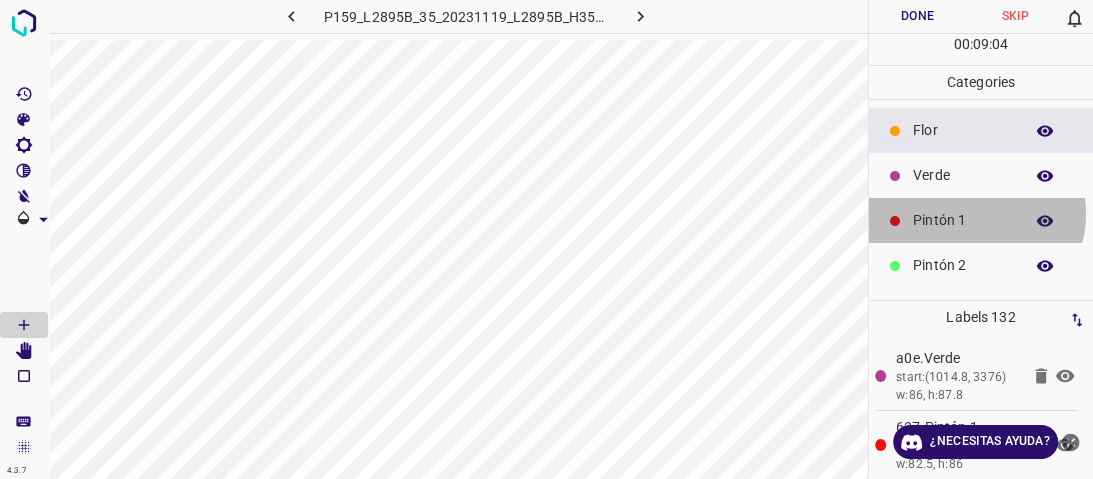 click on "Pintón 1" at bounding box center (963, 220) 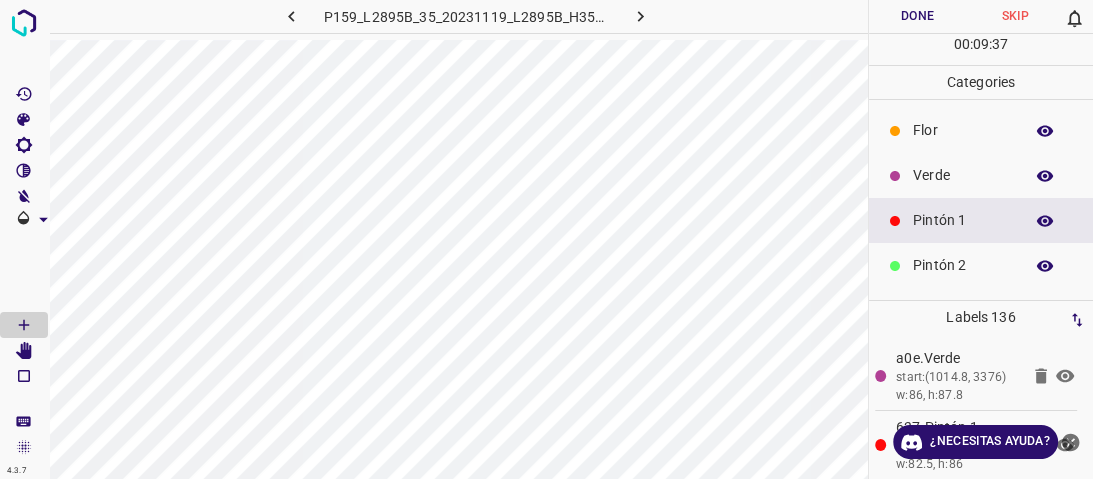 click on "Verde" at bounding box center [981, 175] 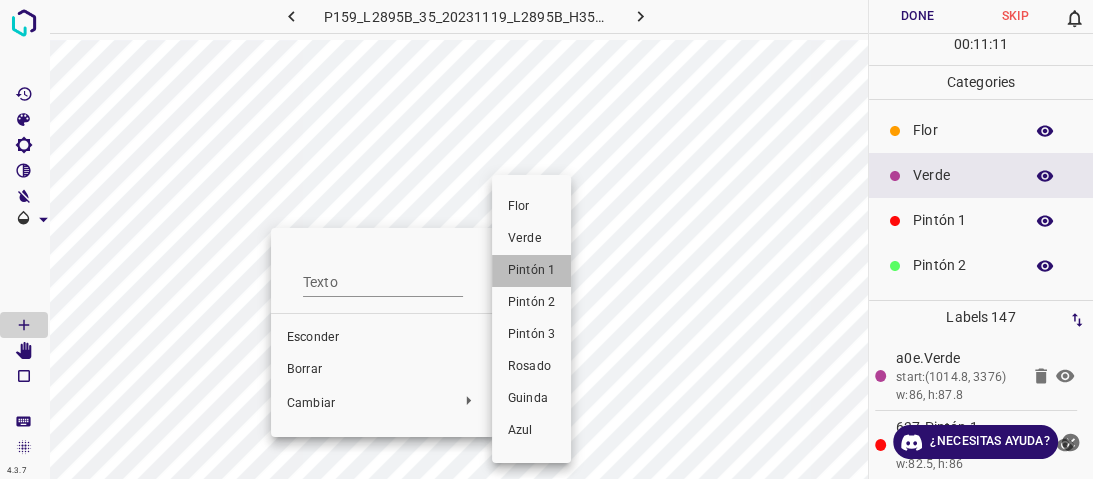 click on "Pintón 1" at bounding box center (531, 270) 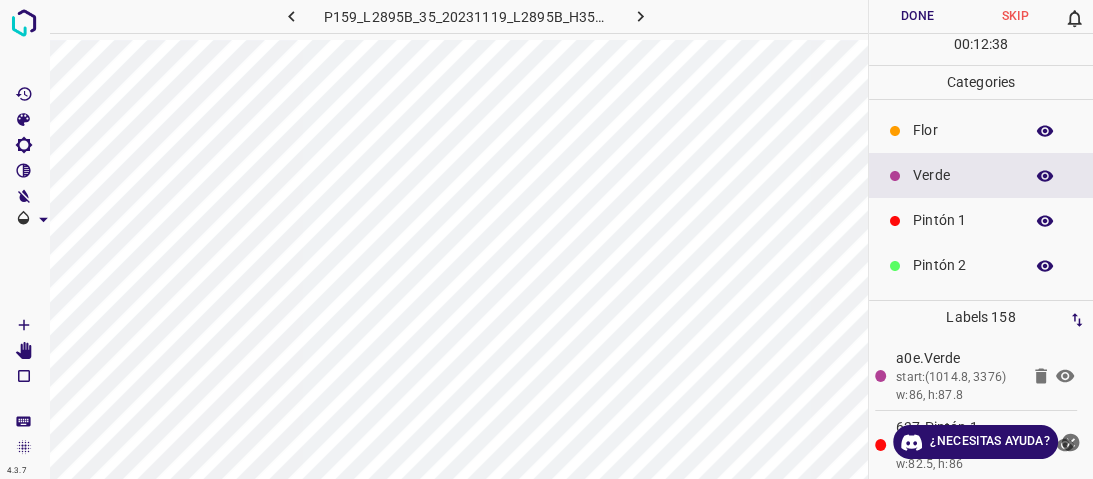 scroll, scrollTop: 0, scrollLeft: 32, axis: horizontal 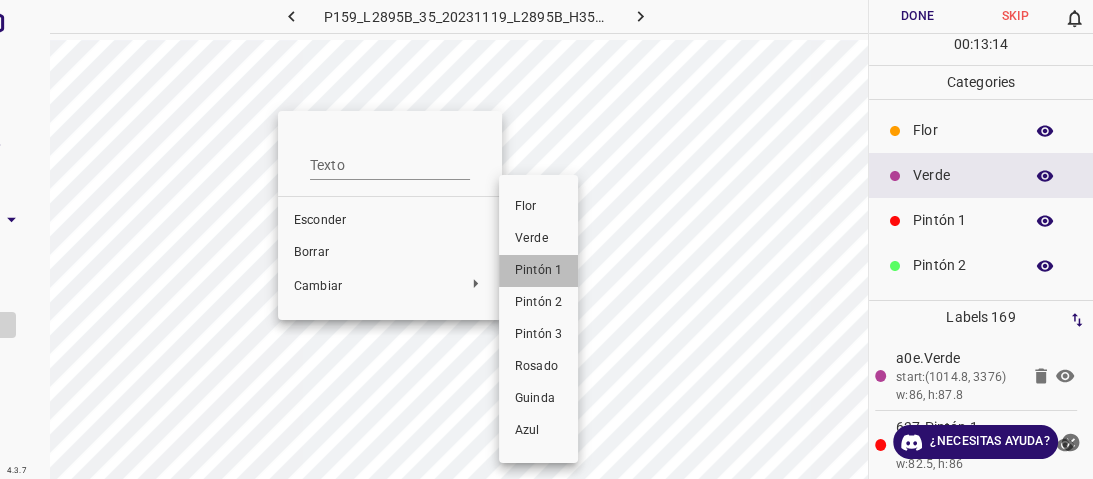 drag, startPoint x: 546, startPoint y: 268, endPoint x: 313, endPoint y: 178, distance: 249.77791 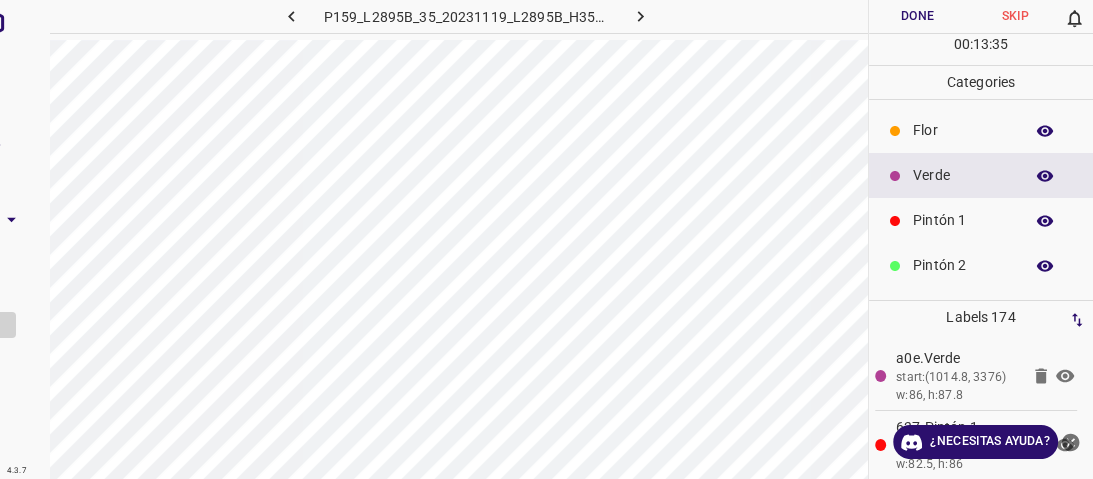 click on "Pintón 1" at bounding box center [963, 220] 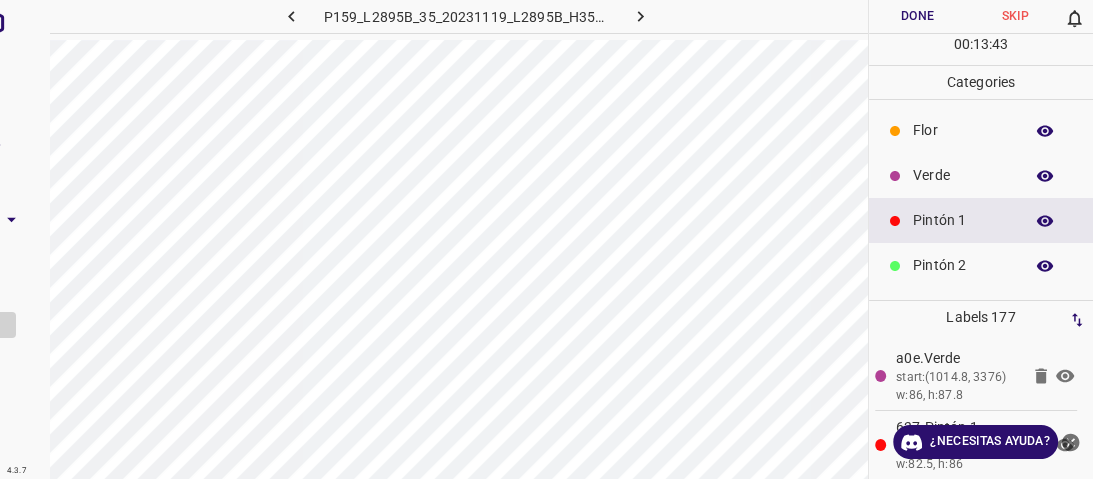click on "Verde" at bounding box center [981, 175] 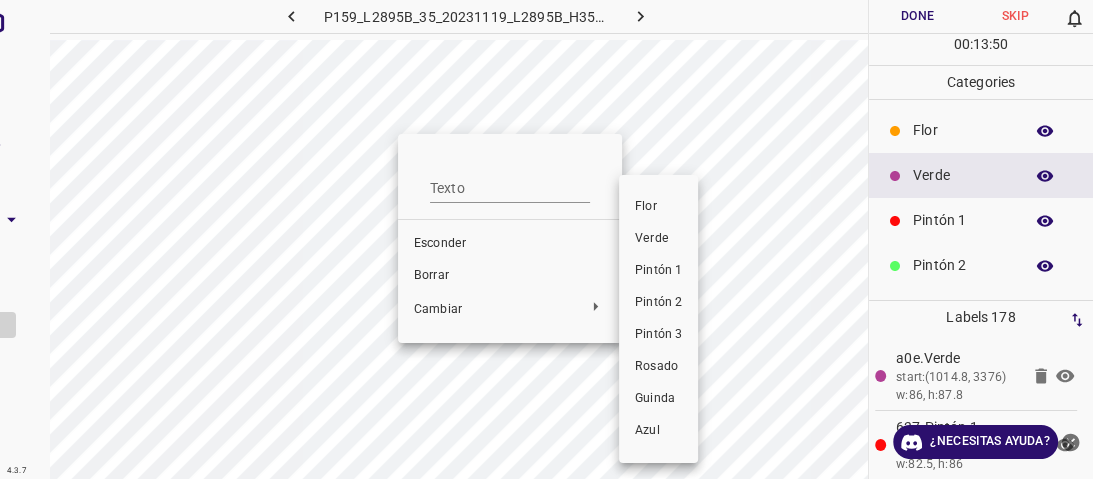 click at bounding box center (546, 239) 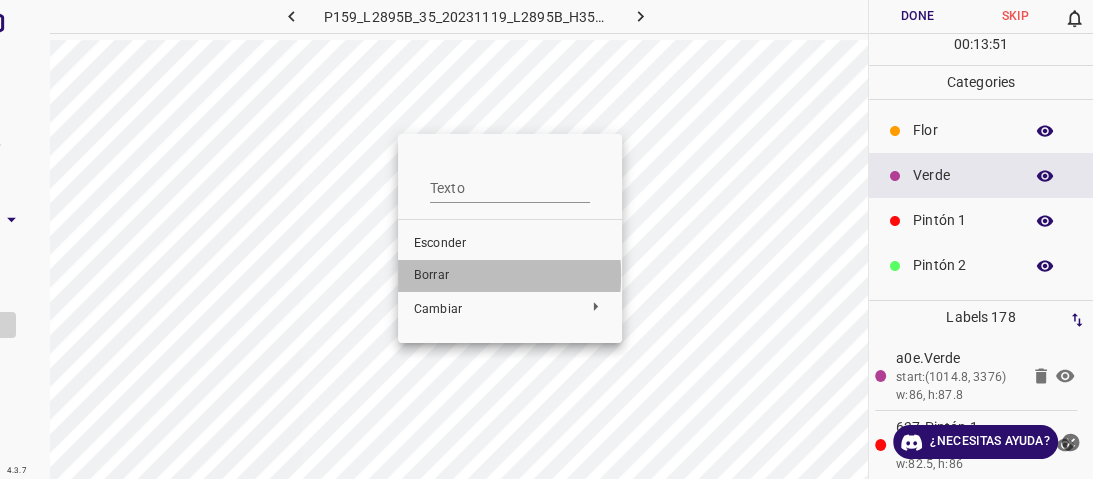 click on "Borrar" at bounding box center (431, 275) 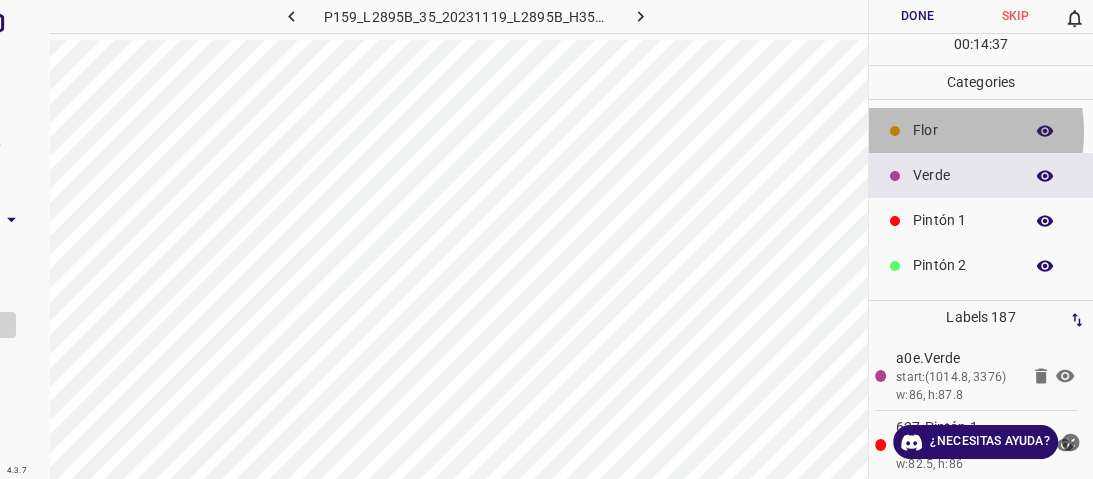 click on "Flor" at bounding box center [963, 130] 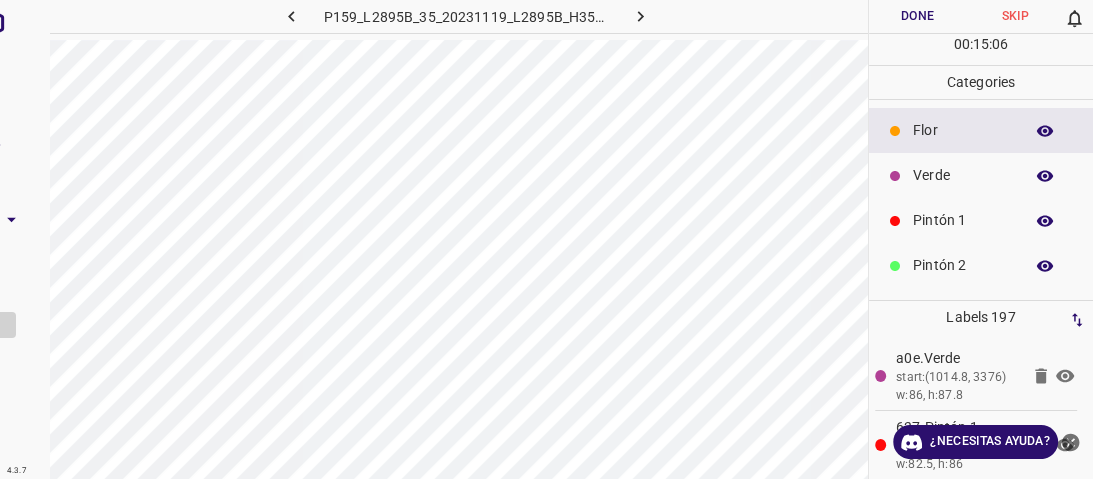click on "Verde" at bounding box center [981, 175] 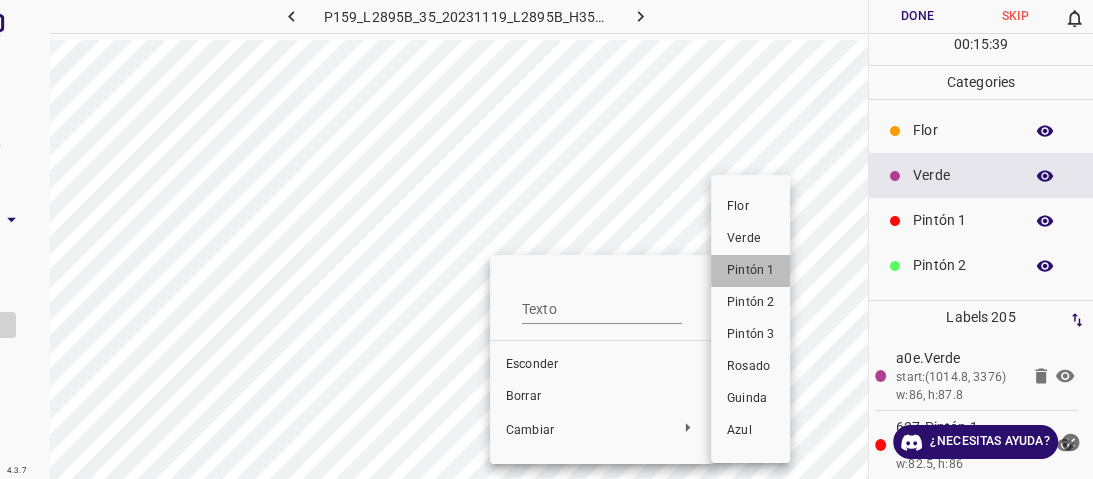 click on "Pintón 1" at bounding box center (750, 270) 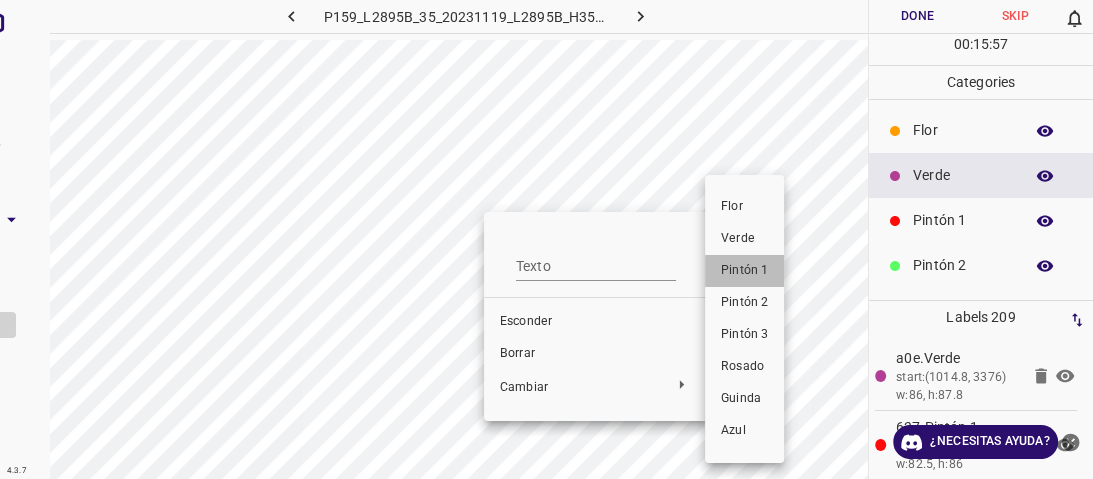click on "Pintón 1" at bounding box center [744, 271] 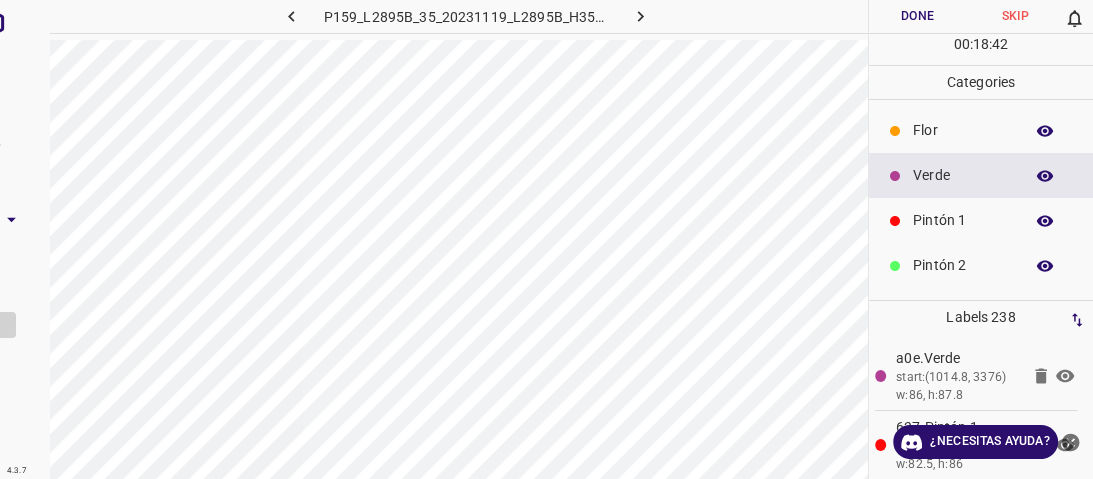 drag, startPoint x: 946, startPoint y: 136, endPoint x: 917, endPoint y: 140, distance: 29.274563 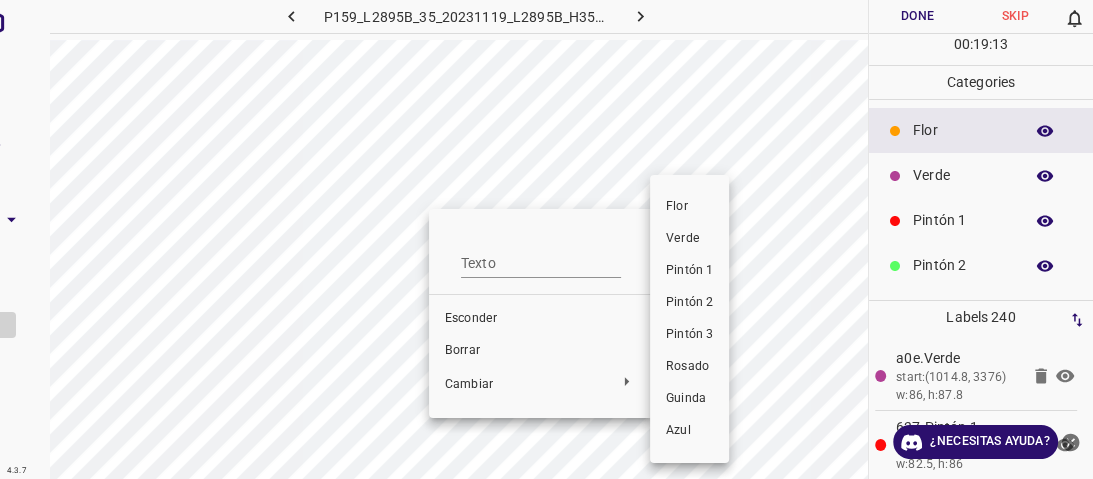 click on "Verde" at bounding box center [683, 238] 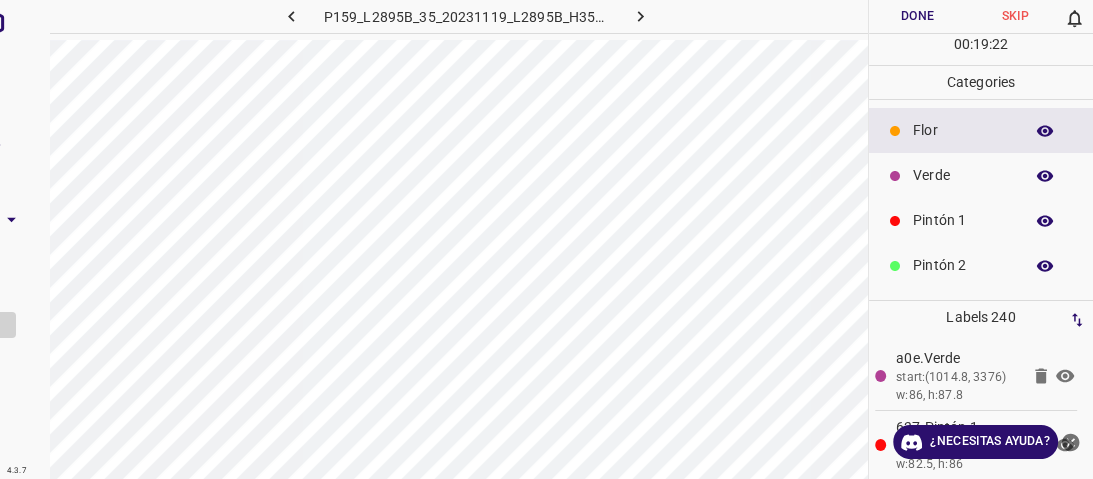 click on "Verde" at bounding box center (963, 175) 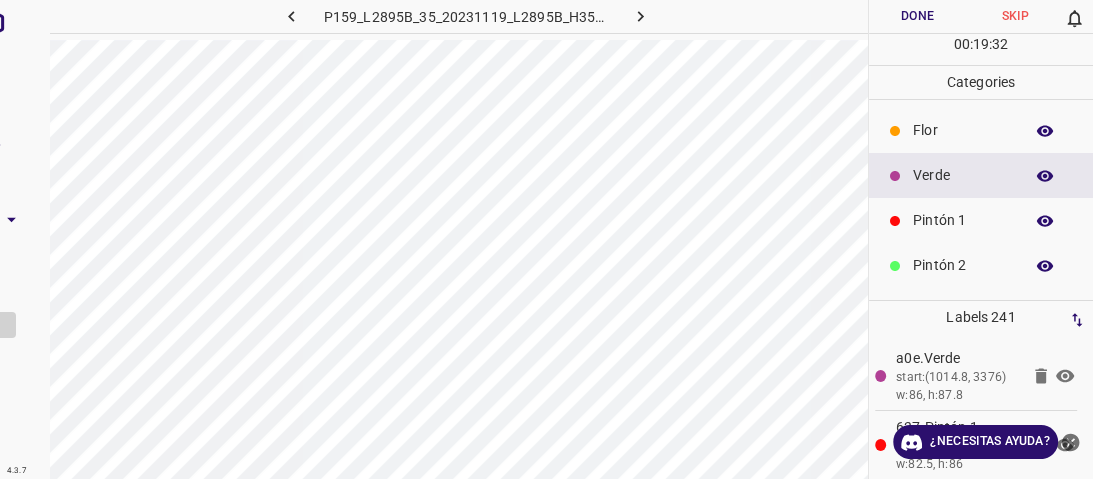 drag, startPoint x: 938, startPoint y: 140, endPoint x: 904, endPoint y: 144, distance: 34.234486 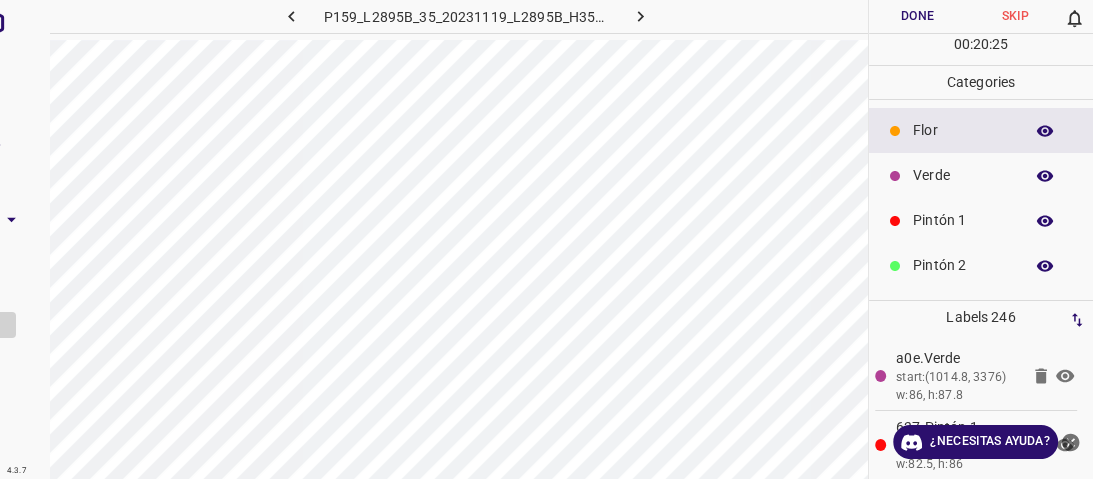 click on "Verde" at bounding box center (963, 175) 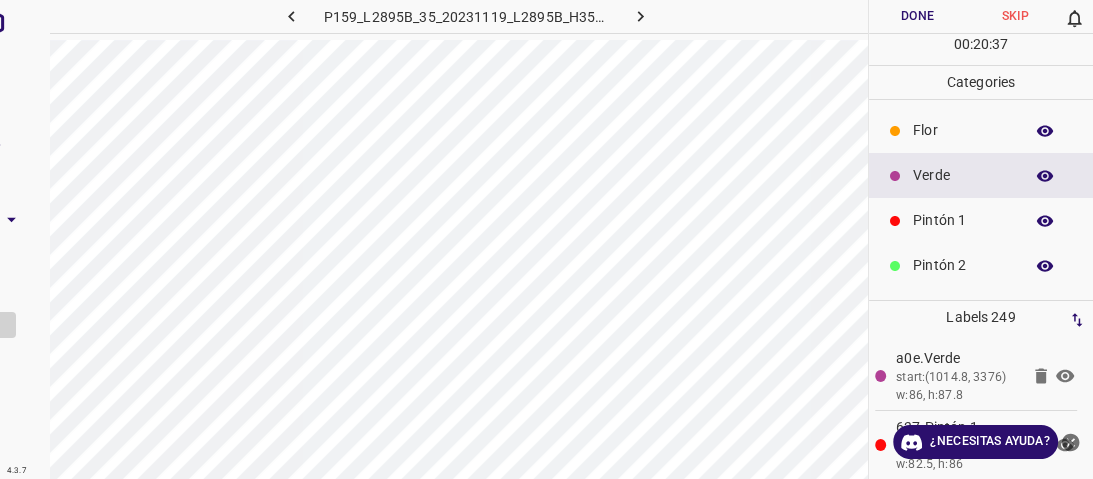click on "Verde" at bounding box center [981, 175] 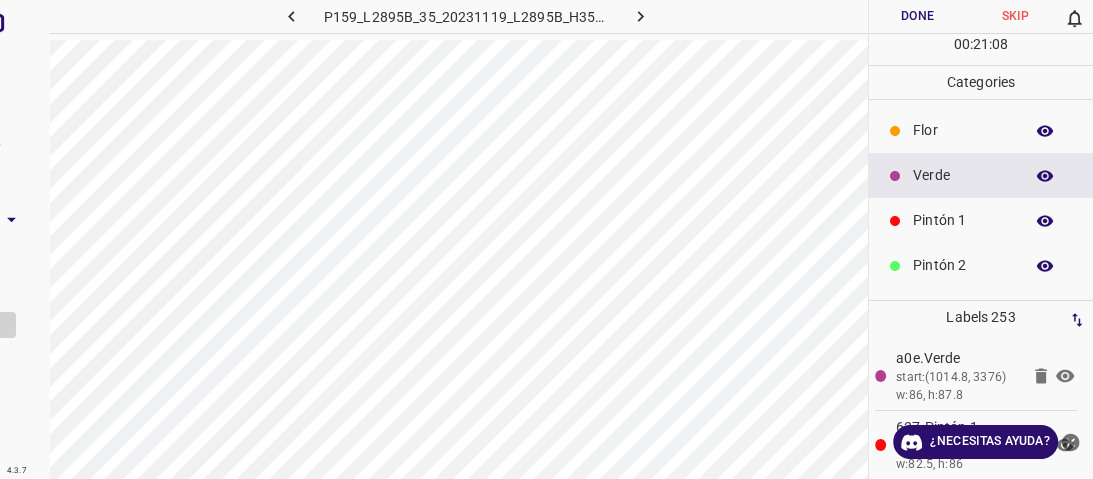 drag, startPoint x: 965, startPoint y: 221, endPoint x: 954, endPoint y: 221, distance: 11 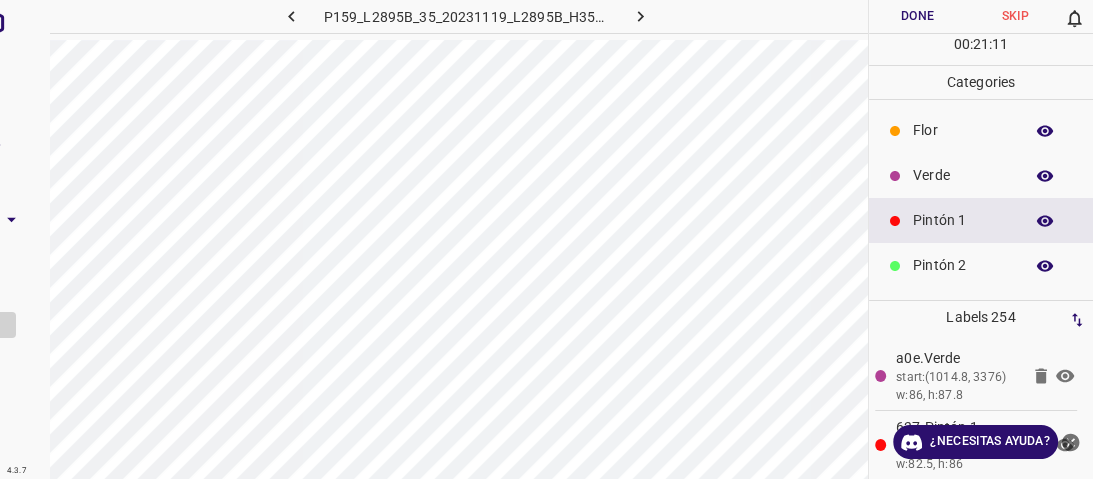 click on "Verde" at bounding box center (963, 175) 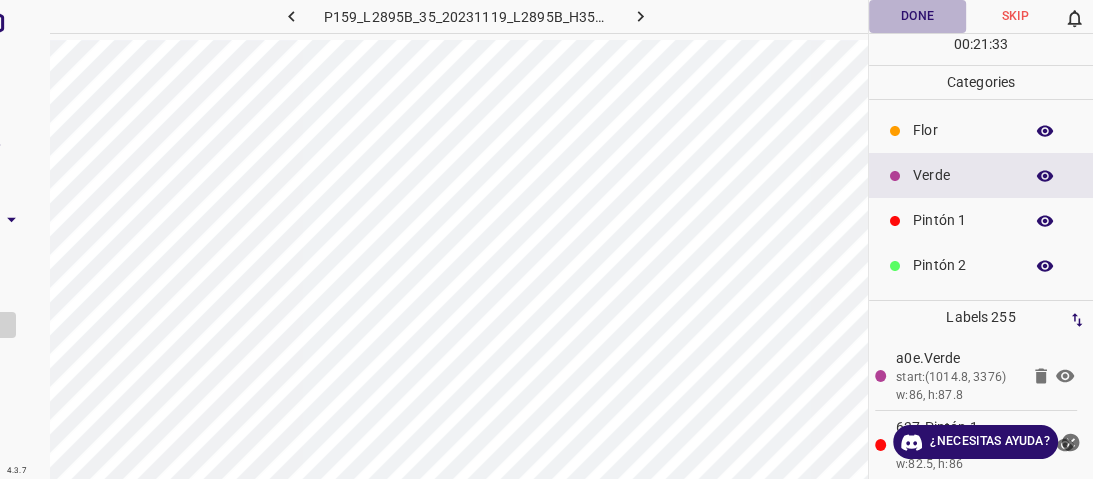 click on "Done" at bounding box center [918, 16] 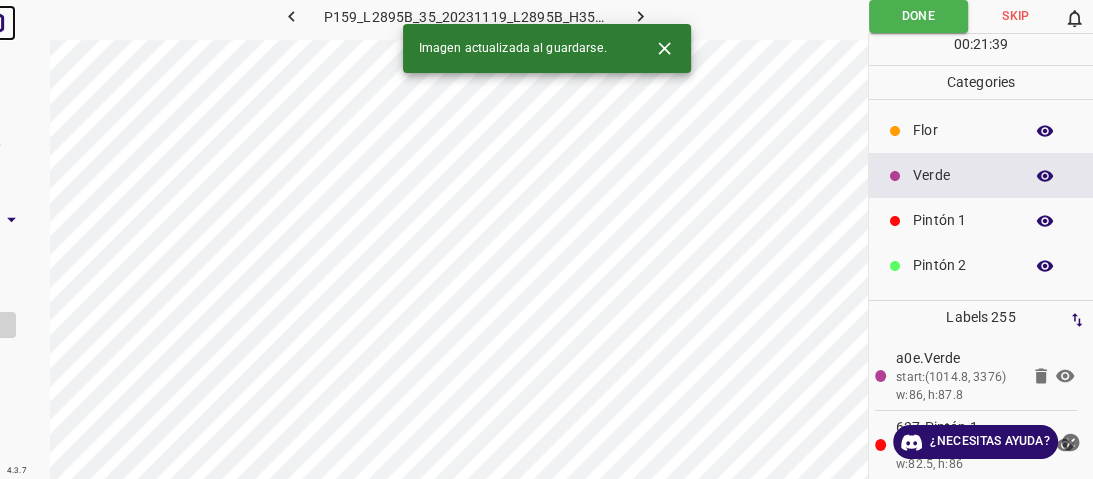 click at bounding box center [-8, 23] 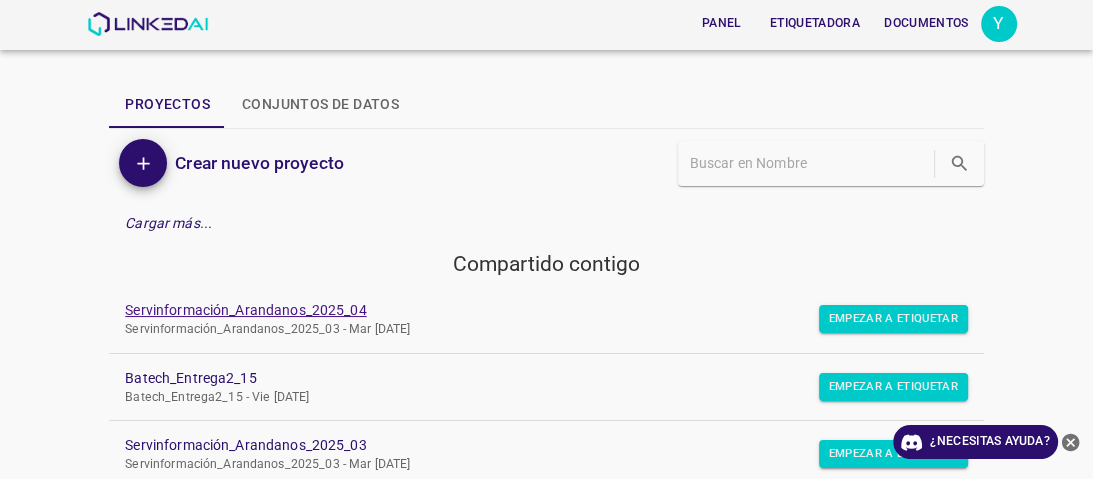 scroll, scrollTop: 80, scrollLeft: 0, axis: vertical 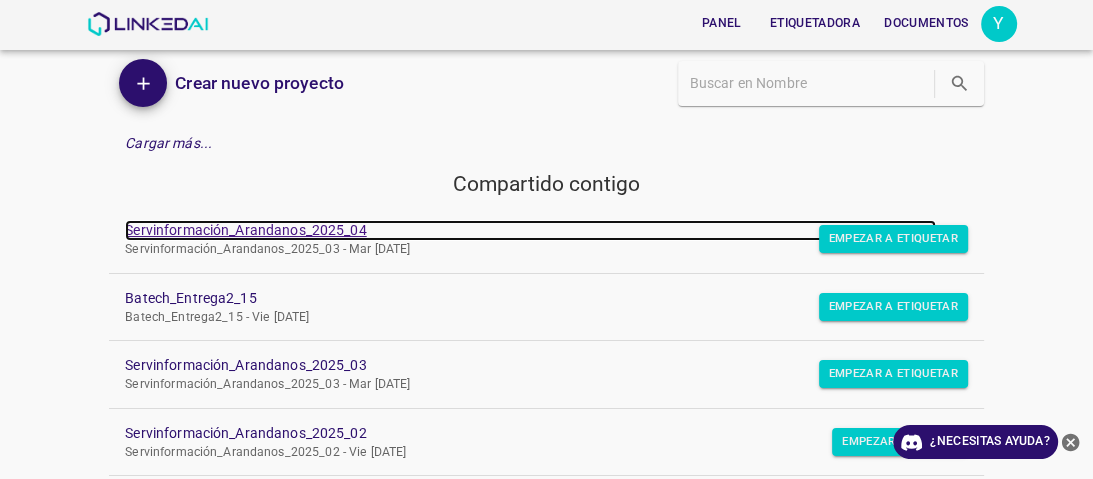 click on "Servinformación_Arandanos_2025_04" at bounding box center [245, 230] 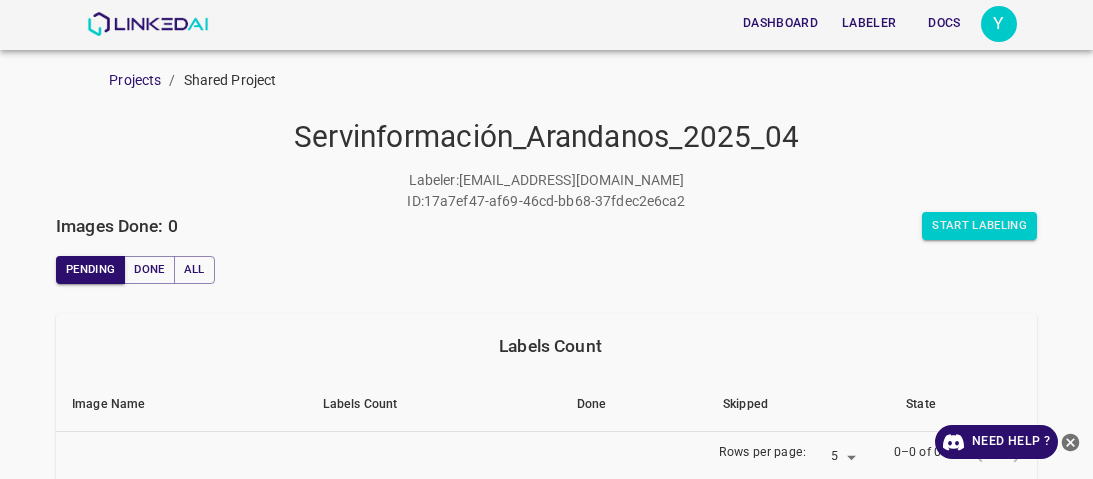 scroll, scrollTop: 0, scrollLeft: 0, axis: both 